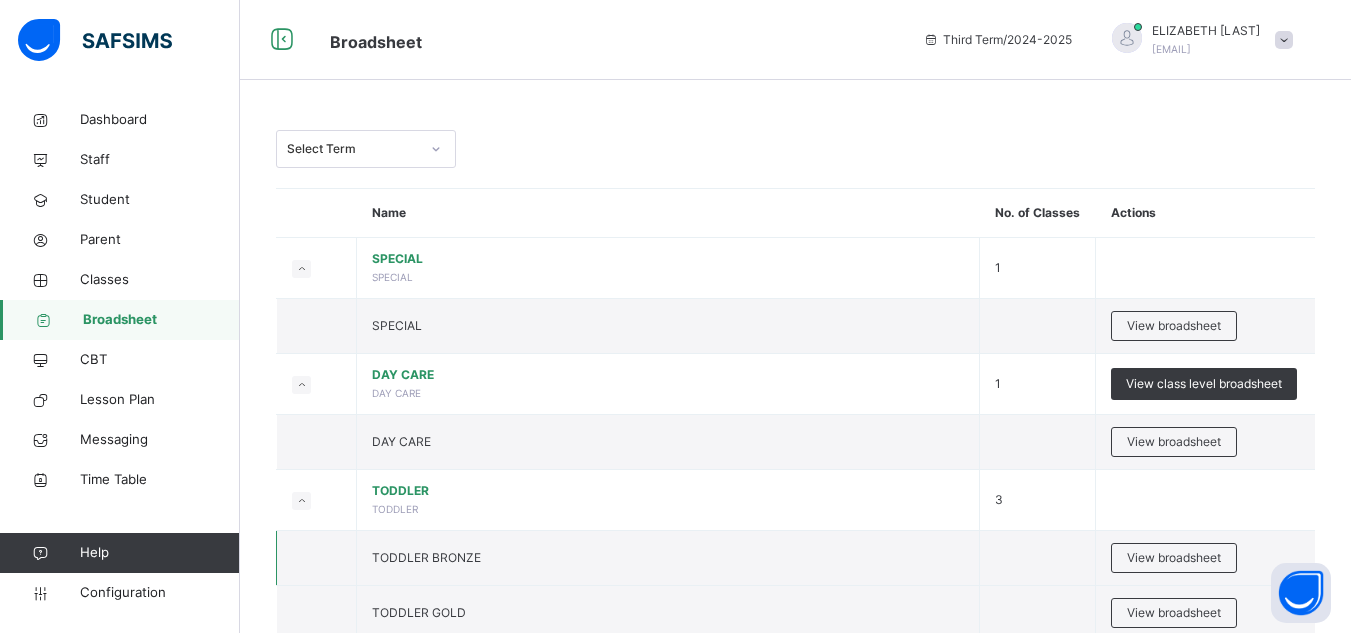 scroll, scrollTop: 0, scrollLeft: 0, axis: both 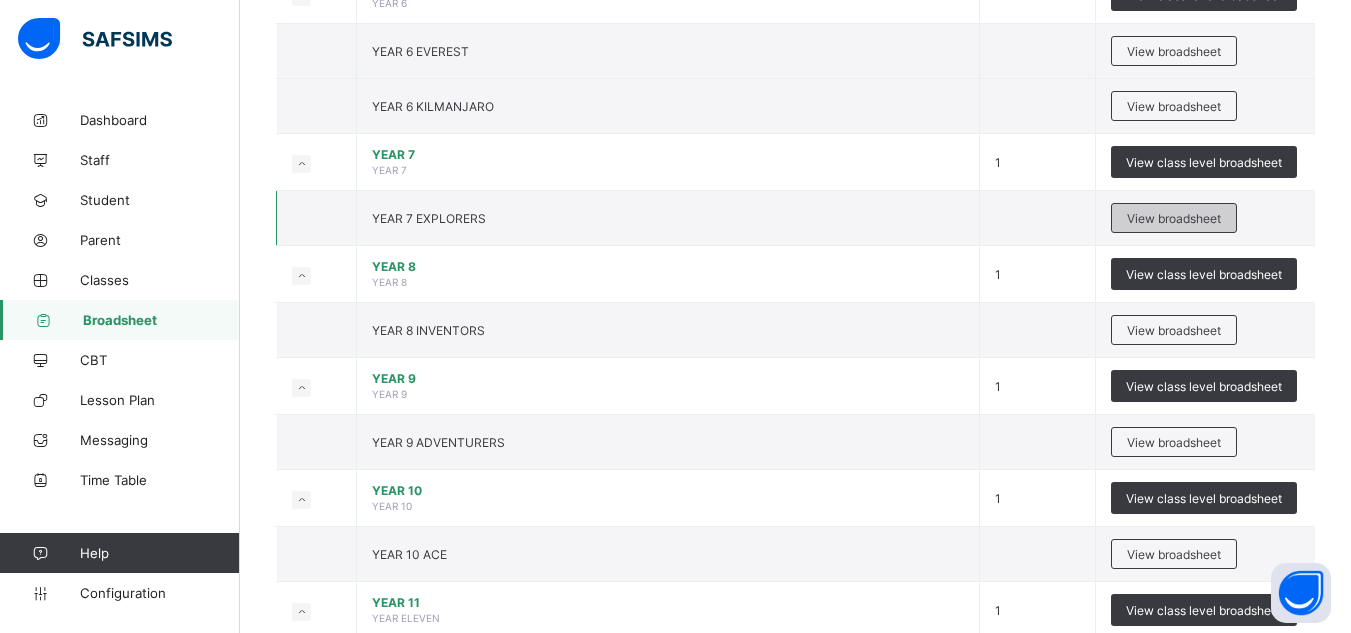 click on "View broadsheet" at bounding box center (1174, 218) 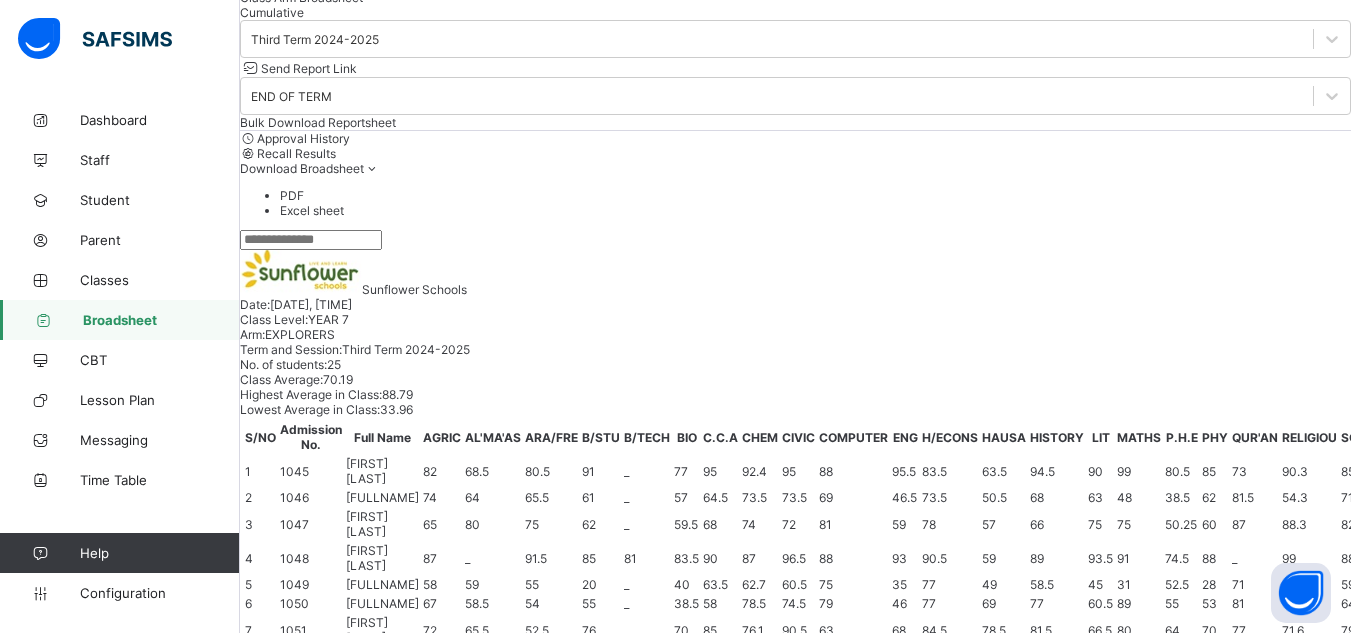 scroll, scrollTop: 128, scrollLeft: 0, axis: vertical 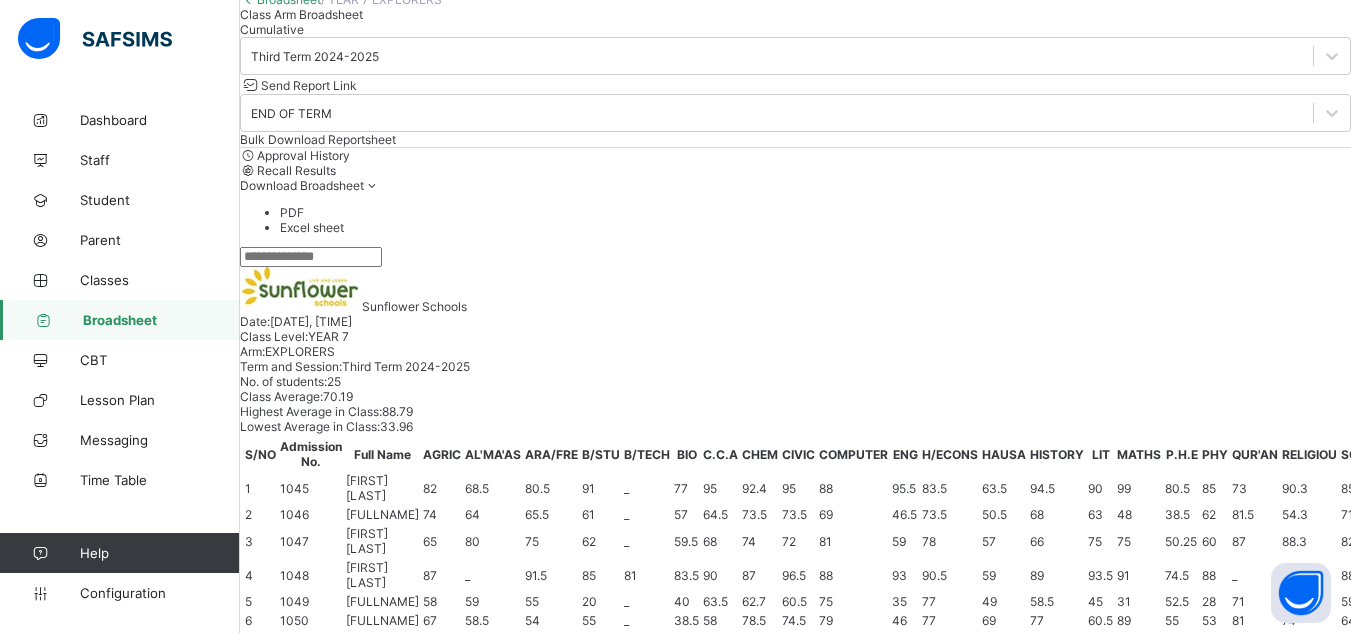 click at bounding box center [311, 257] 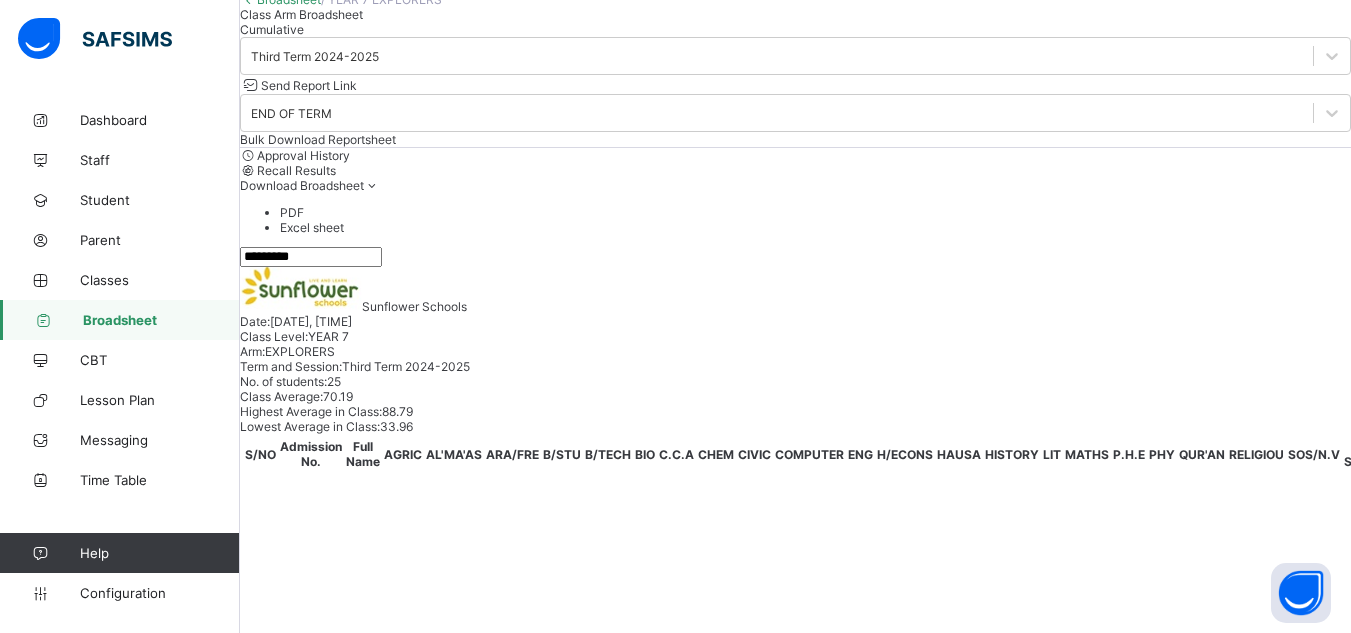 scroll, scrollTop: 80, scrollLeft: 0, axis: vertical 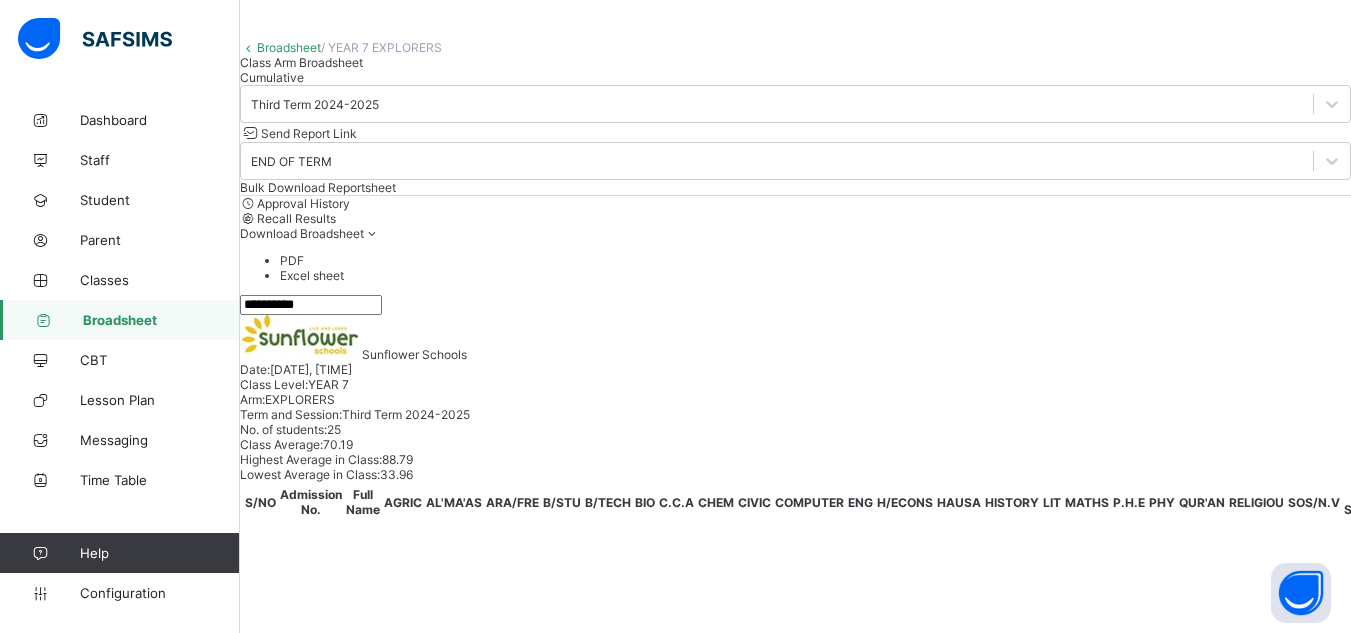 click on "**********" at bounding box center [795, 305] 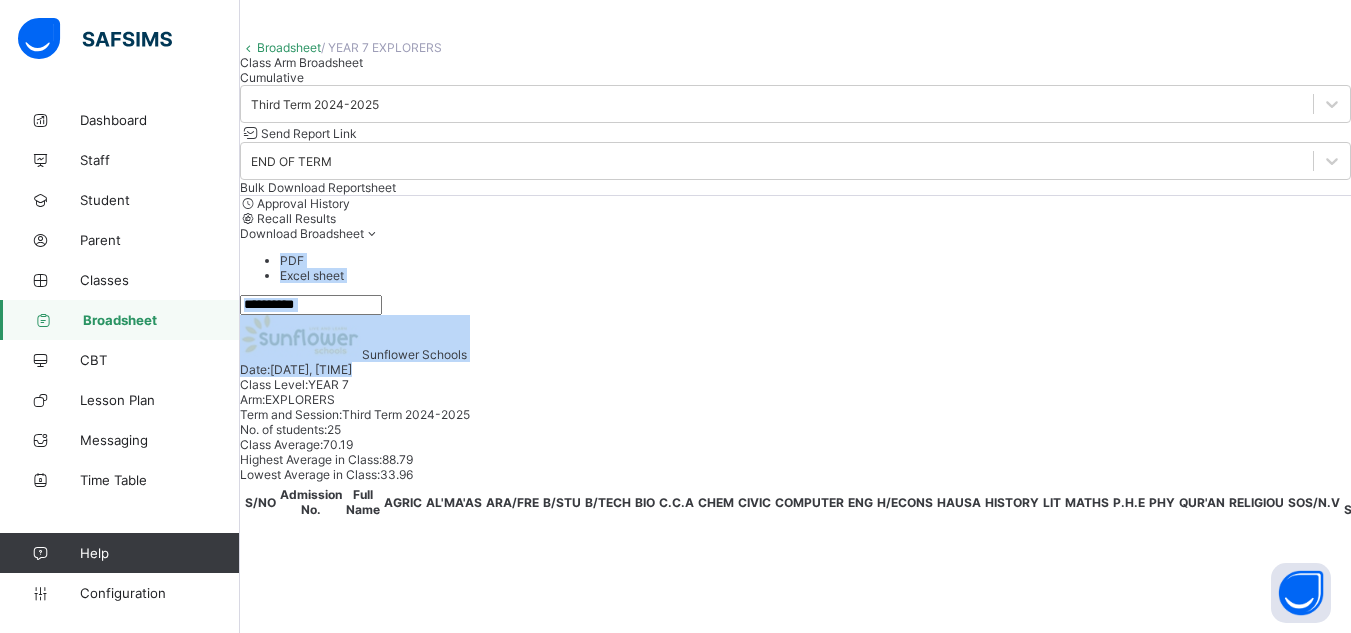 click on "**********" at bounding box center [795, 305] 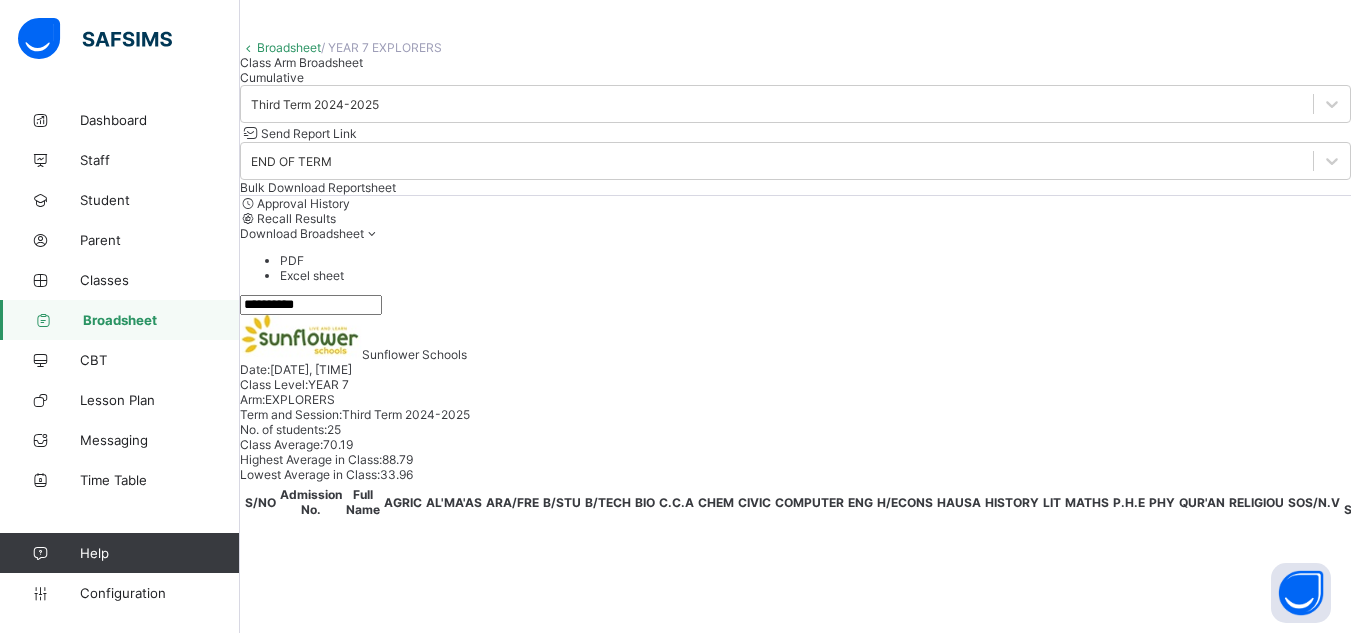 click on "**********" at bounding box center (795, 255) 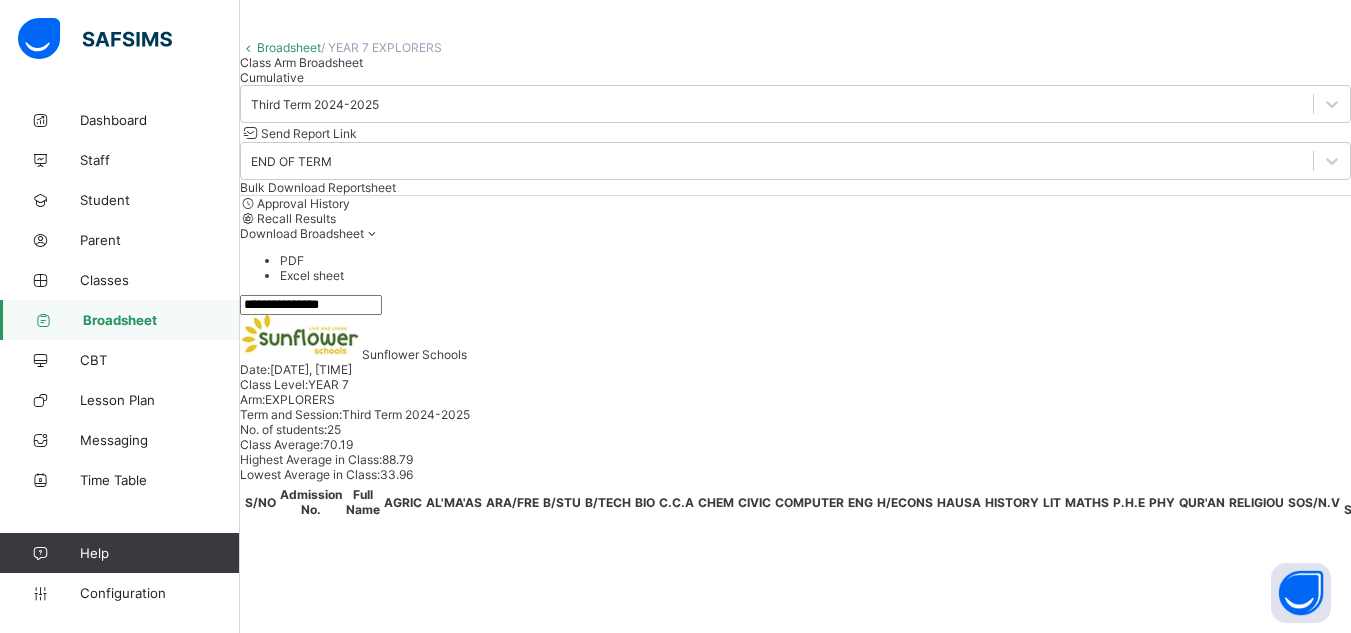 click on "Students   AGRIC   AL'MA'AS   ARA/FRE   B/STU   B/TECH   BIO   C.C.A   CHEM   CIVIC    COMPUTER   ENG   H/ECONS   HAUSA   HISTORY   LIT   MATHS   P.H.E   PHY   QUR'AN   RELIGIOU   SOS/N.V   No. of Subjects TOTAL Average Position   Grade No search result found" at bounding box center [902, 1041] 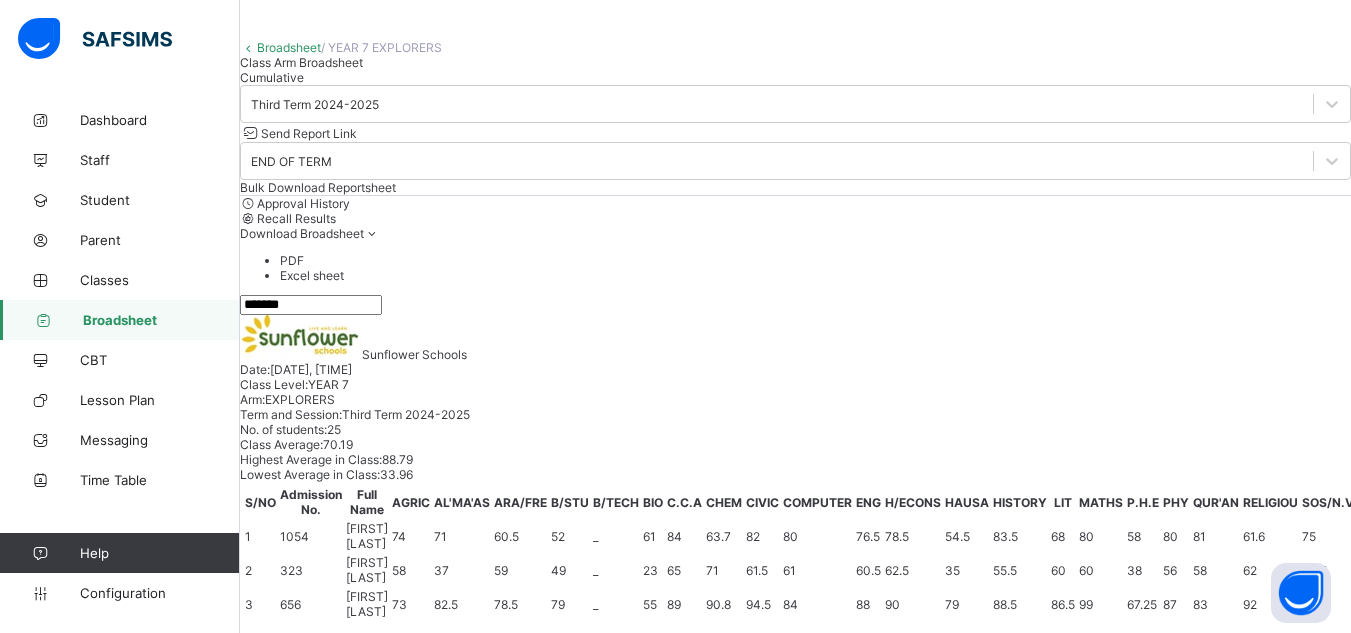 type on "******" 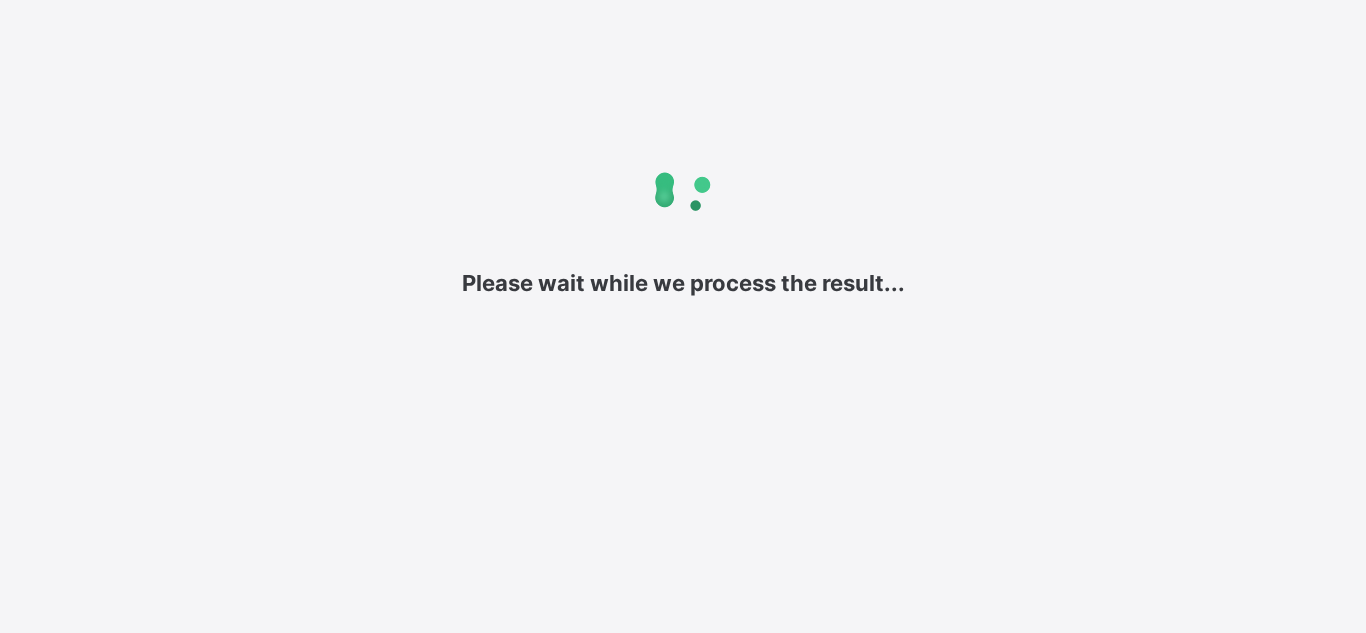 scroll, scrollTop: 0, scrollLeft: 0, axis: both 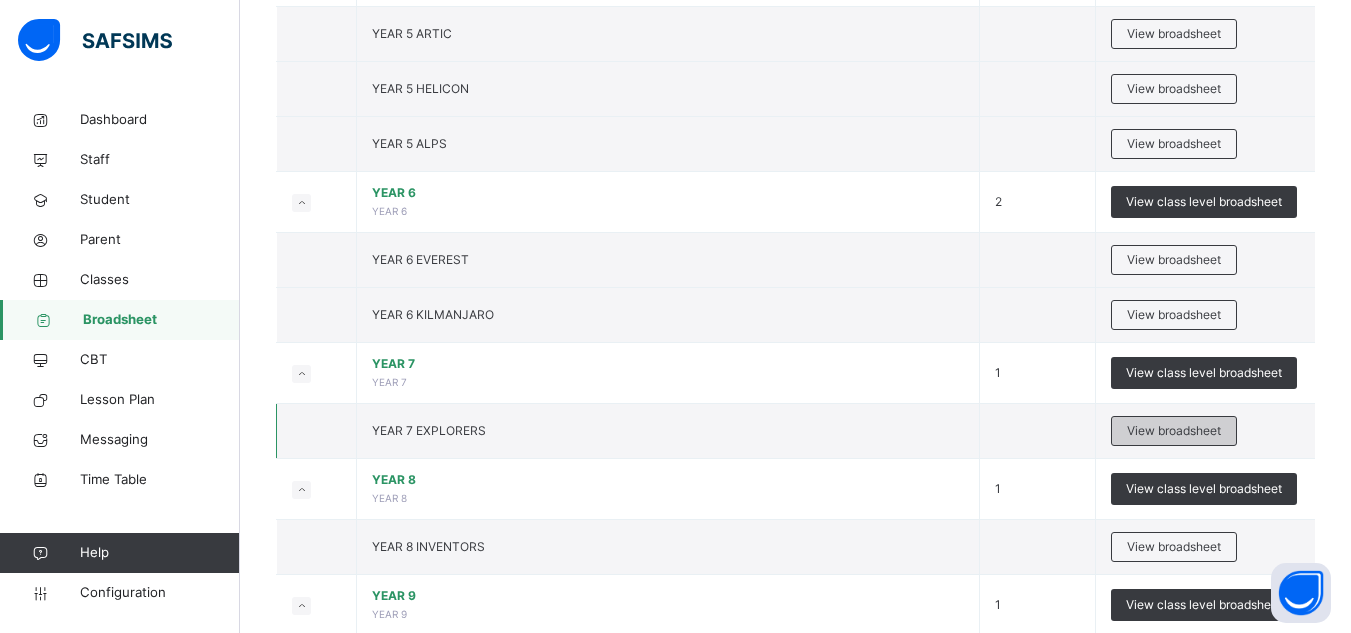 click on "View broadsheet" at bounding box center (1174, 431) 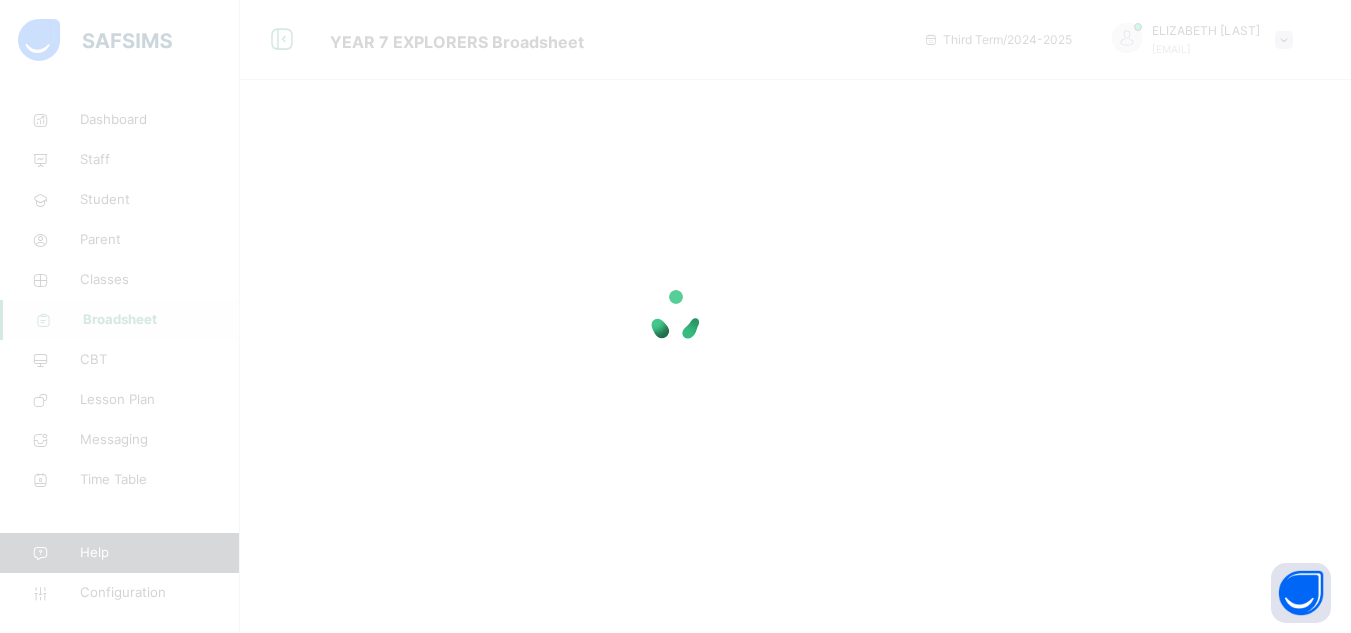 scroll, scrollTop: 0, scrollLeft: 0, axis: both 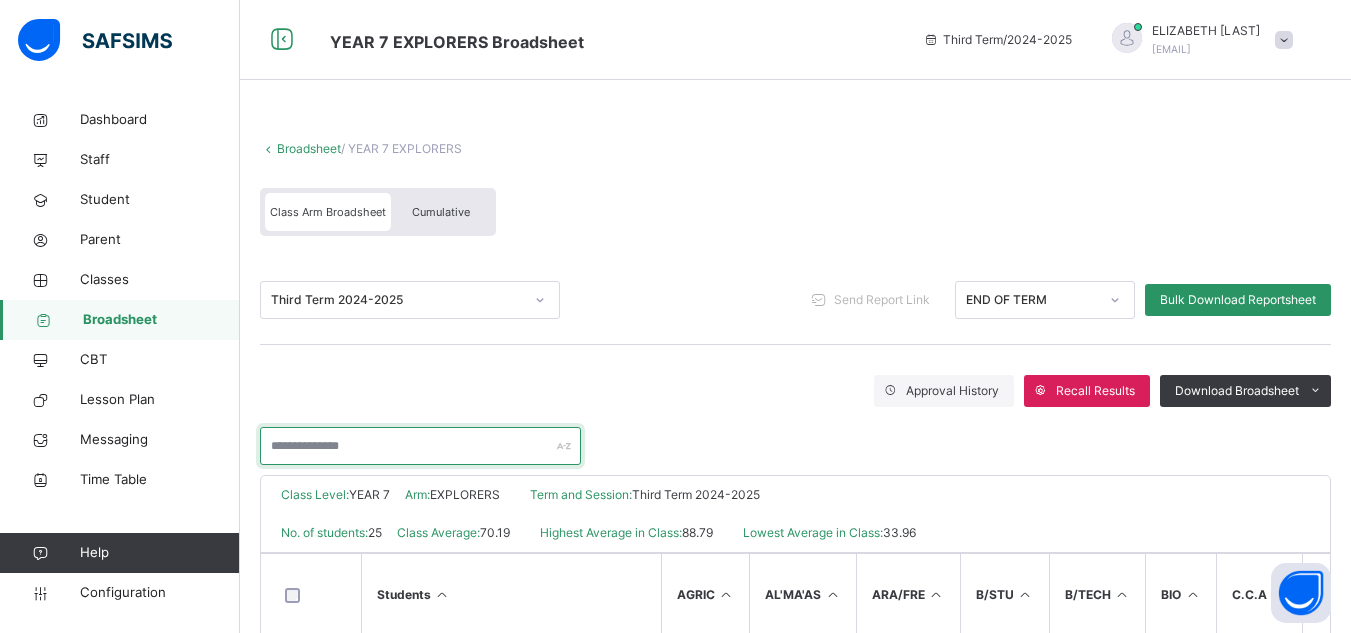 click at bounding box center [420, 446] 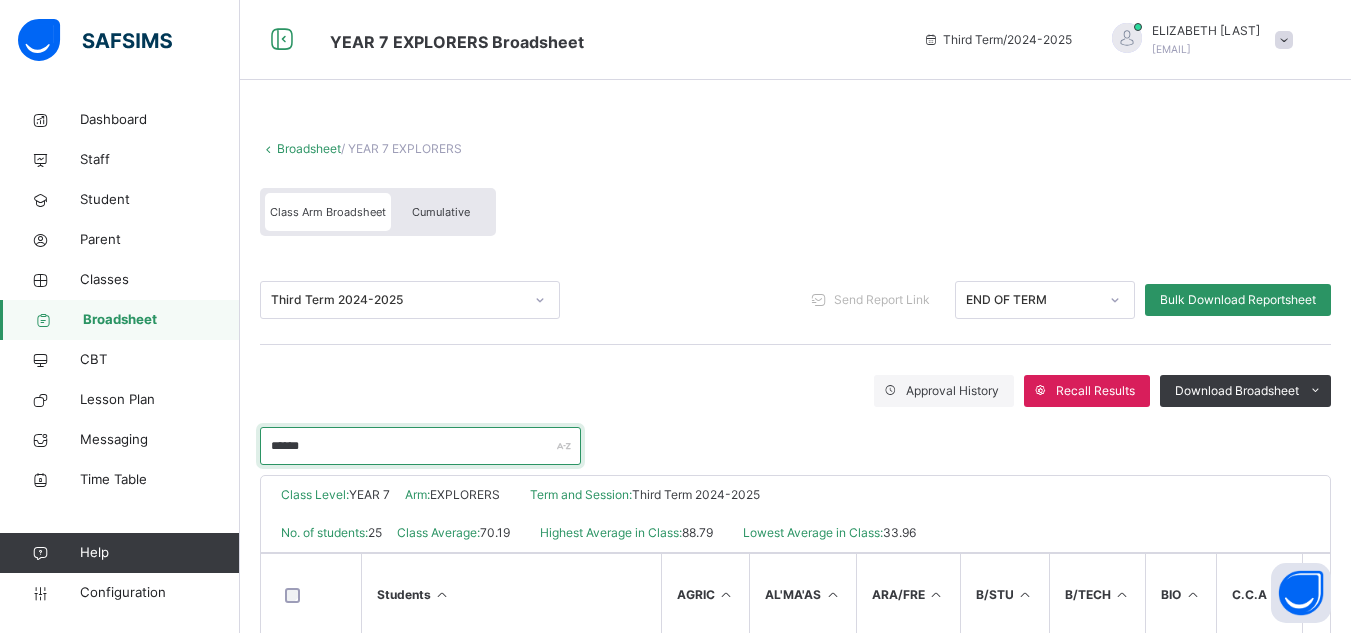 type on "******" 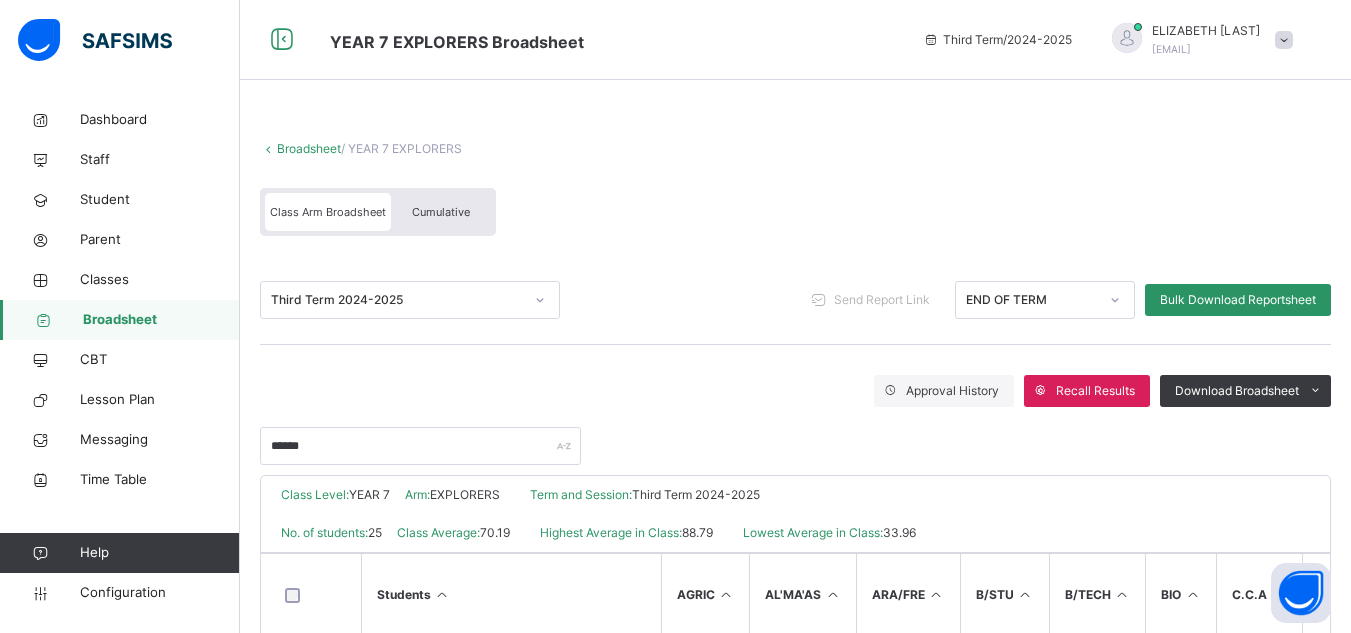 click on "******" at bounding box center (795, 436) 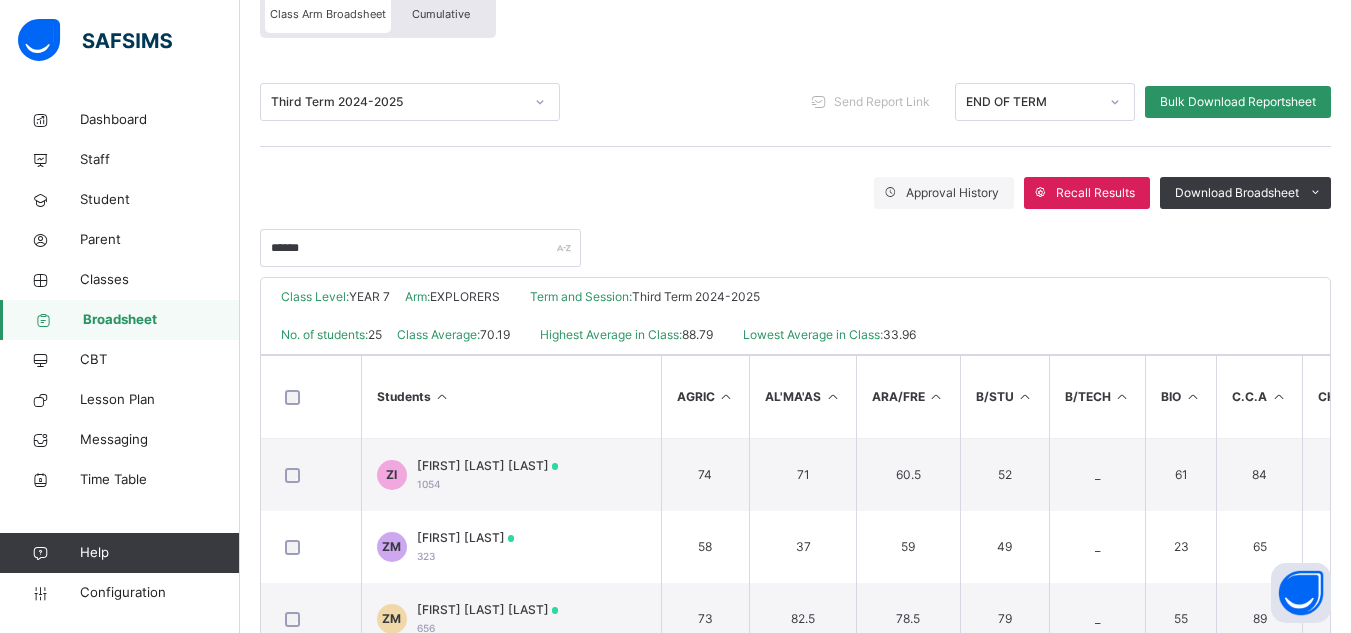 scroll, scrollTop: 200, scrollLeft: 0, axis: vertical 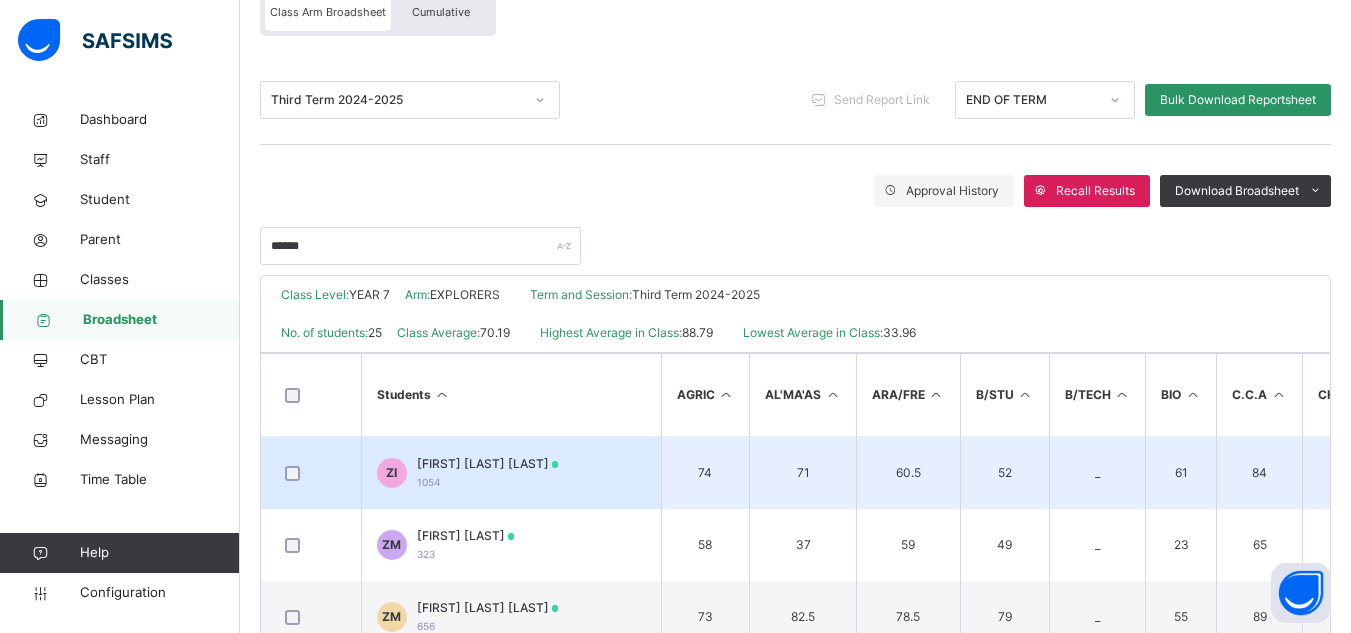 click on "ZI ZAINAB A. IBRAHIM   1054" at bounding box center (511, 473) 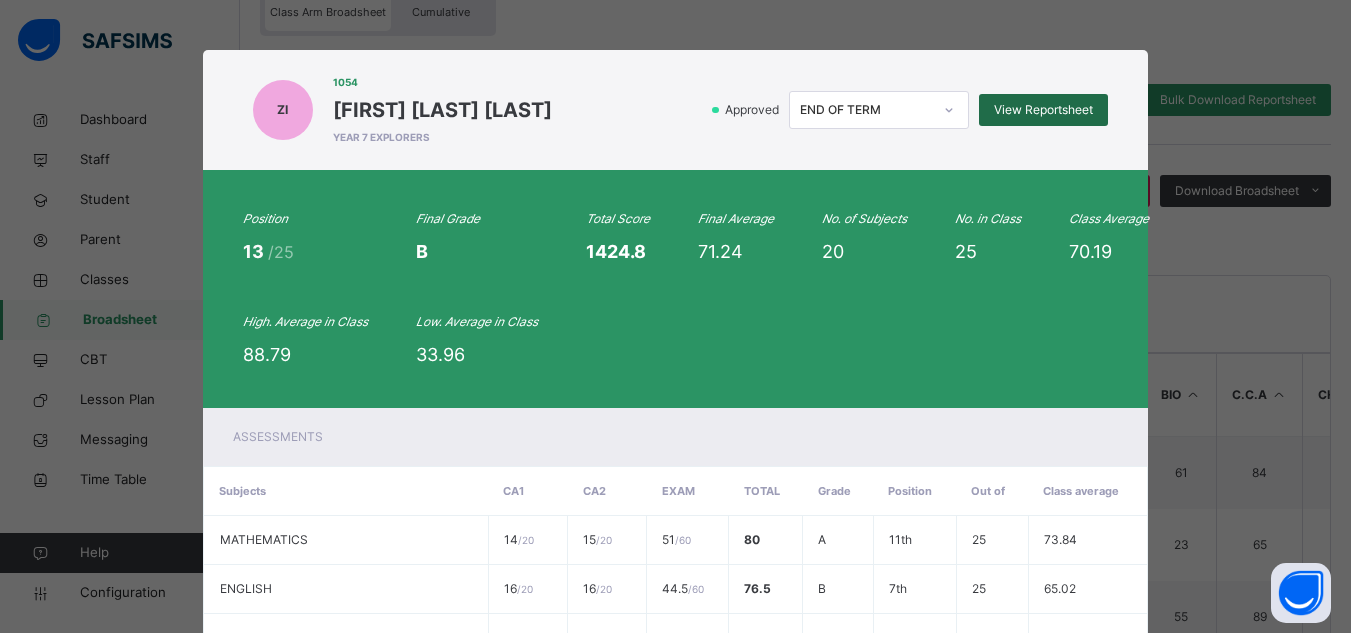 click on "View Reportsheet" at bounding box center [1043, 110] 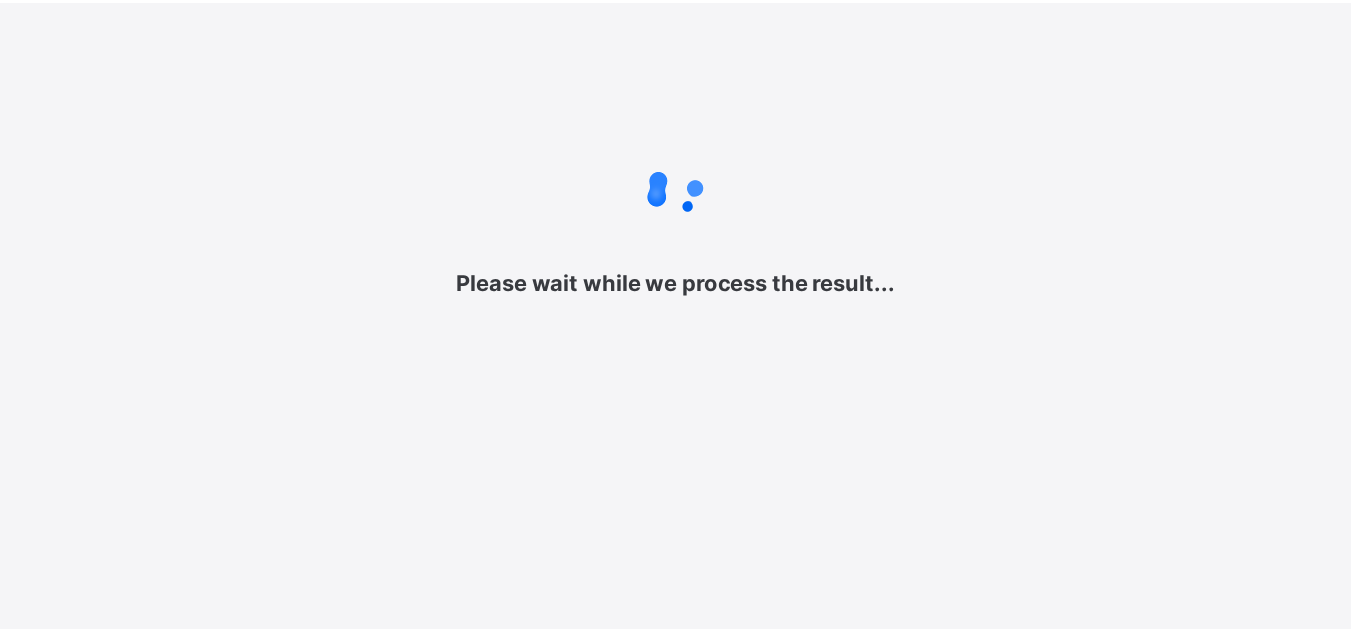 scroll, scrollTop: 0, scrollLeft: 0, axis: both 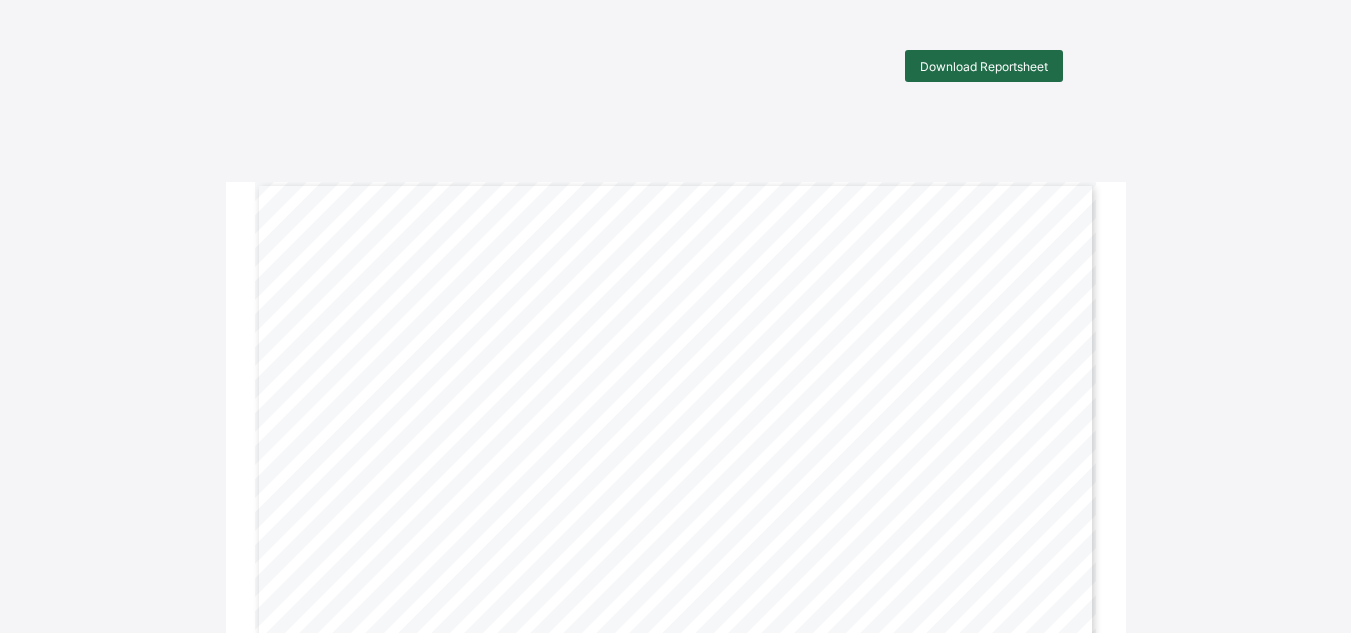 click on "Download Reportsheet" at bounding box center [984, 66] 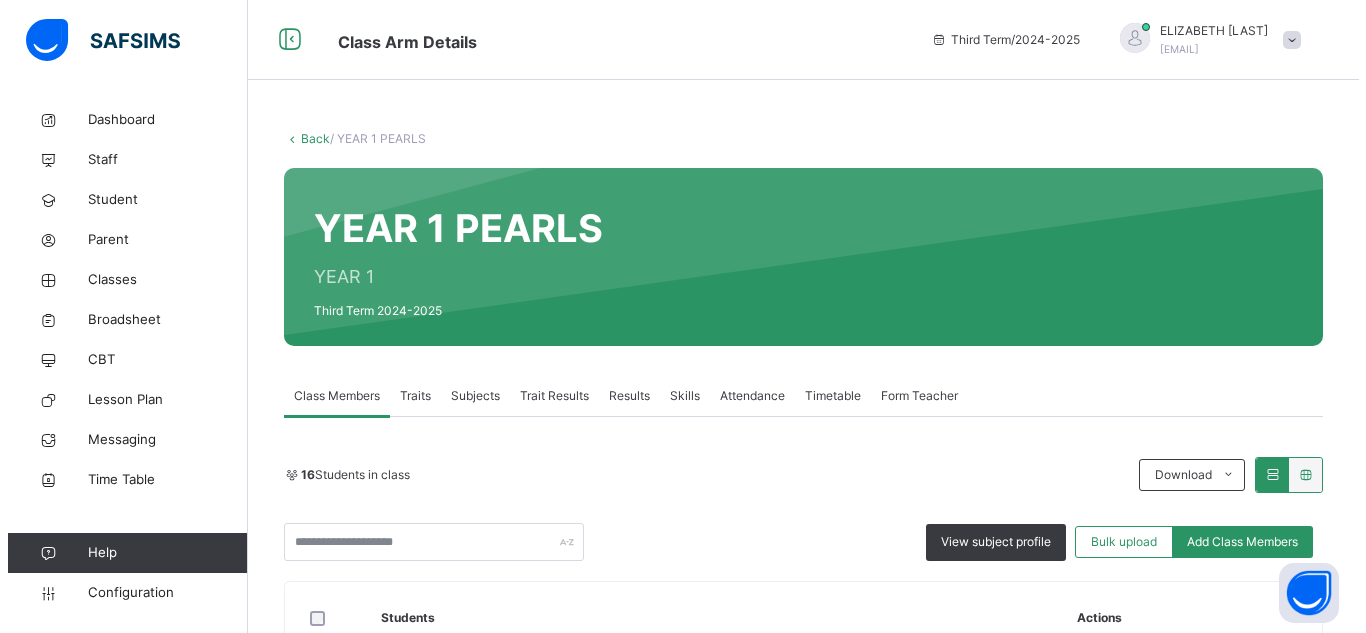 scroll, scrollTop: 0, scrollLeft: 0, axis: both 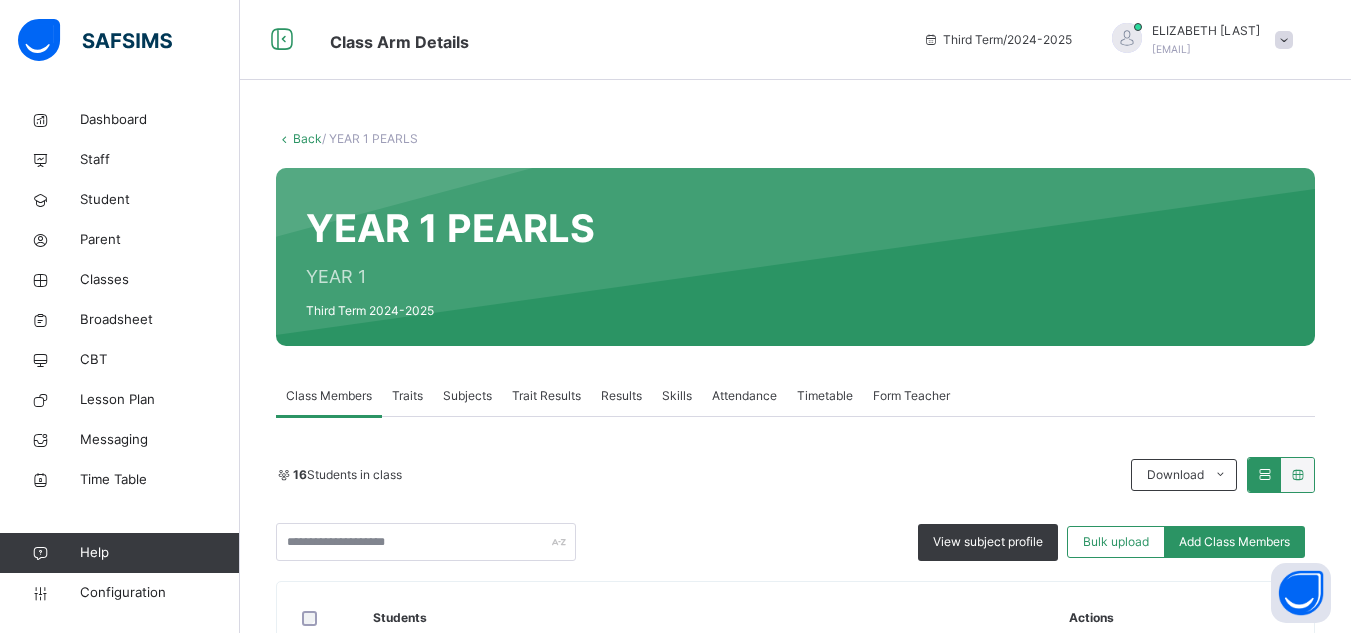 click at bounding box center (1284, 40) 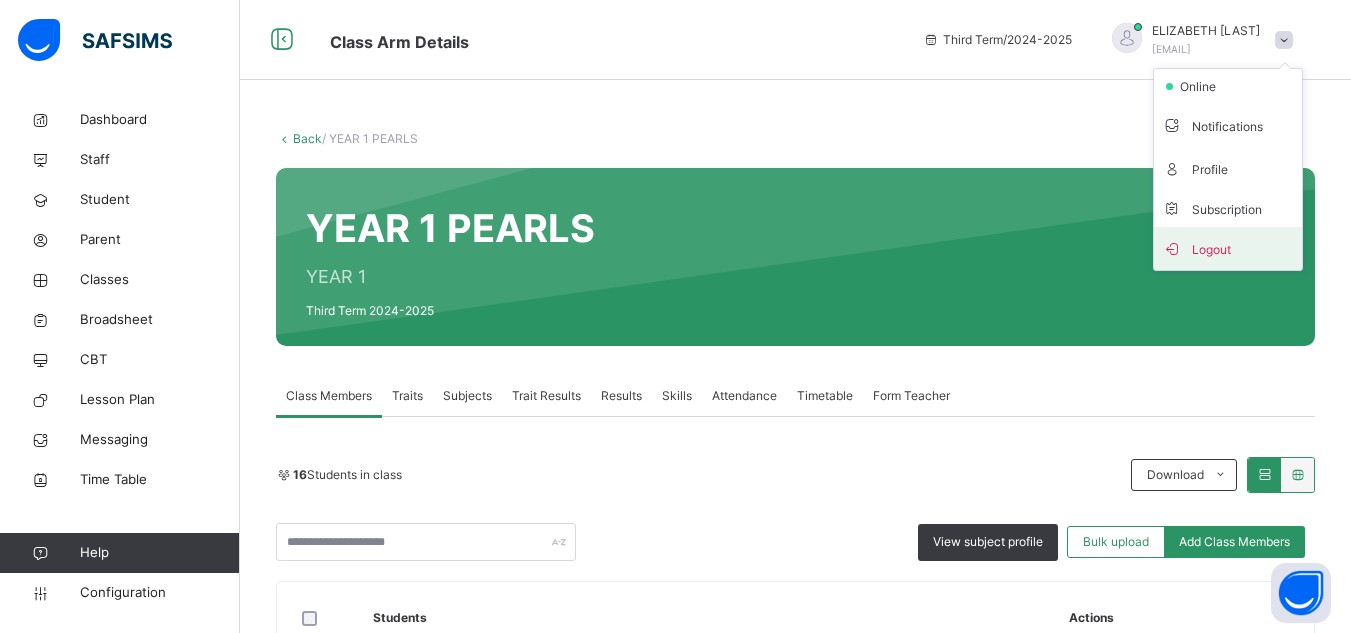 click on "Logout" at bounding box center (1228, 248) 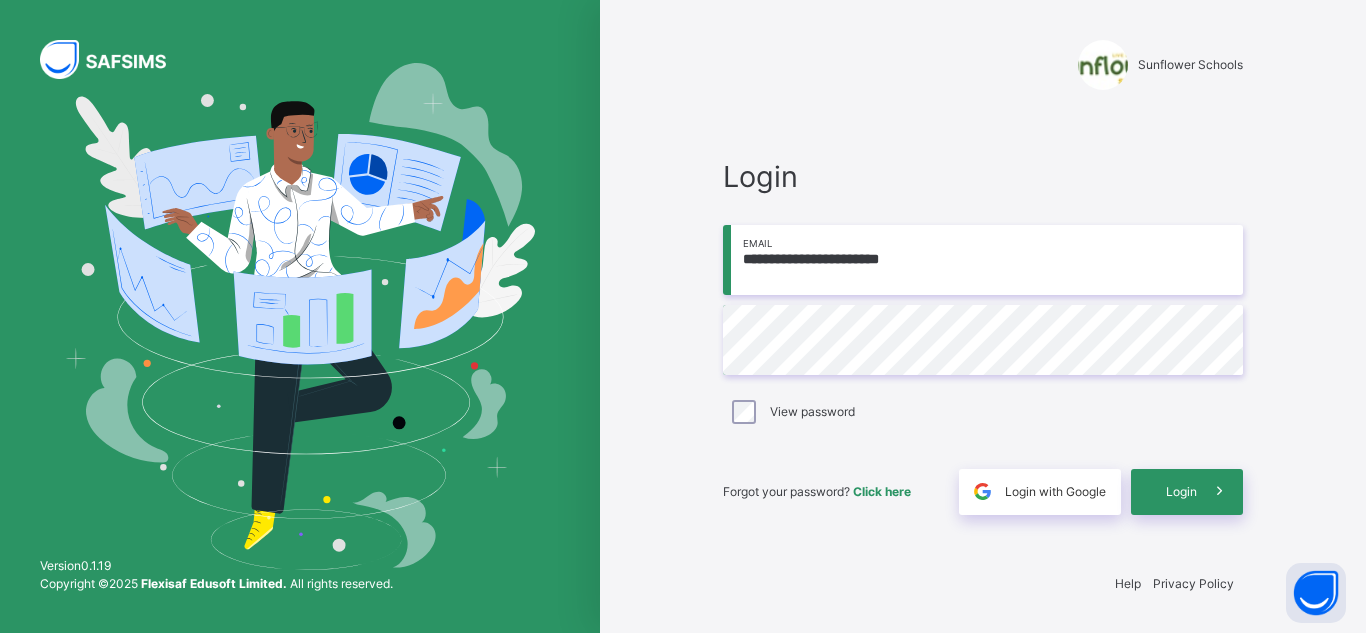 click on "**********" at bounding box center [983, 260] 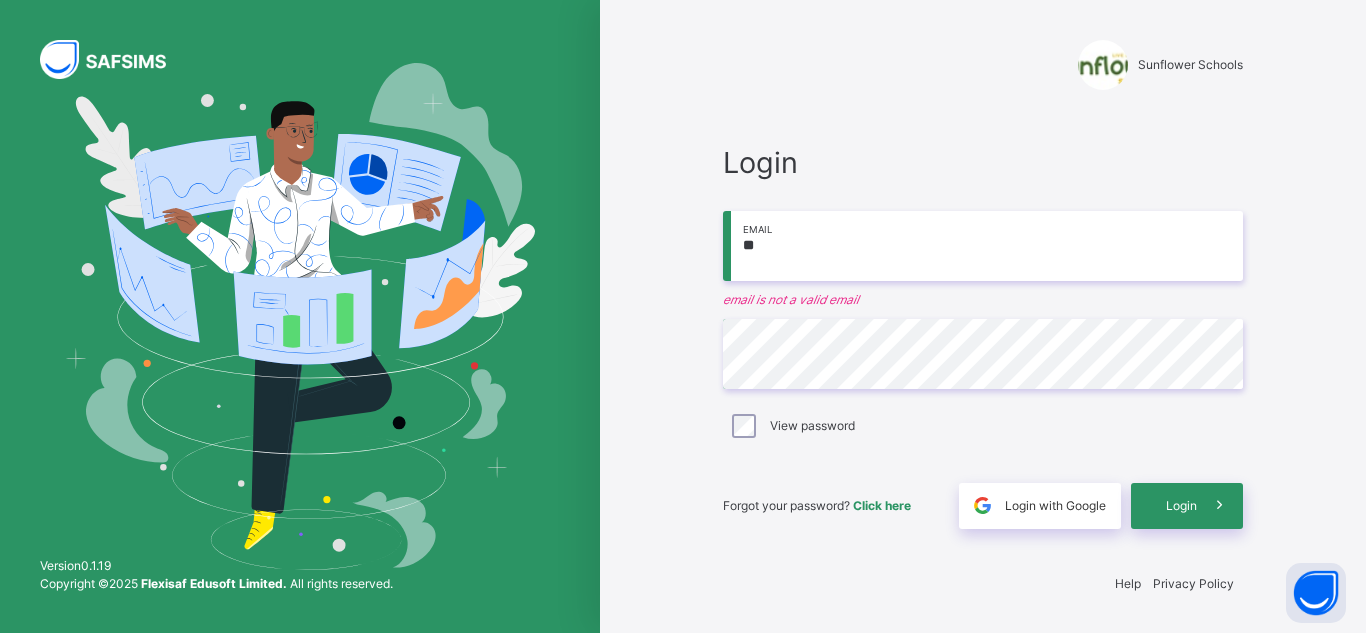 type on "*" 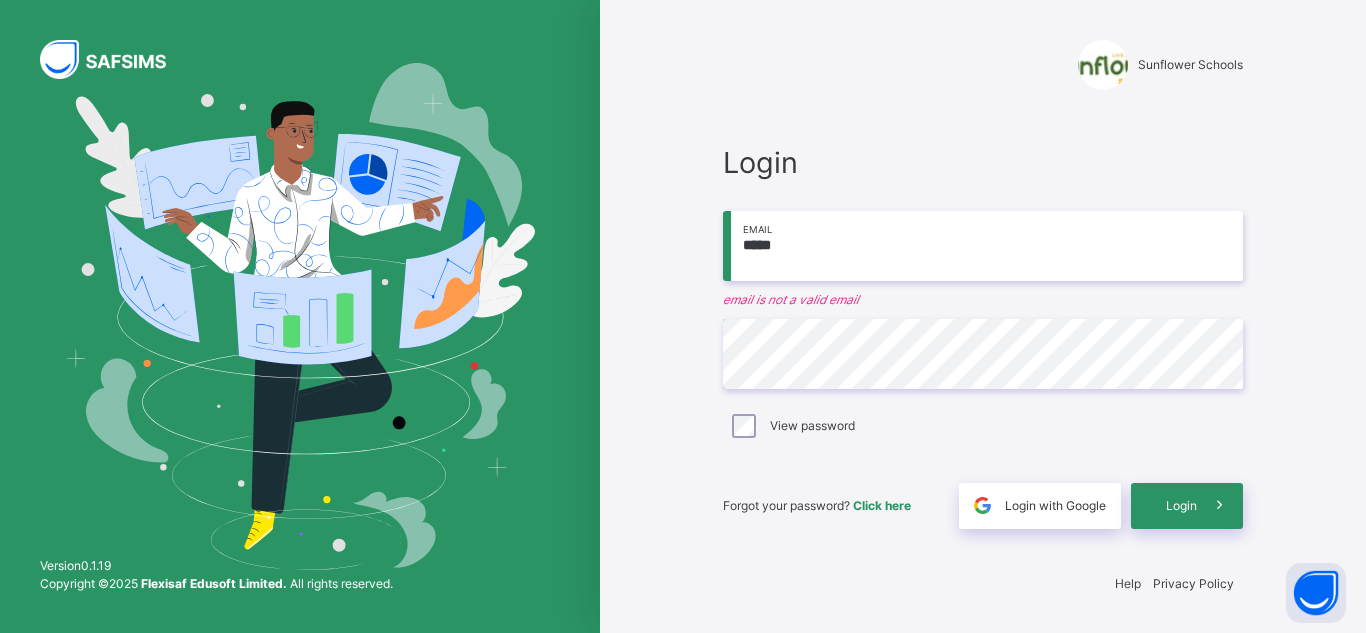 type on "**********" 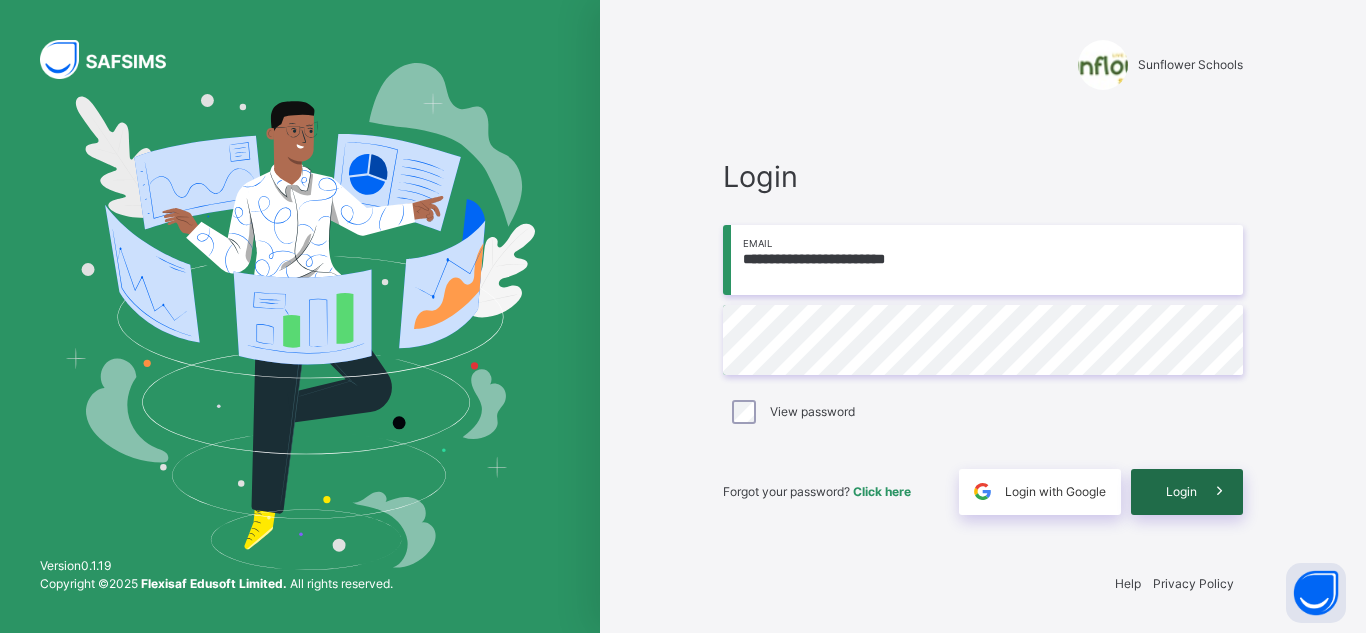 click on "Login" at bounding box center [1181, 492] 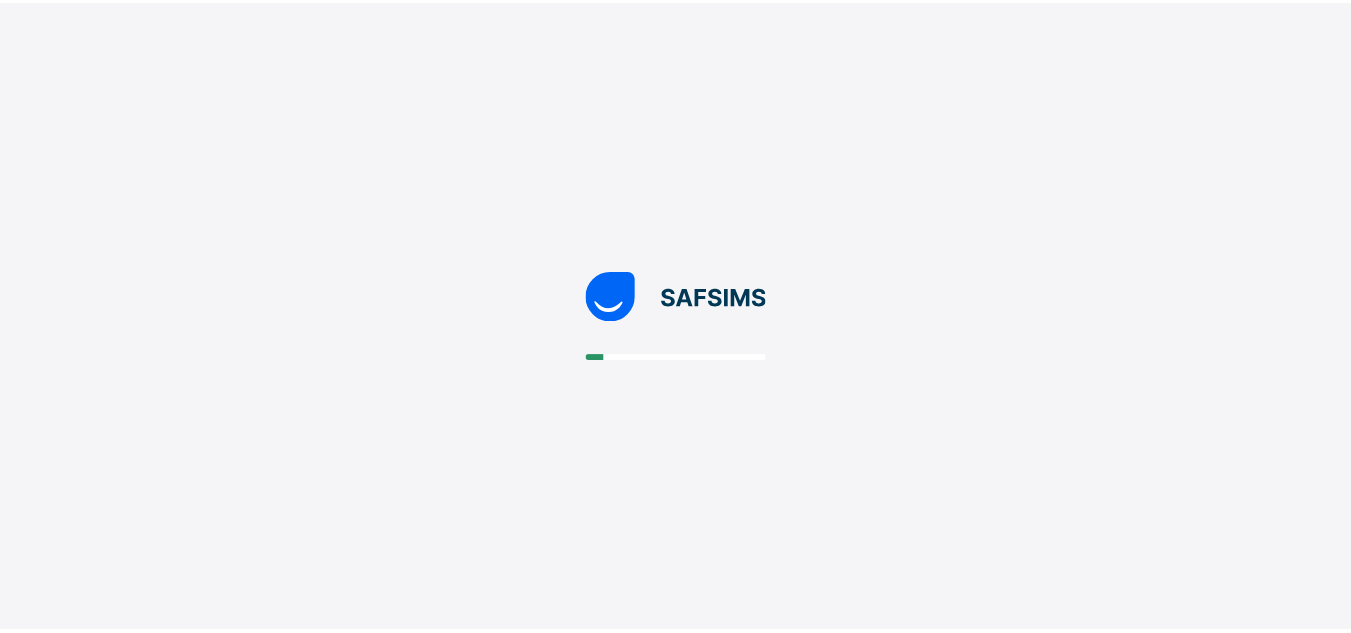 scroll, scrollTop: 0, scrollLeft: 0, axis: both 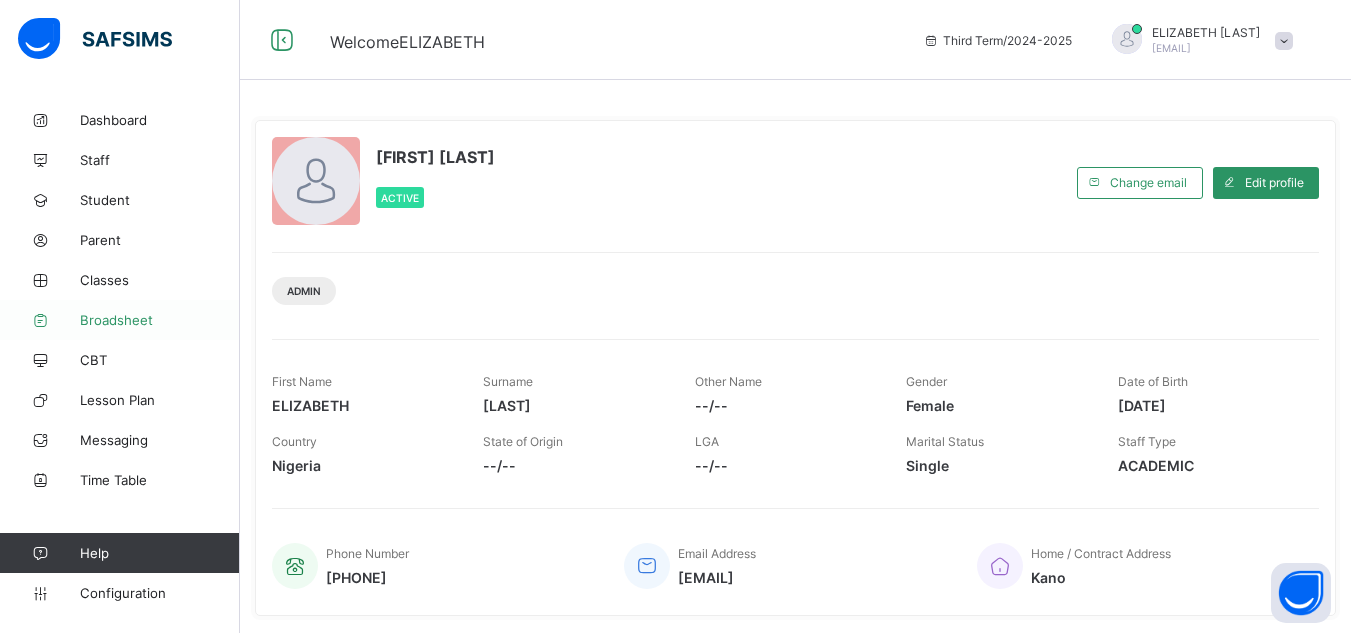 click on "Broadsheet" at bounding box center (160, 320) 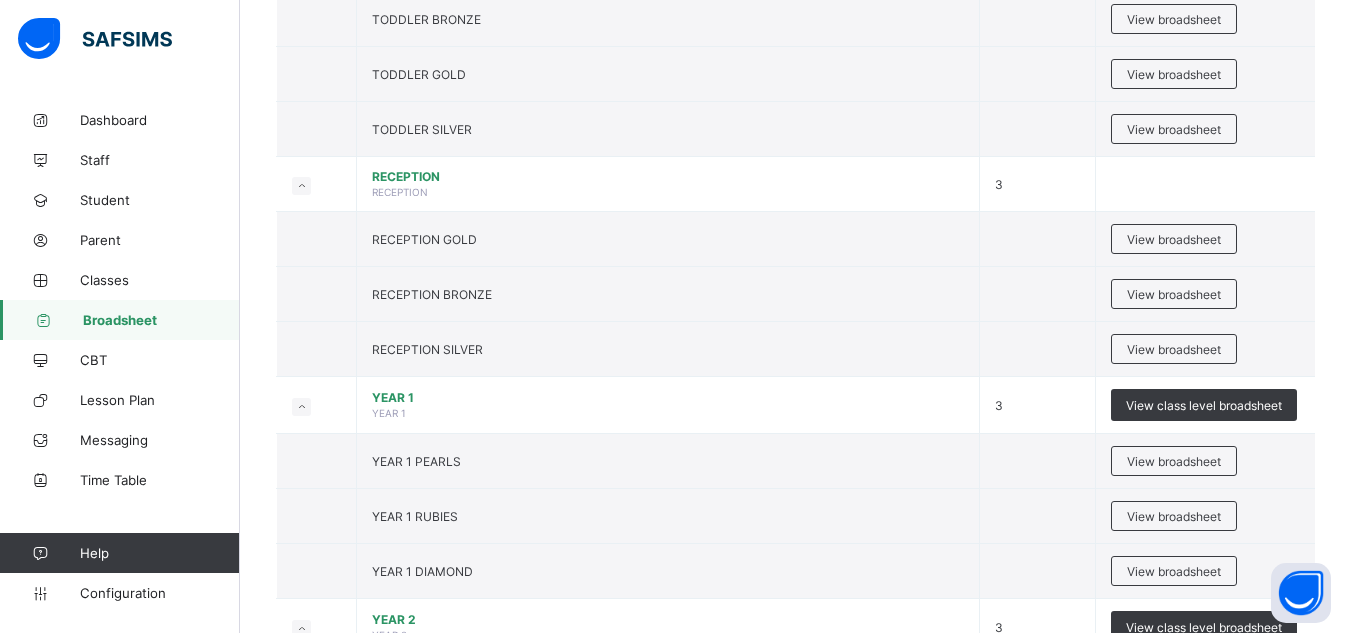 scroll, scrollTop: 560, scrollLeft: 0, axis: vertical 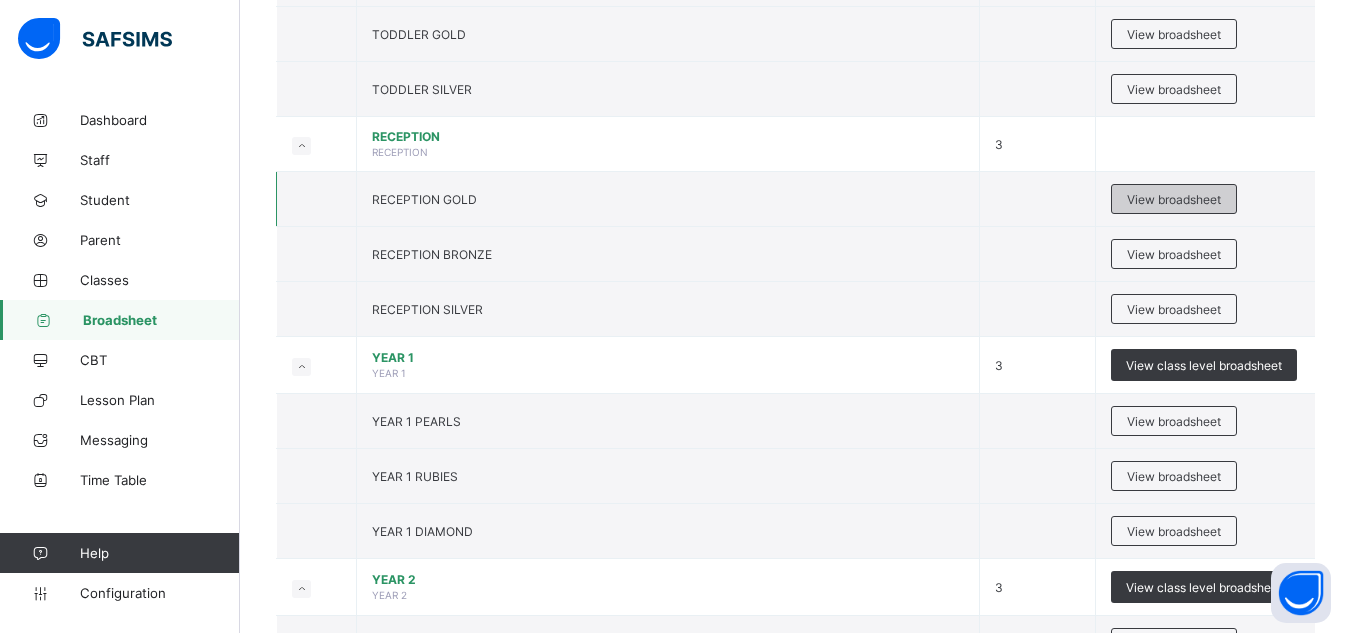 click on "View broadsheet" at bounding box center (1174, 199) 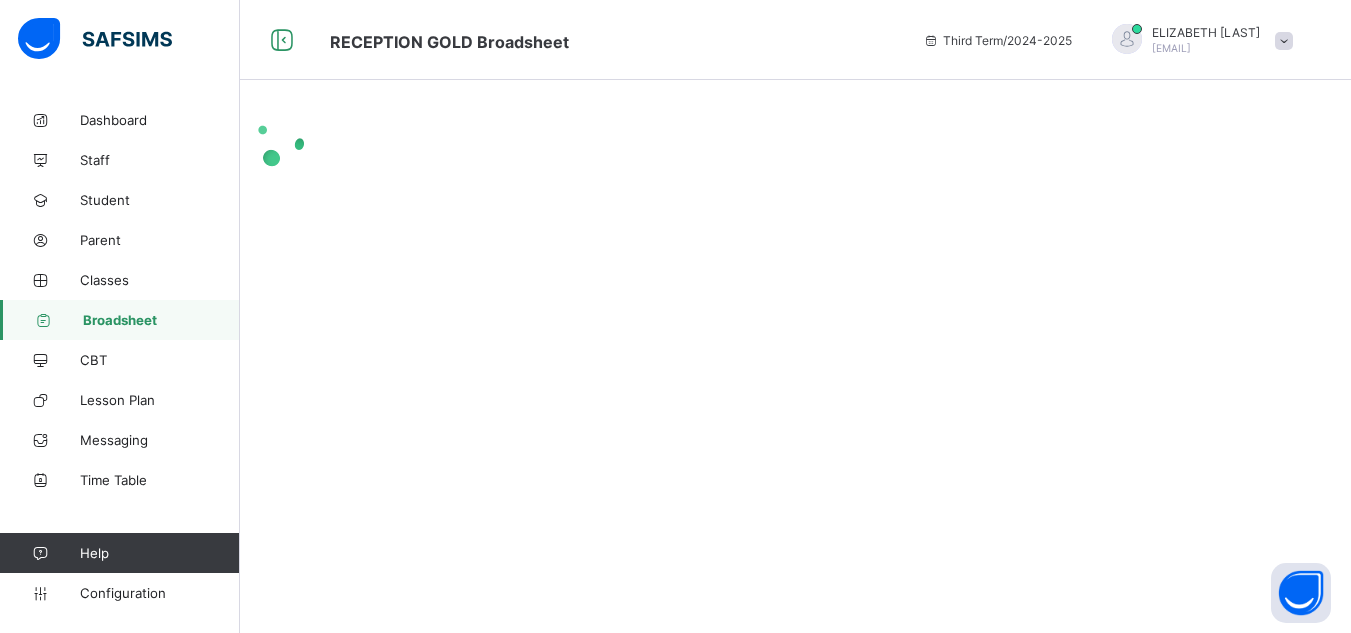 scroll, scrollTop: 0, scrollLeft: 0, axis: both 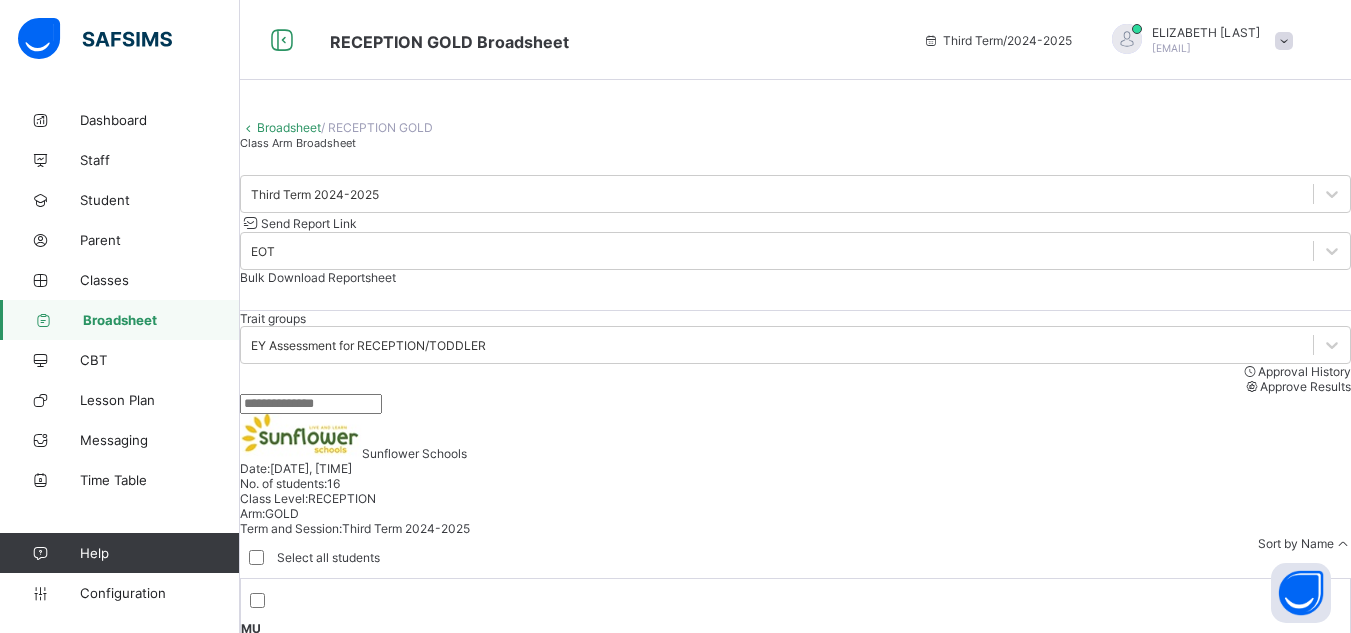 click at bounding box center [311, 404] 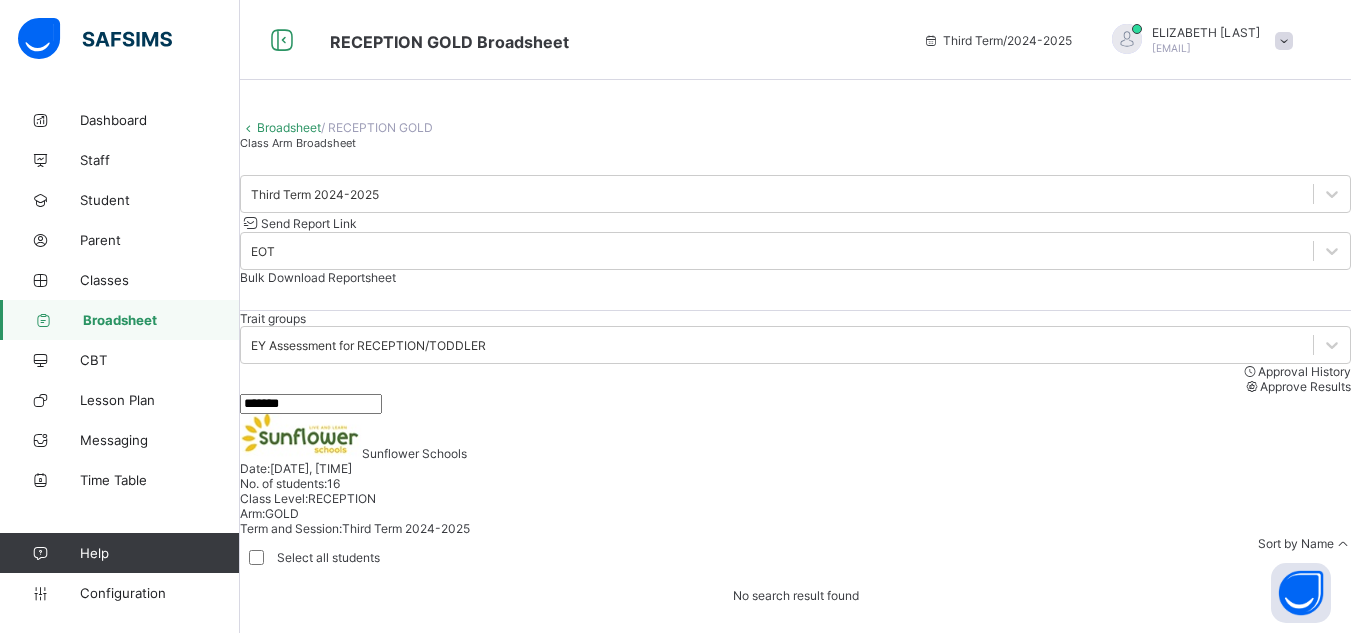 type on "*******" 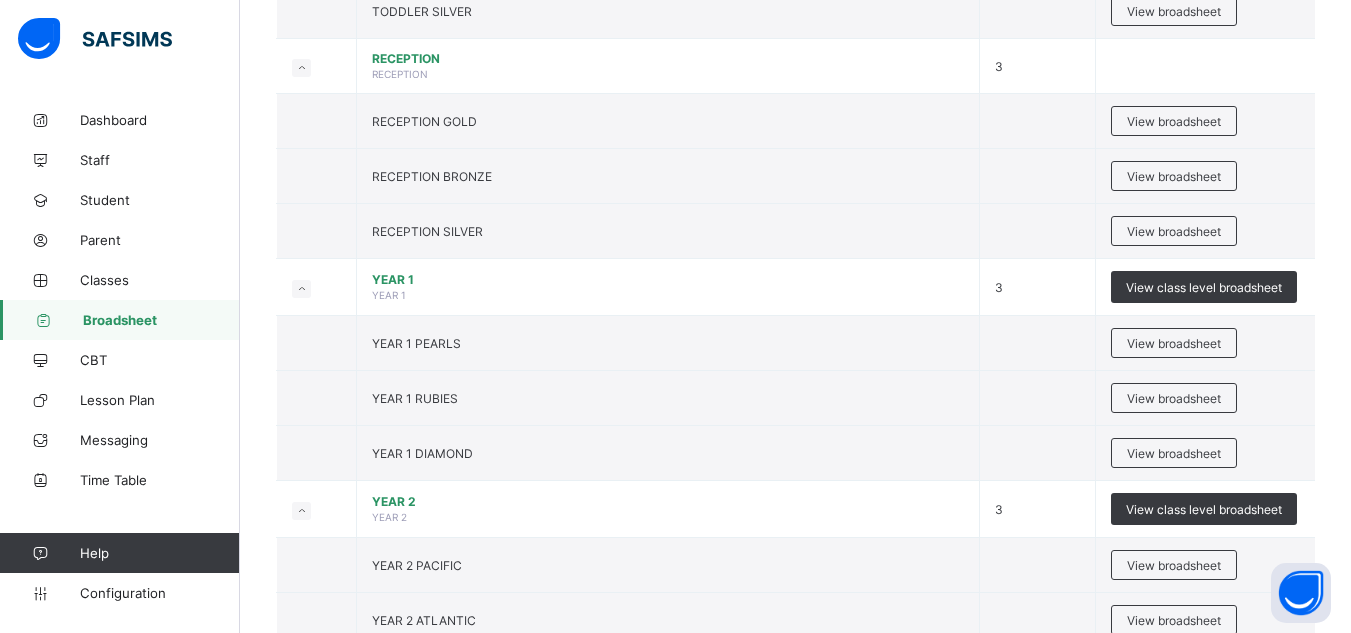 scroll, scrollTop: 640, scrollLeft: 0, axis: vertical 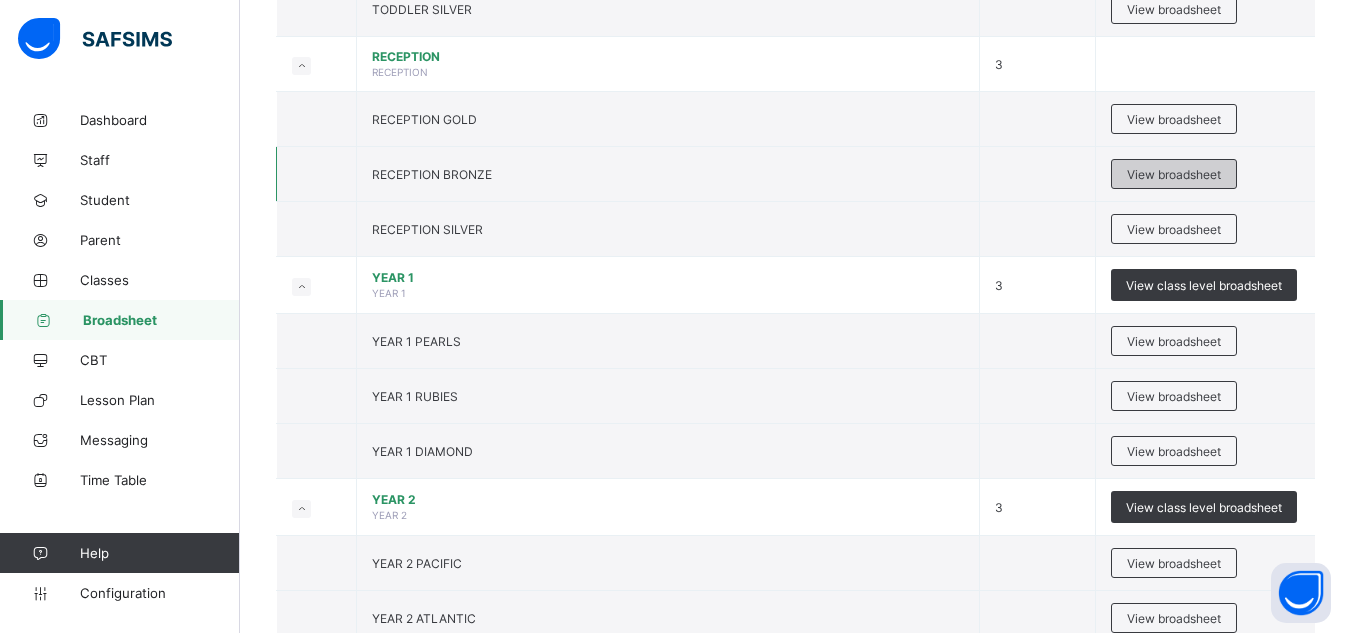 click on "View broadsheet" at bounding box center [1174, 174] 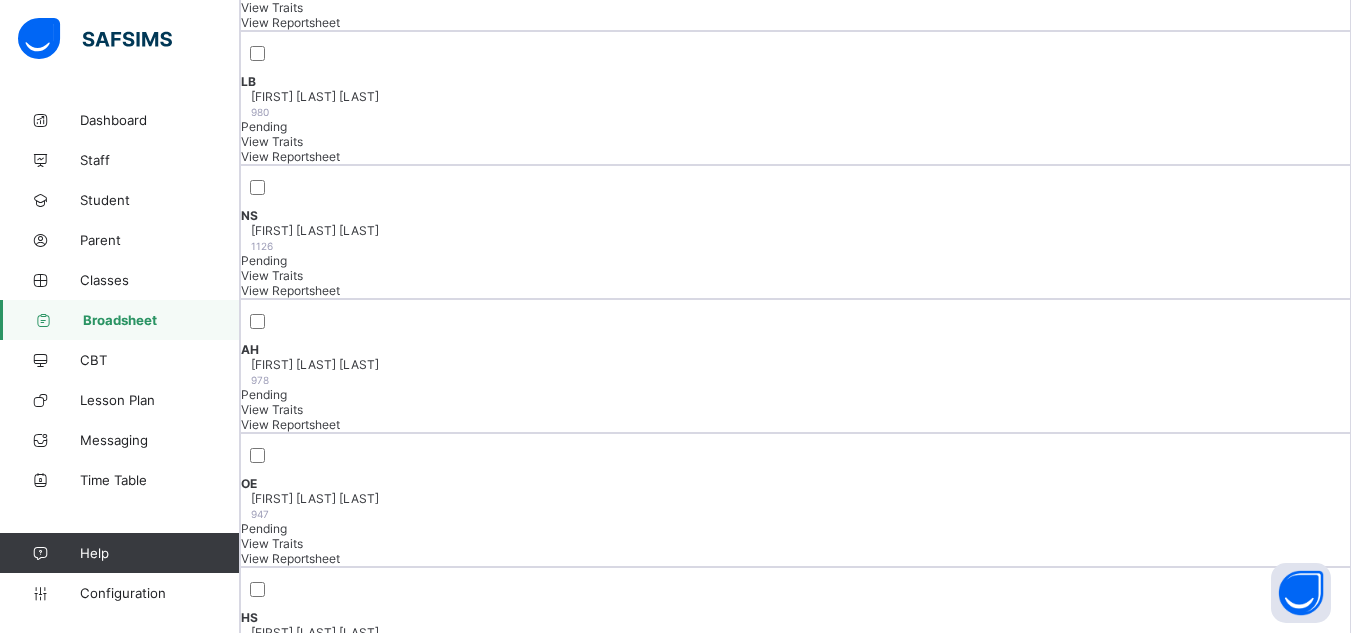 scroll, scrollTop: 941, scrollLeft: 0, axis: vertical 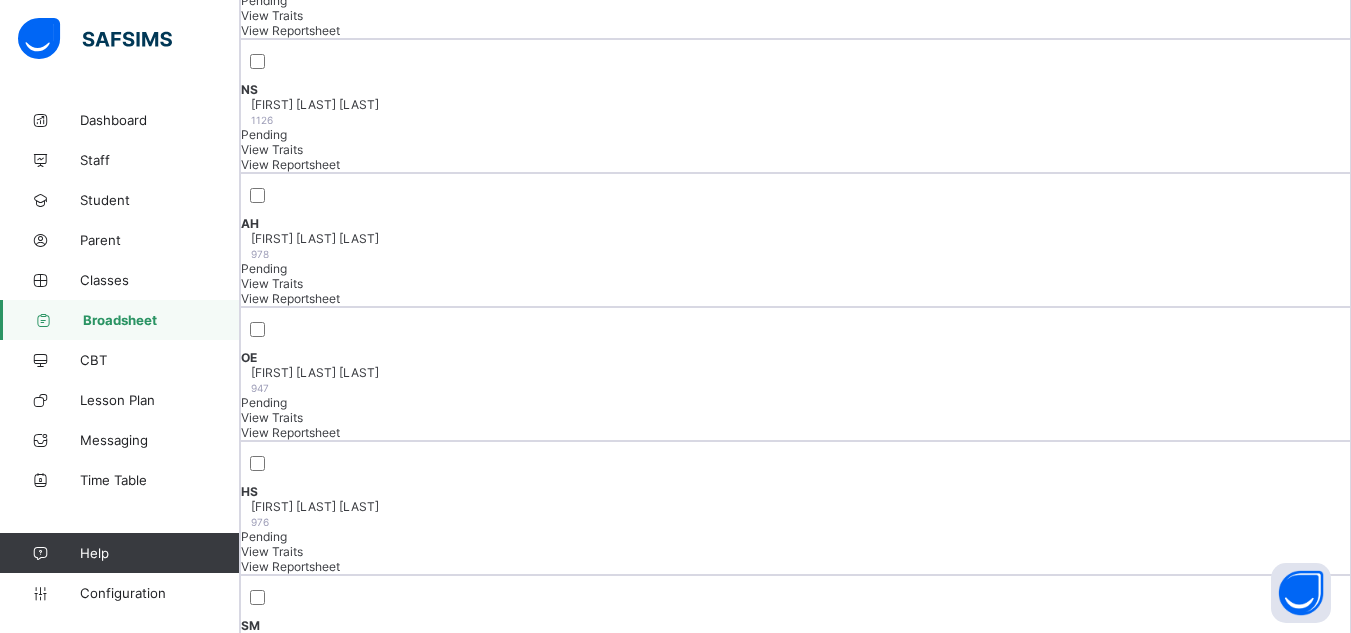 click on "View Reportsheet" at bounding box center [290, 1638] 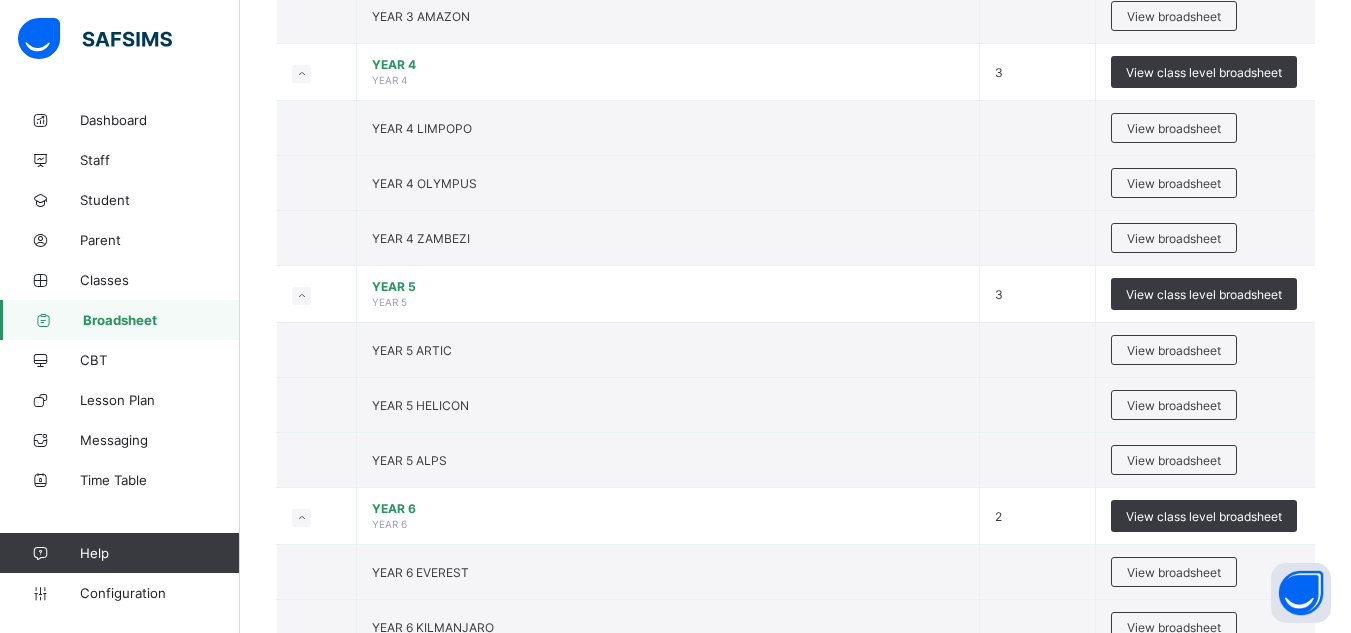 scroll, scrollTop: 1520, scrollLeft: 0, axis: vertical 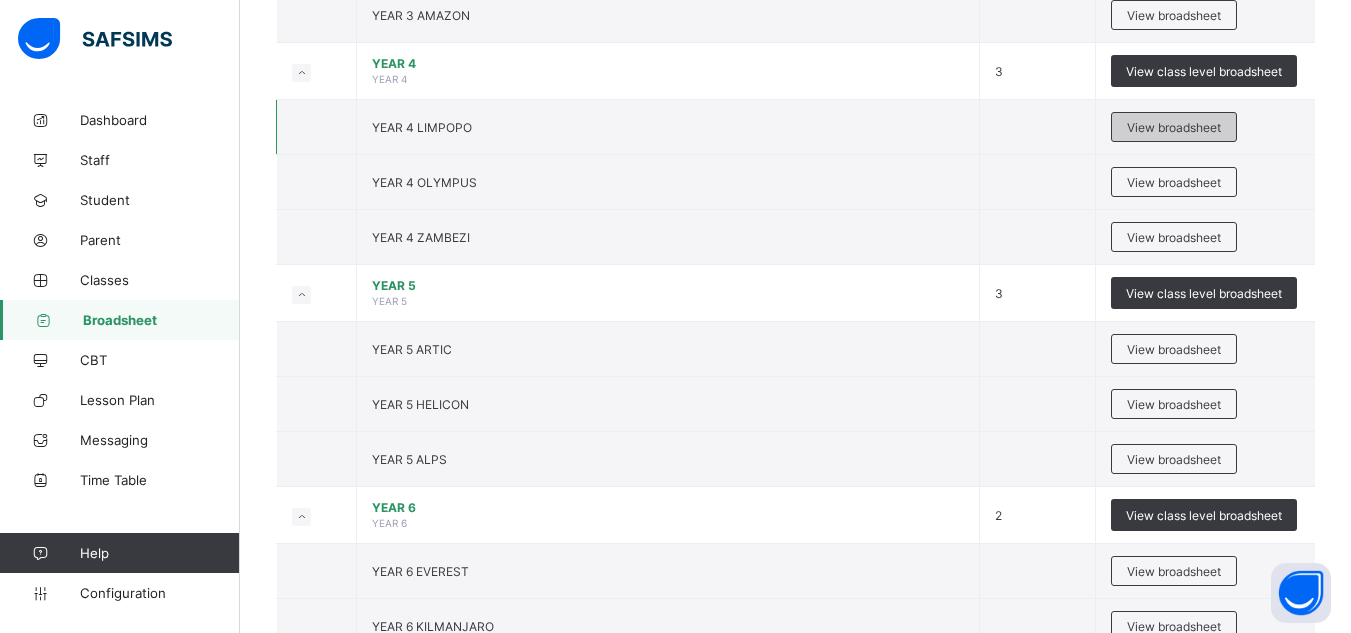 click on "View broadsheet" at bounding box center (1174, 127) 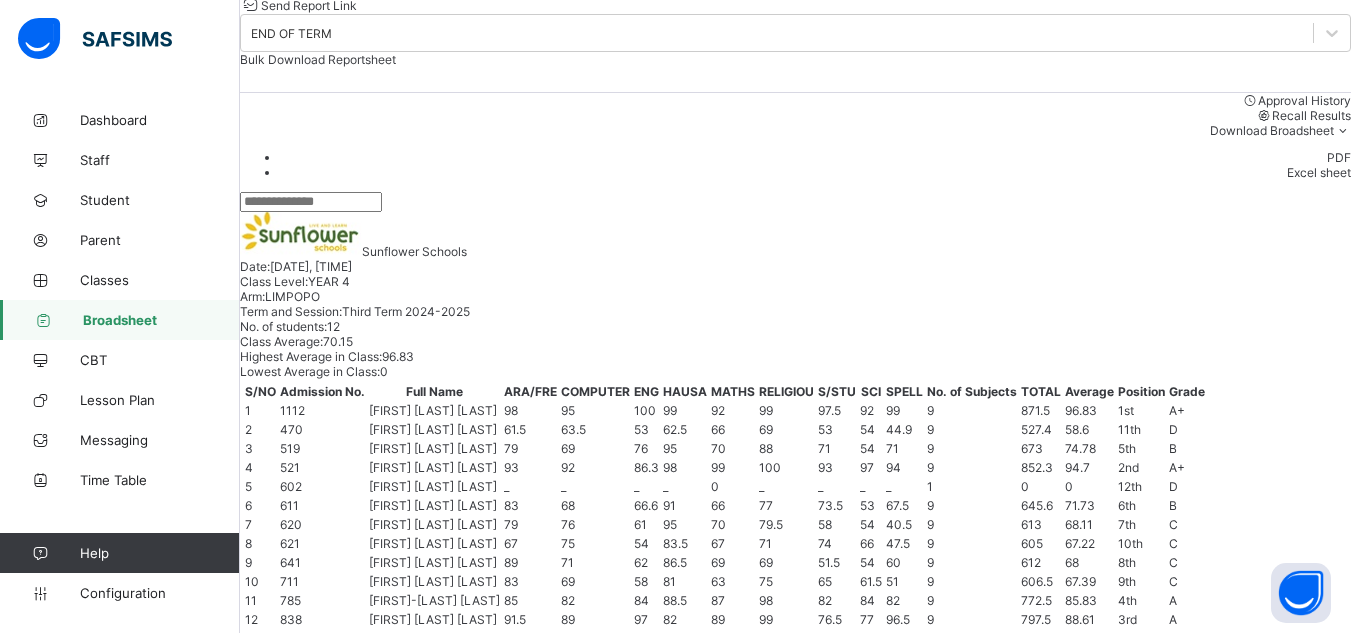scroll, scrollTop: 208, scrollLeft: 0, axis: vertical 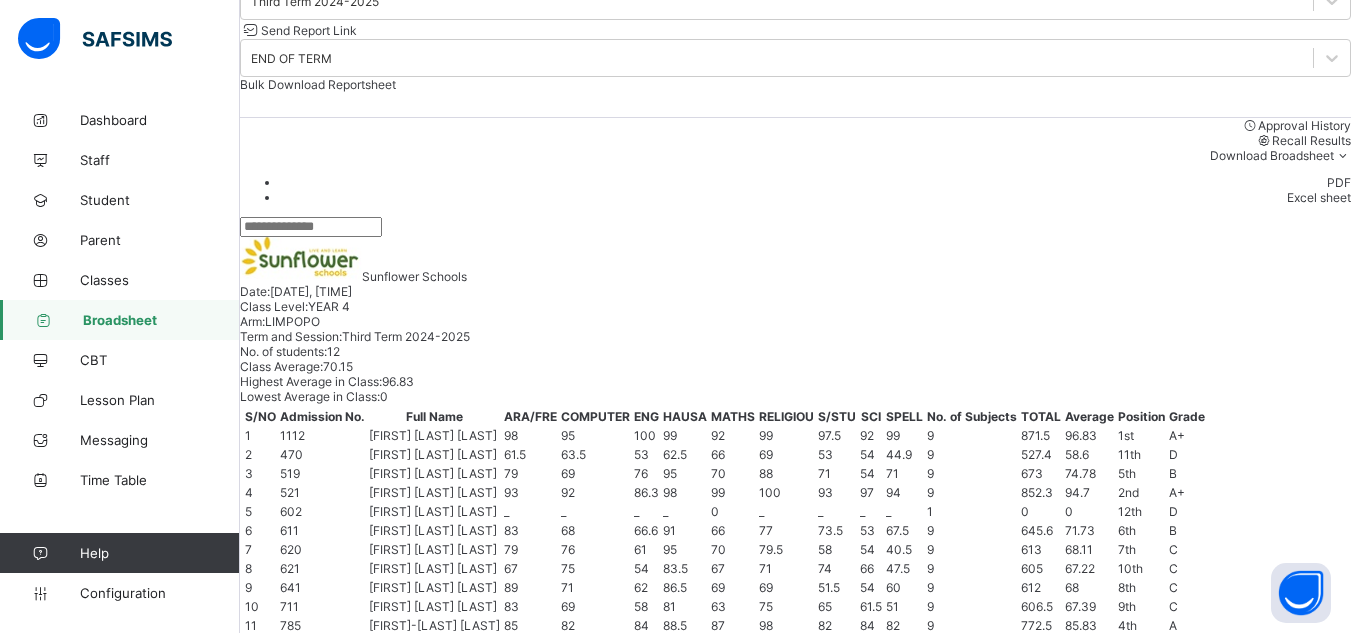 click at bounding box center (311, 227) 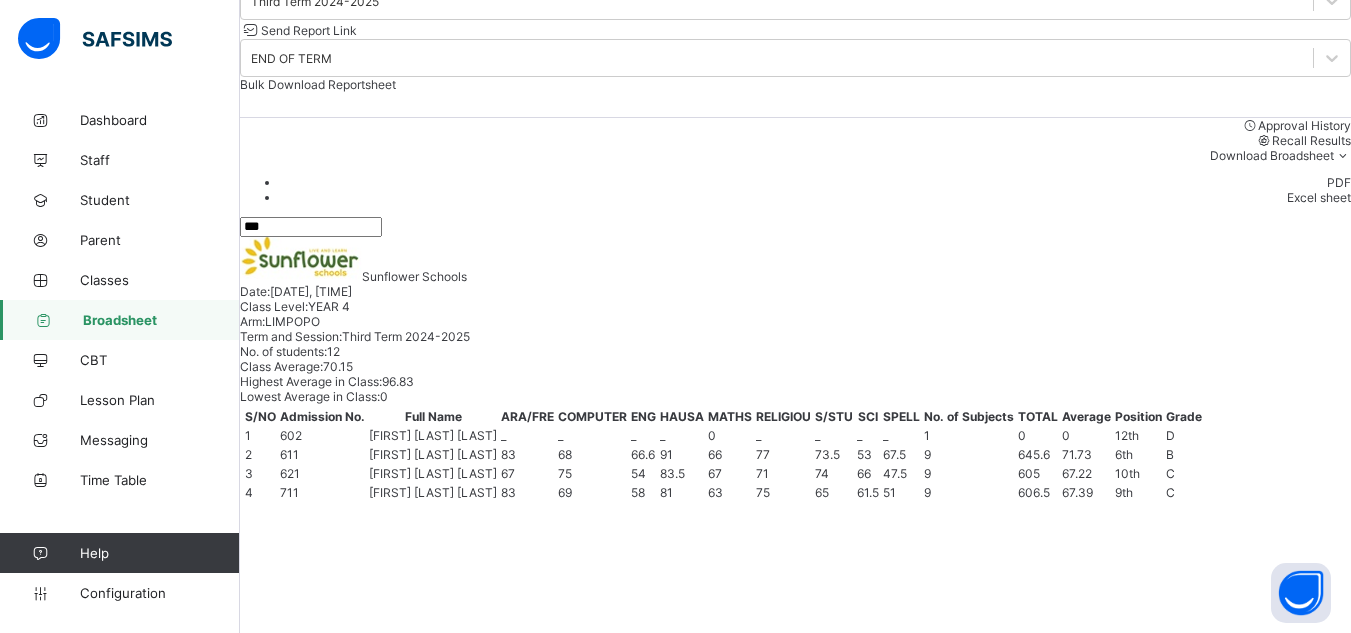 scroll, scrollTop: 80, scrollLeft: 0, axis: vertical 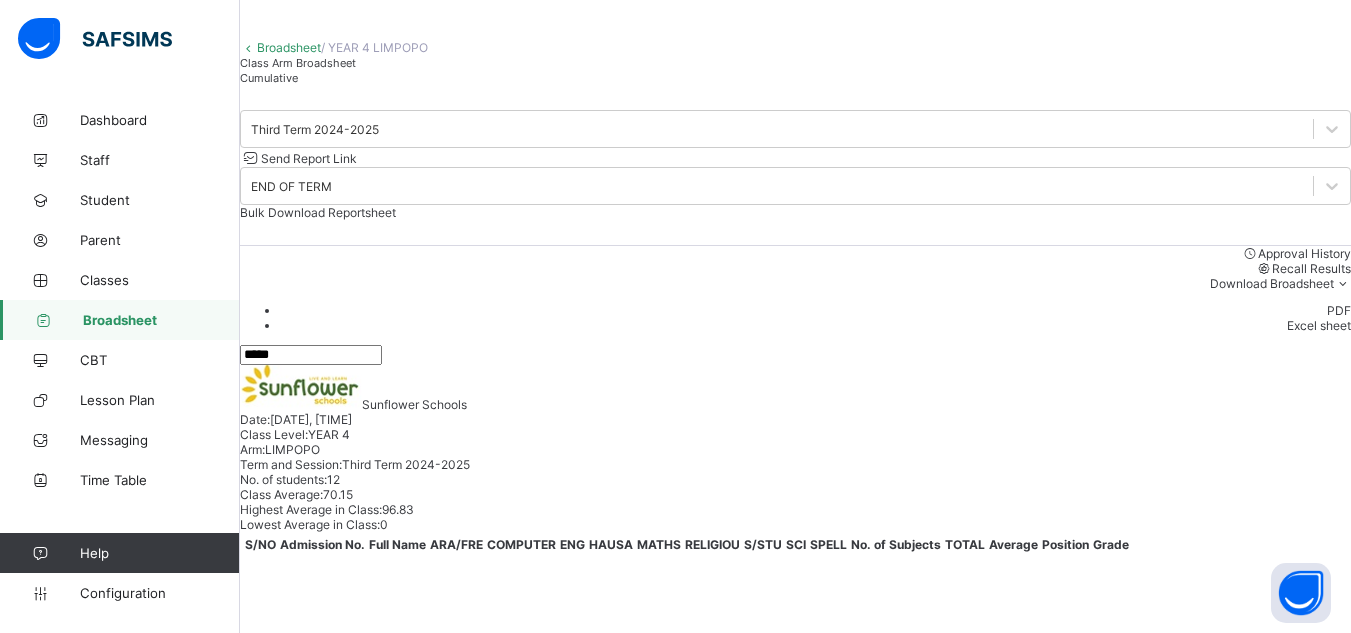 type on "*****" 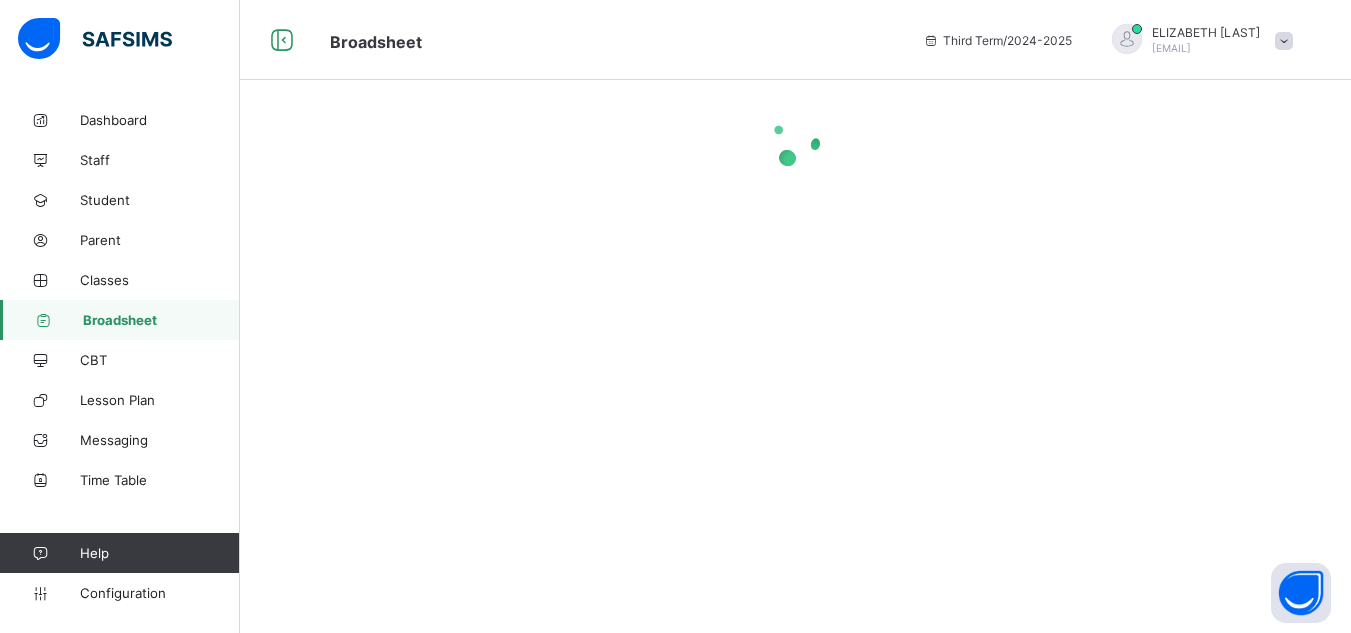 scroll, scrollTop: 0, scrollLeft: 0, axis: both 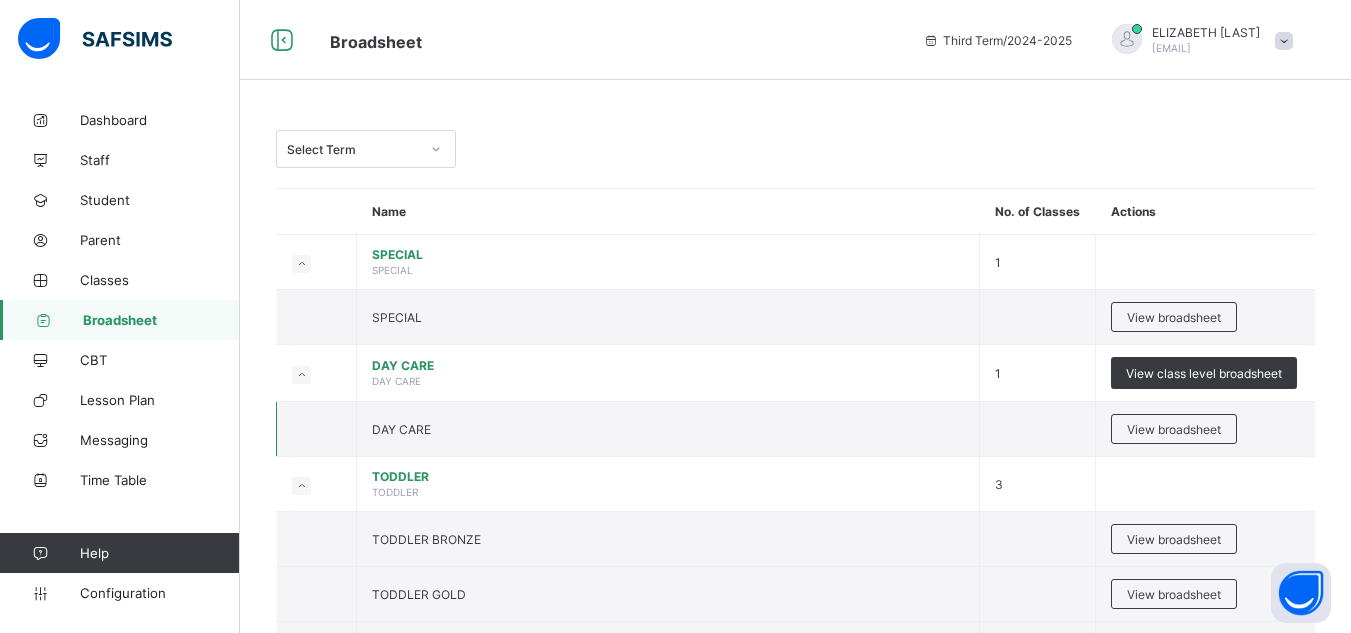 click on "DAY CARE" at bounding box center [668, 429] 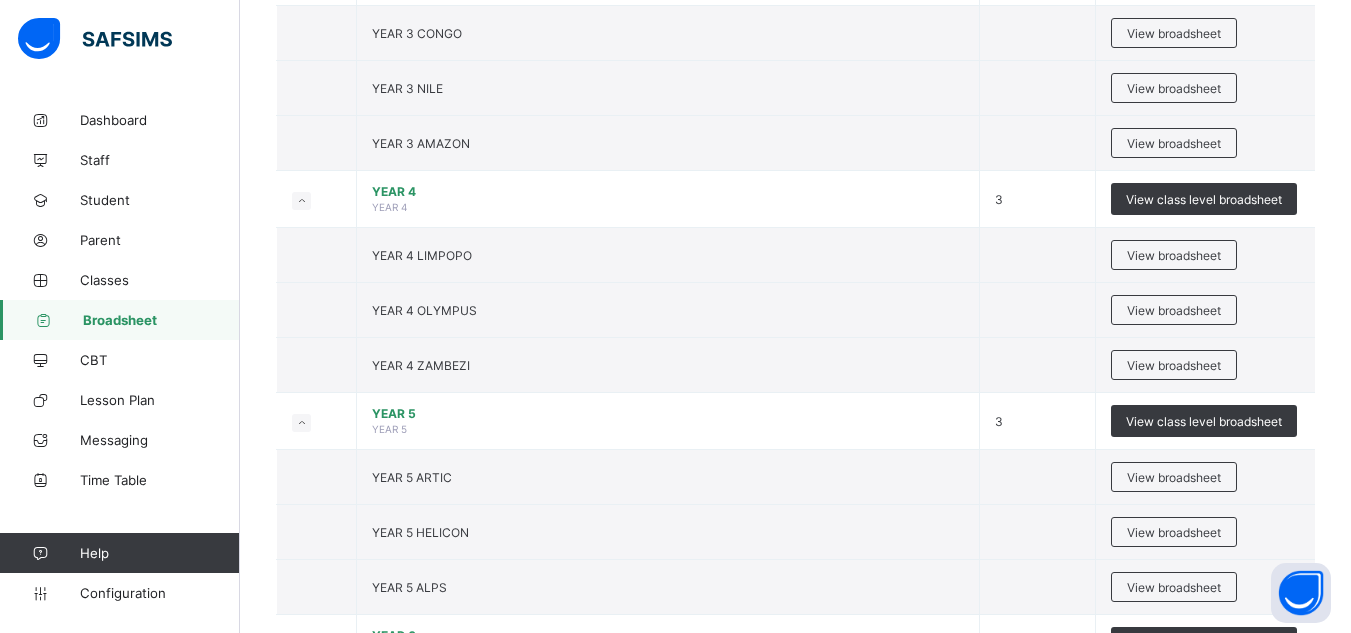 scroll, scrollTop: 1400, scrollLeft: 0, axis: vertical 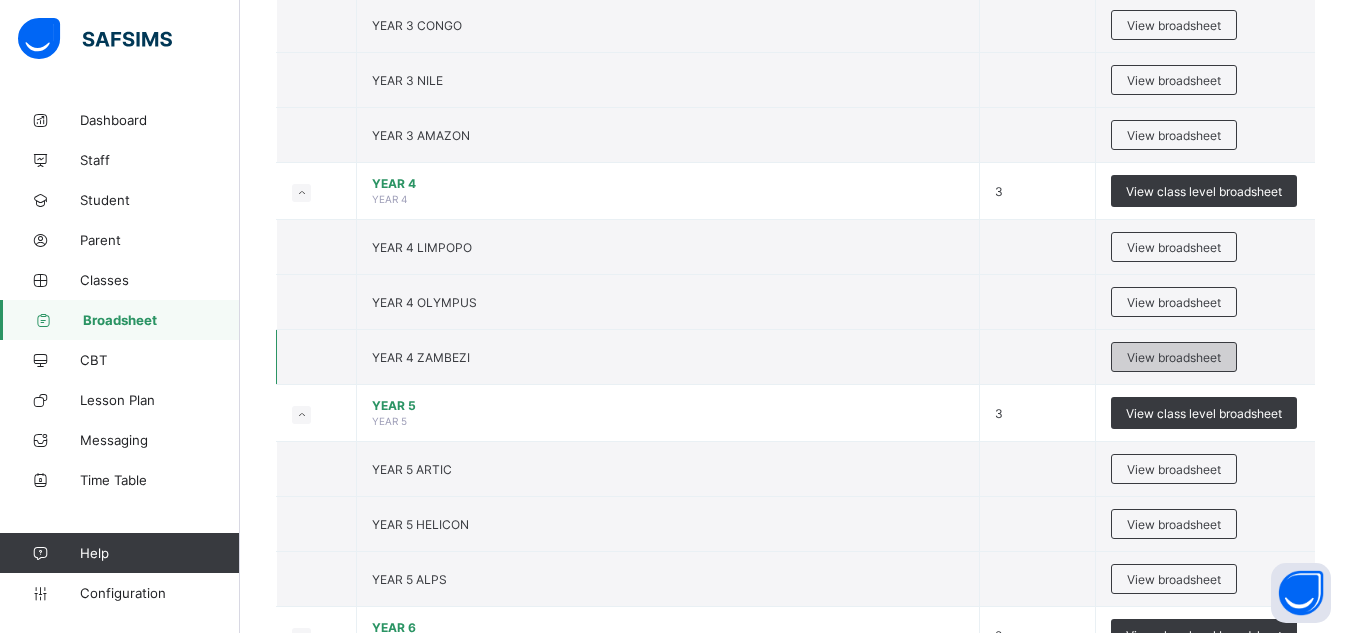 click on "View broadsheet" at bounding box center [1174, 357] 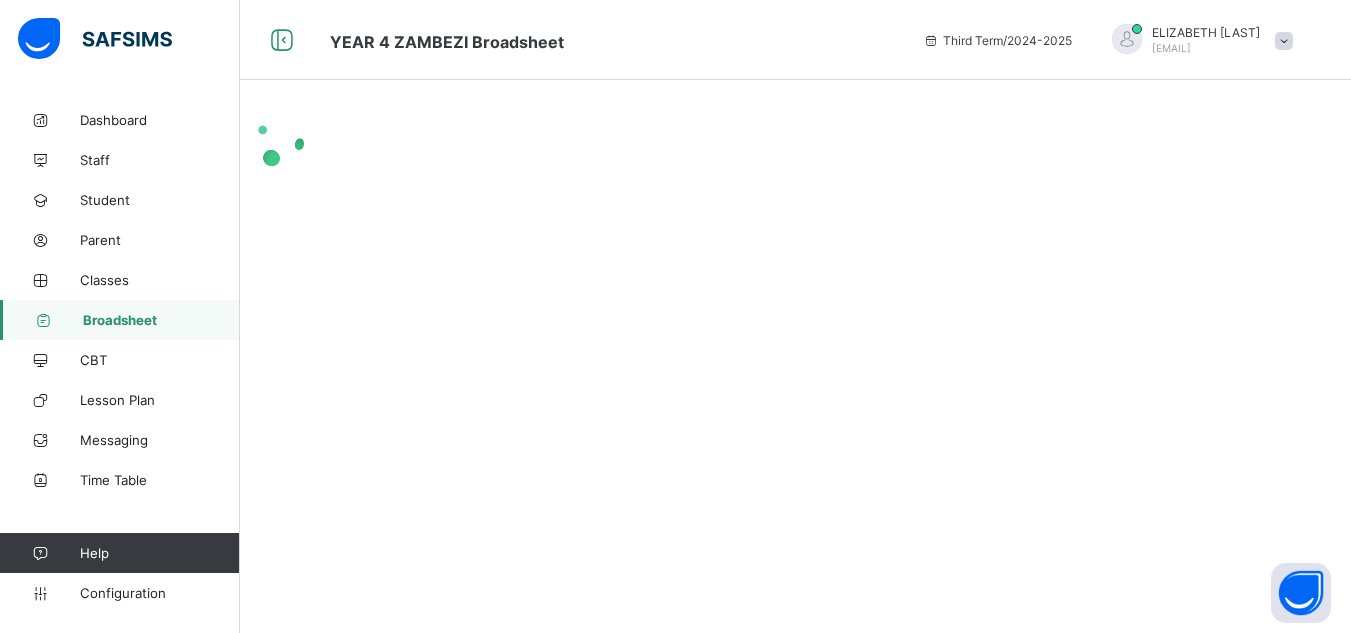 scroll, scrollTop: 0, scrollLeft: 0, axis: both 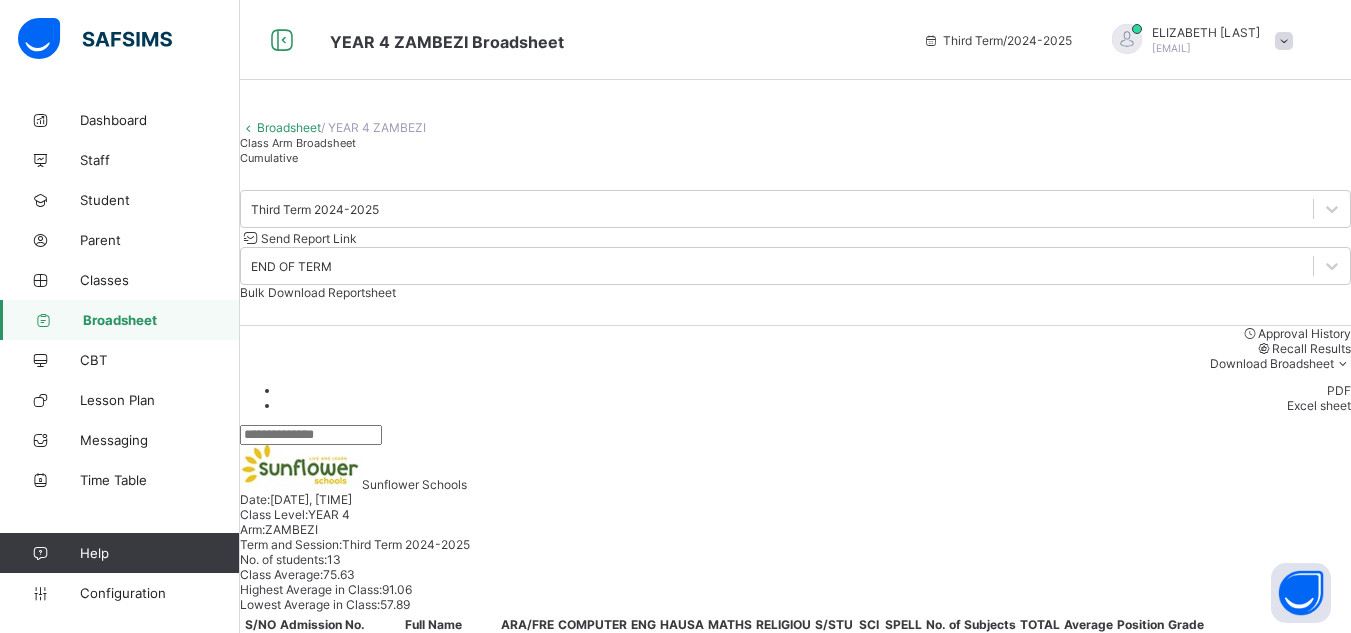 click at bounding box center (311, 435) 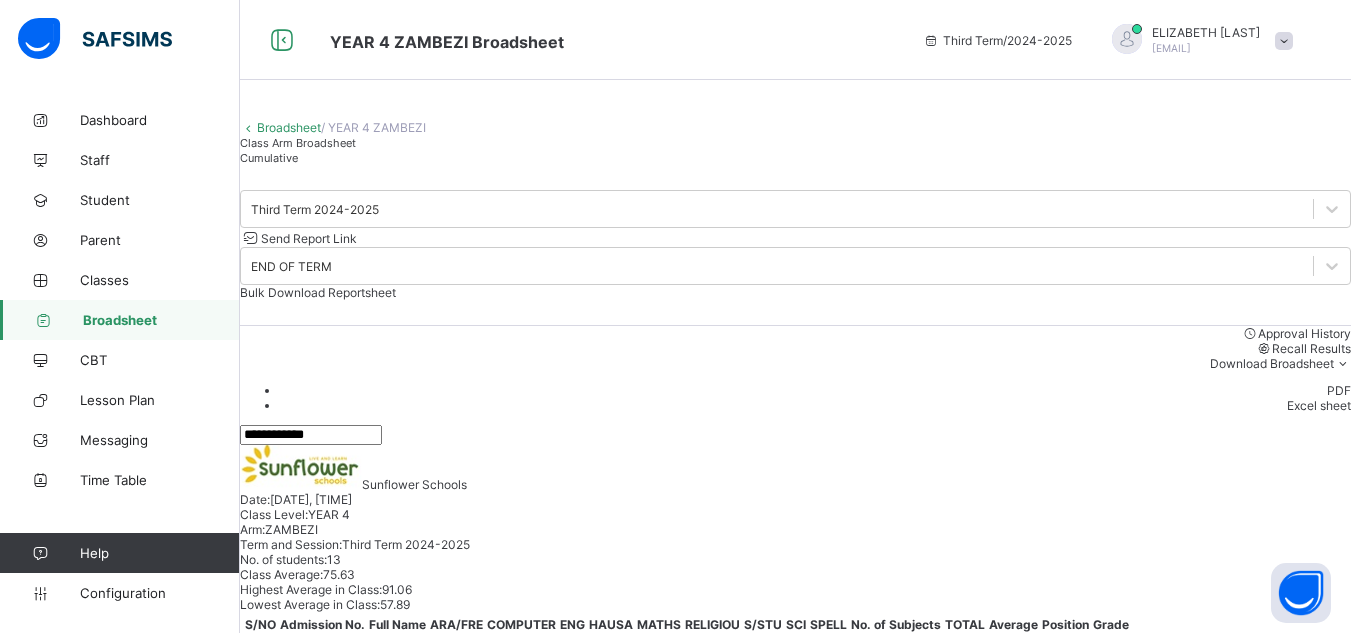 click on "**********" at bounding box center [795, 435] 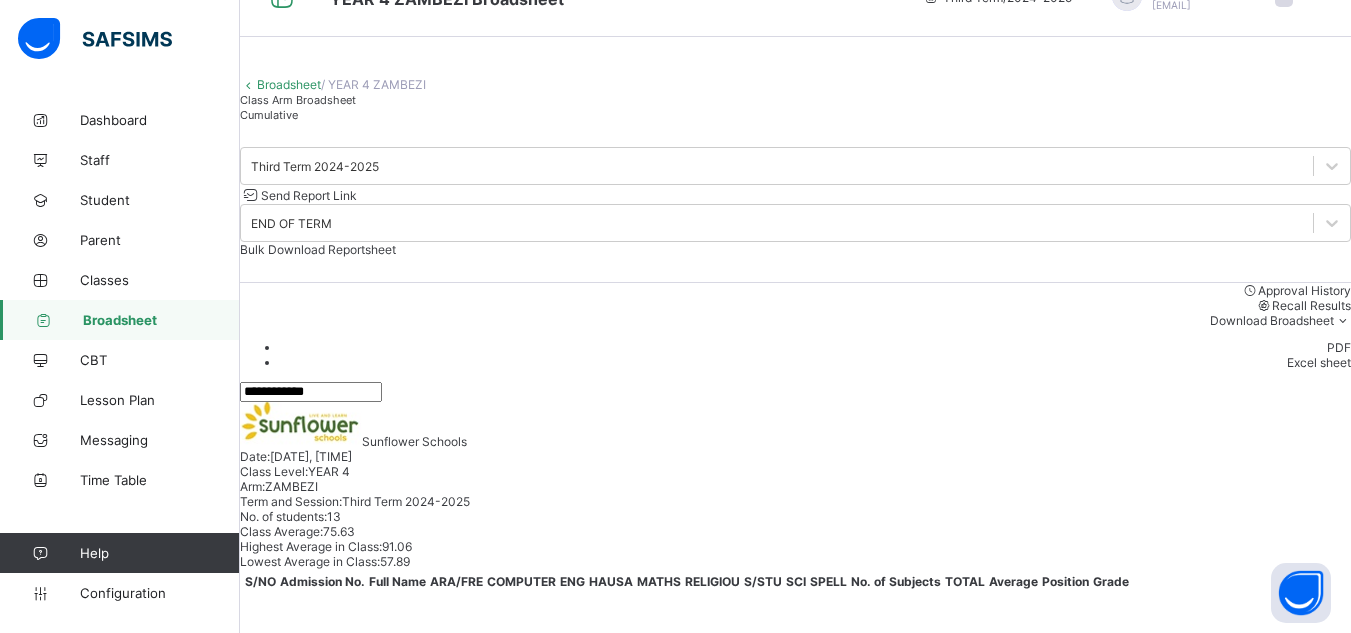scroll, scrollTop: 40, scrollLeft: 0, axis: vertical 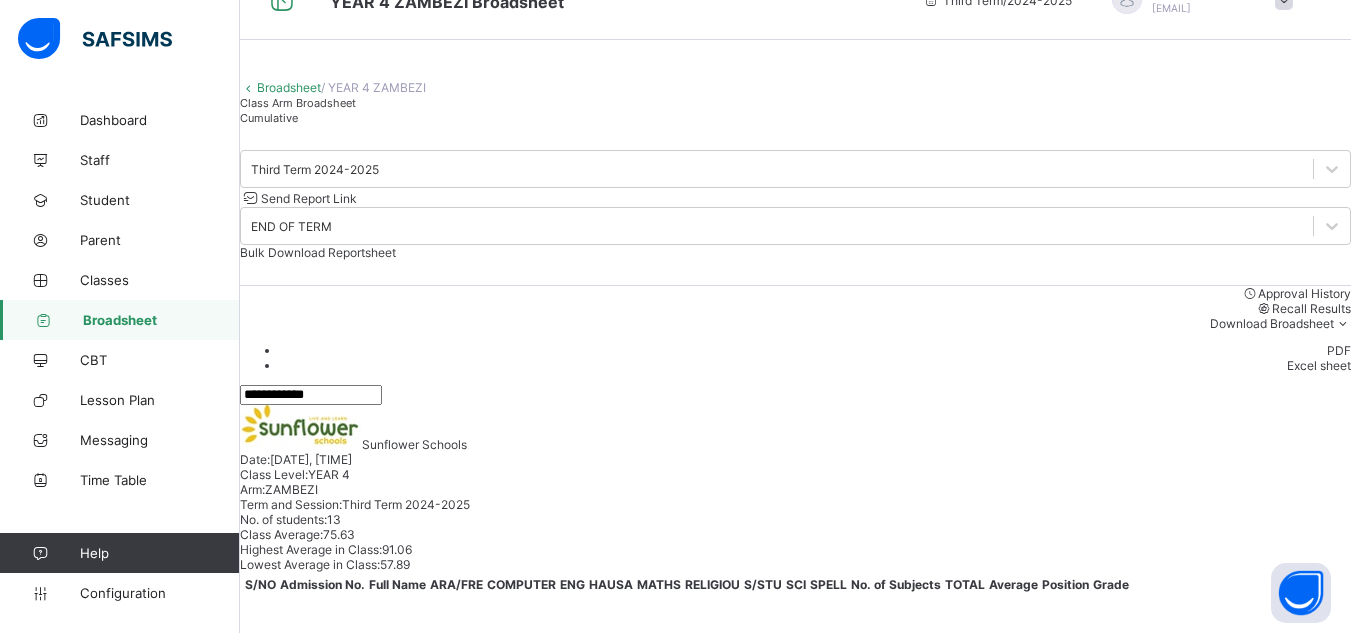 click on "**********" at bounding box center [311, 395] 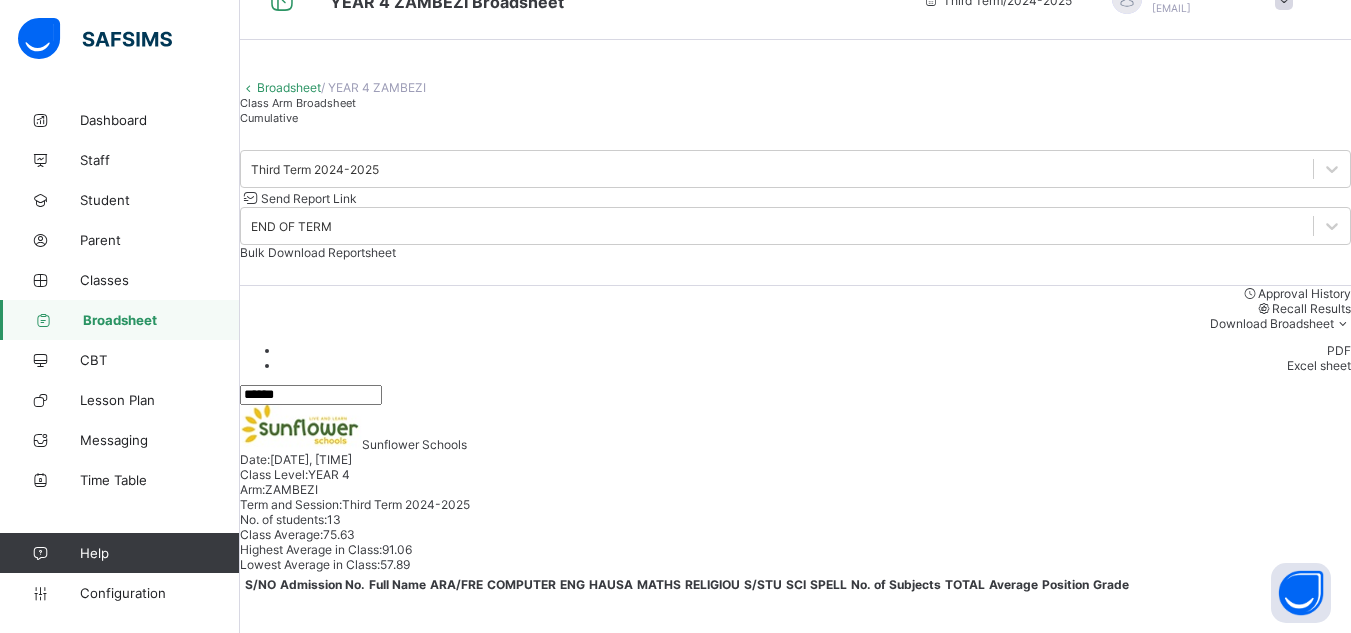 type on "******" 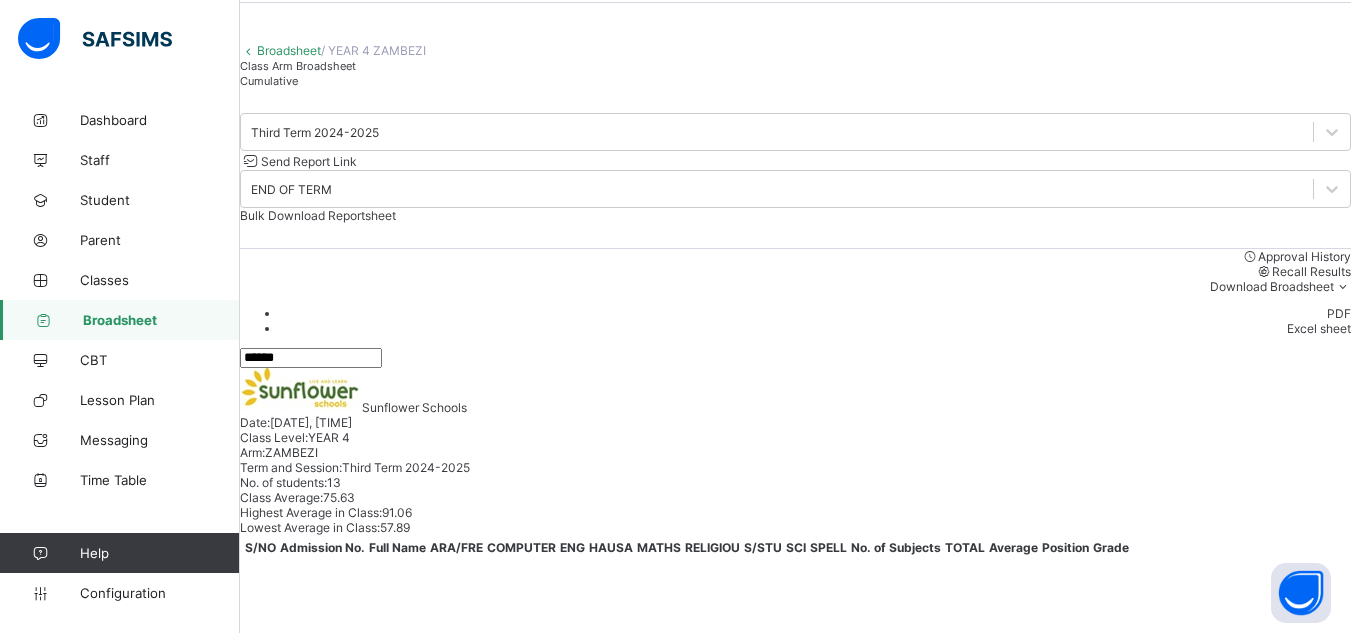 scroll, scrollTop: 80, scrollLeft: 0, axis: vertical 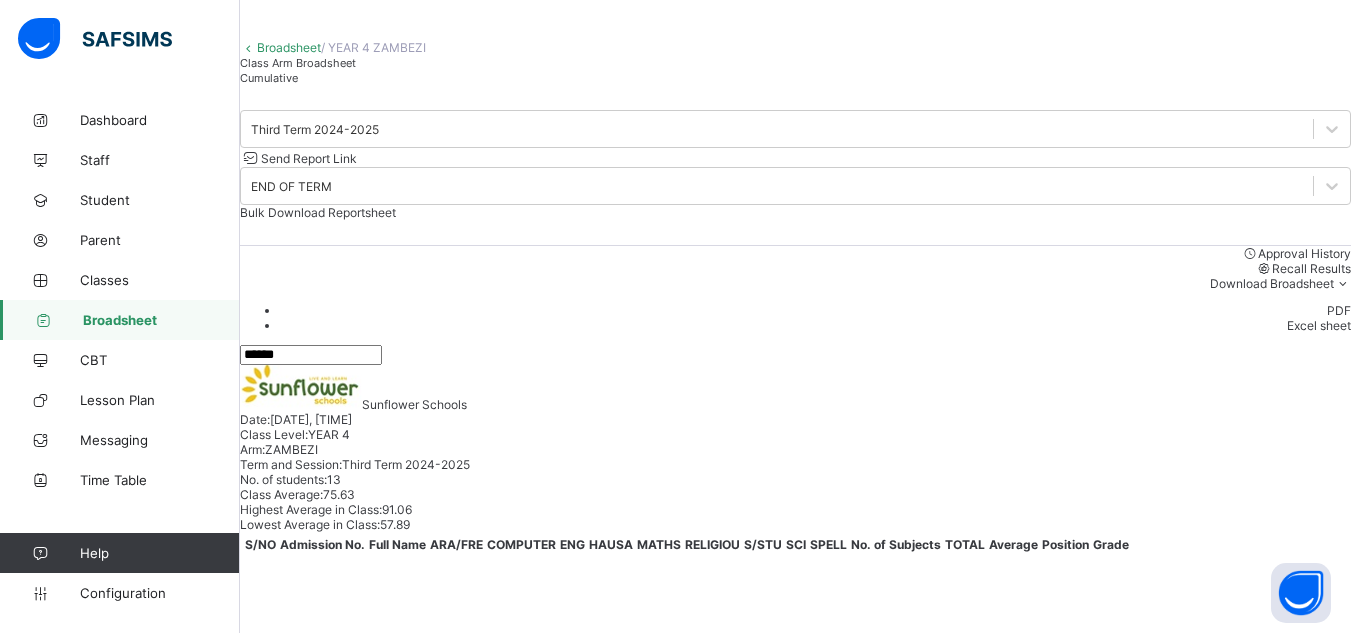 click on "Broadsheet" at bounding box center (161, 320) 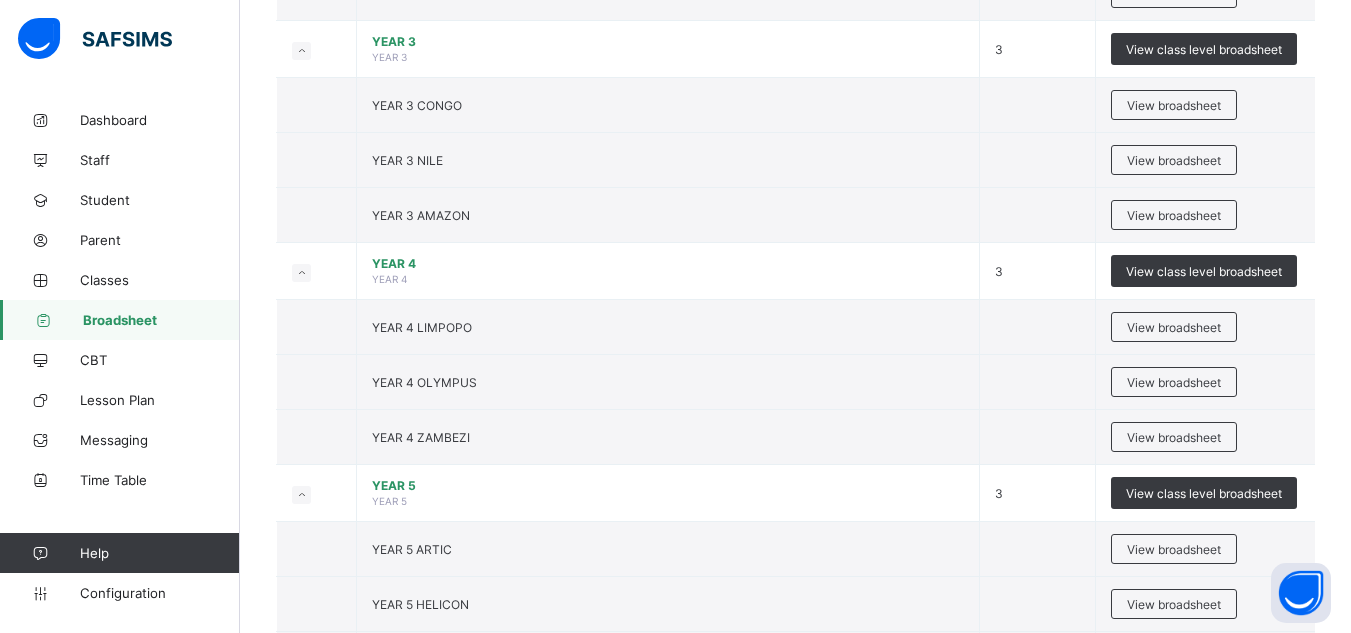 scroll, scrollTop: 1360, scrollLeft: 0, axis: vertical 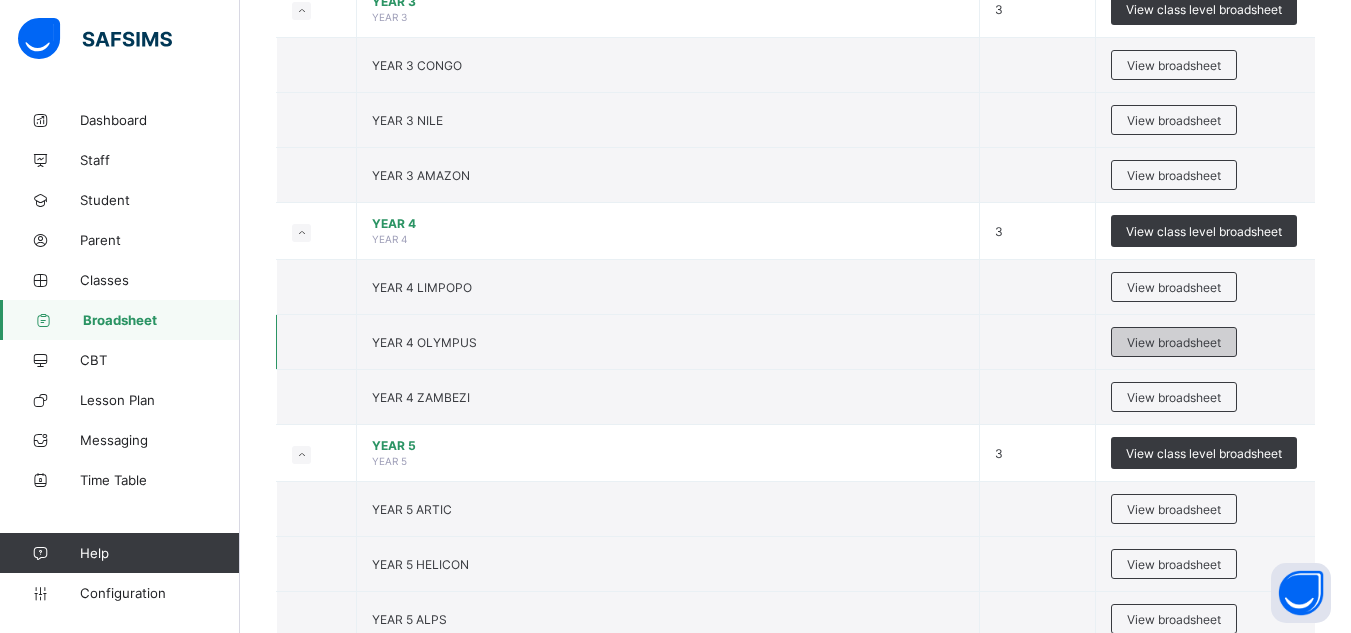 click on "View broadsheet" at bounding box center [1174, 342] 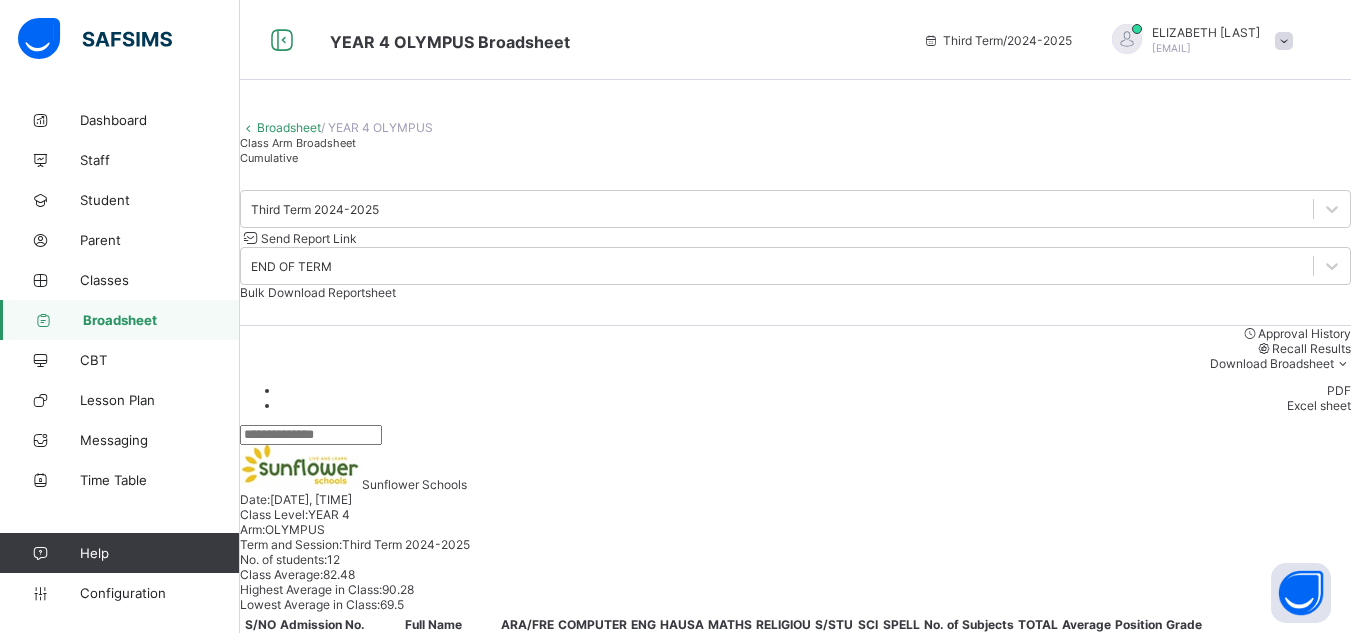 click on "Class Arm Broadsheet Cumulative" at bounding box center (795, 150) 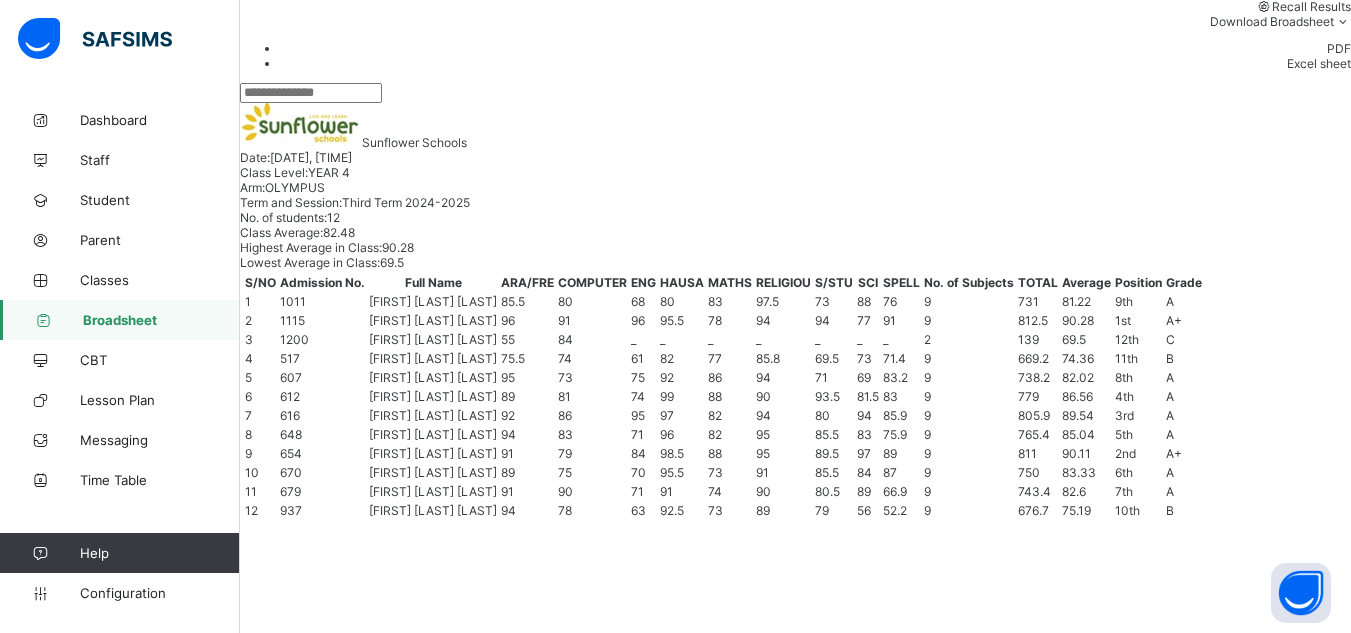 scroll, scrollTop: 448, scrollLeft: 0, axis: vertical 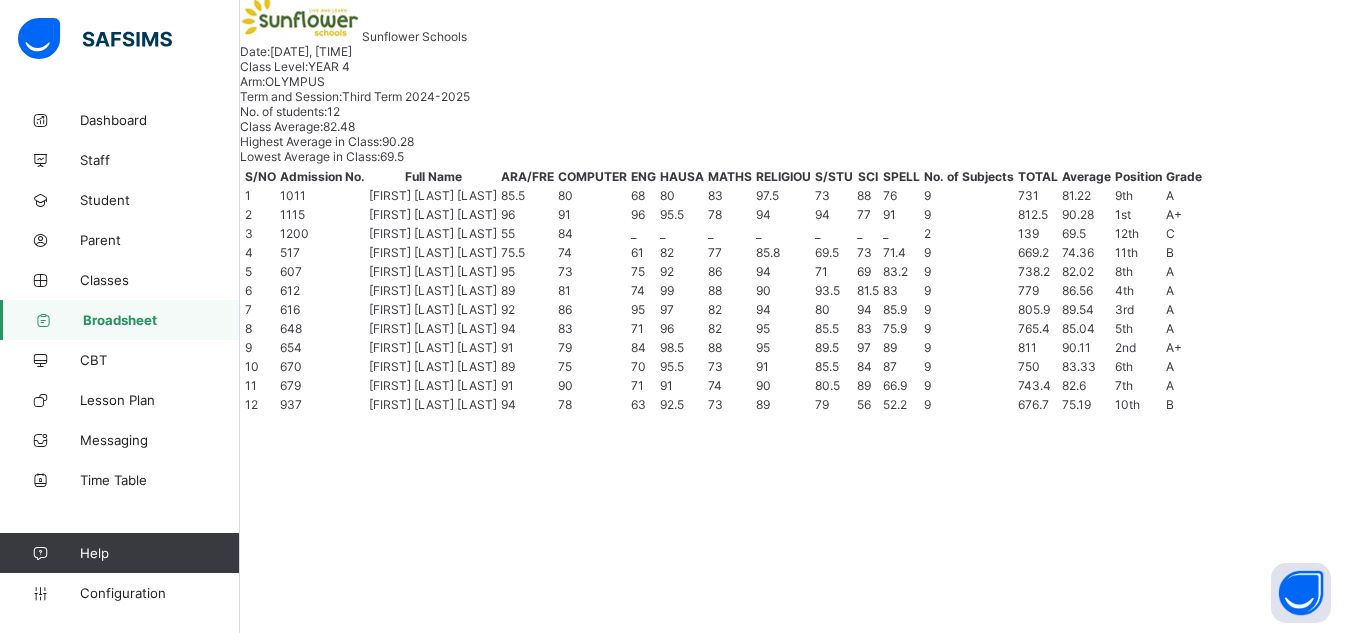 click on "FS Fatima  Ali Sadiq   1200" at bounding box center (369, 826) 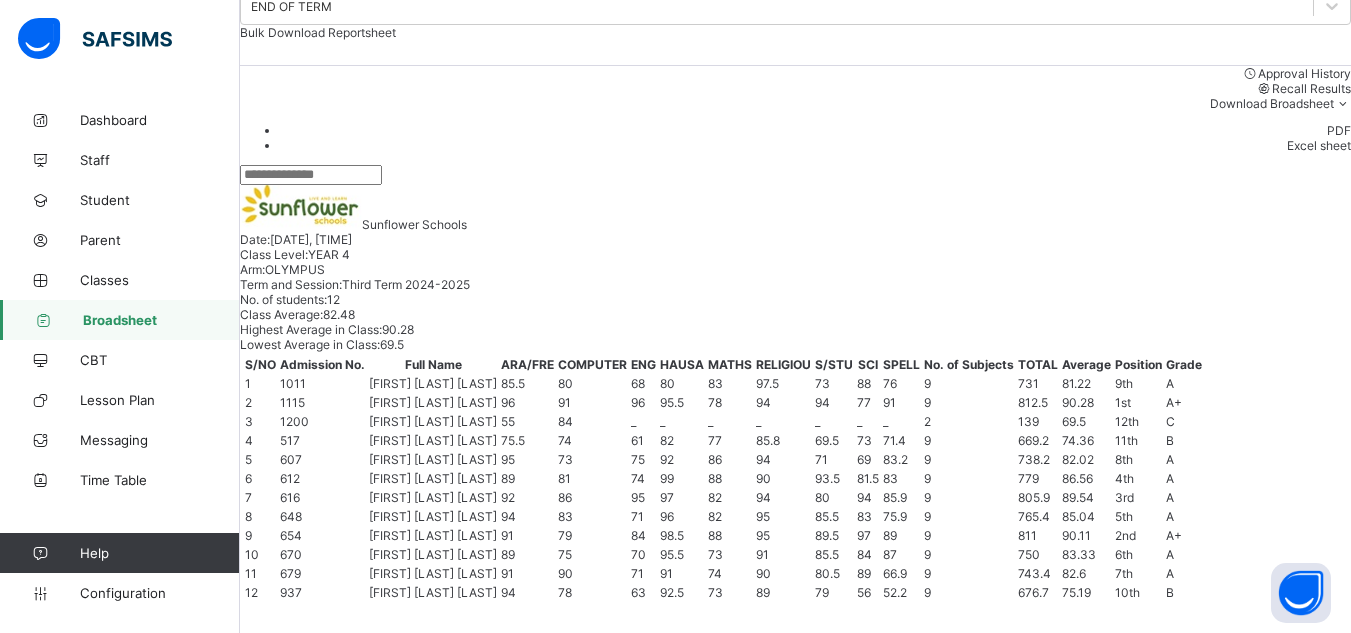 scroll, scrollTop: 208, scrollLeft: 0, axis: vertical 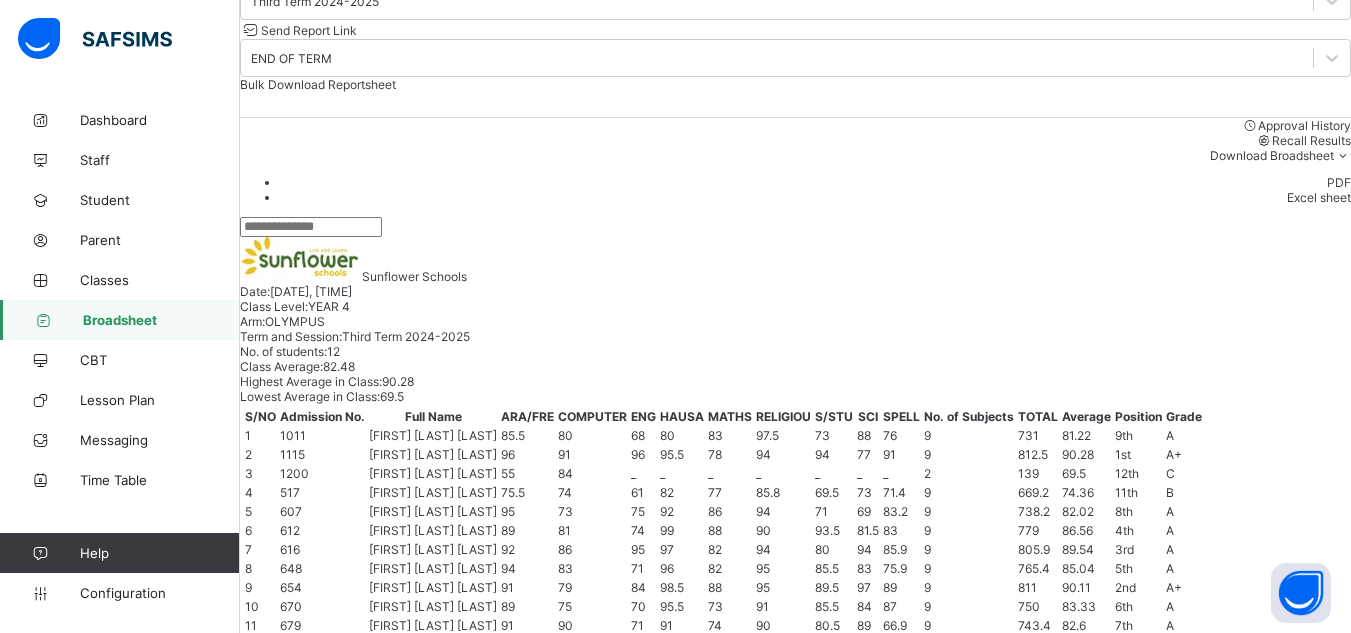 click on "View Reportsheet" at bounding box center (1301, 1559) 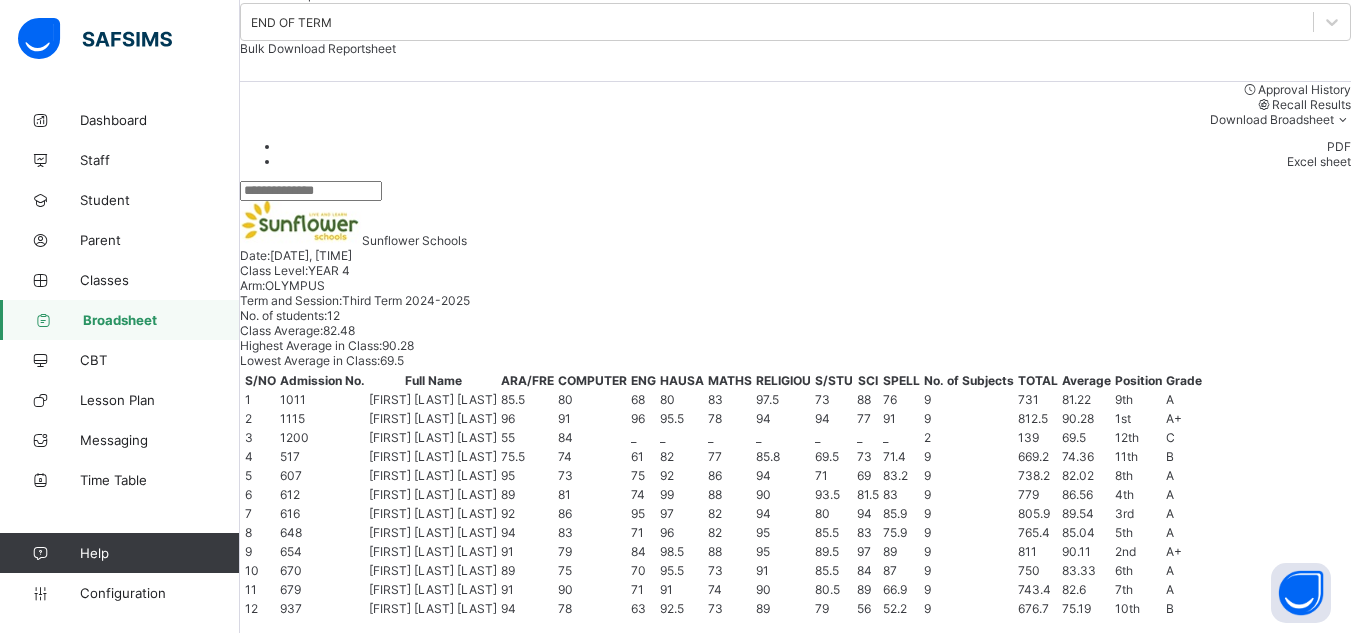 scroll, scrollTop: 444, scrollLeft: 0, axis: vertical 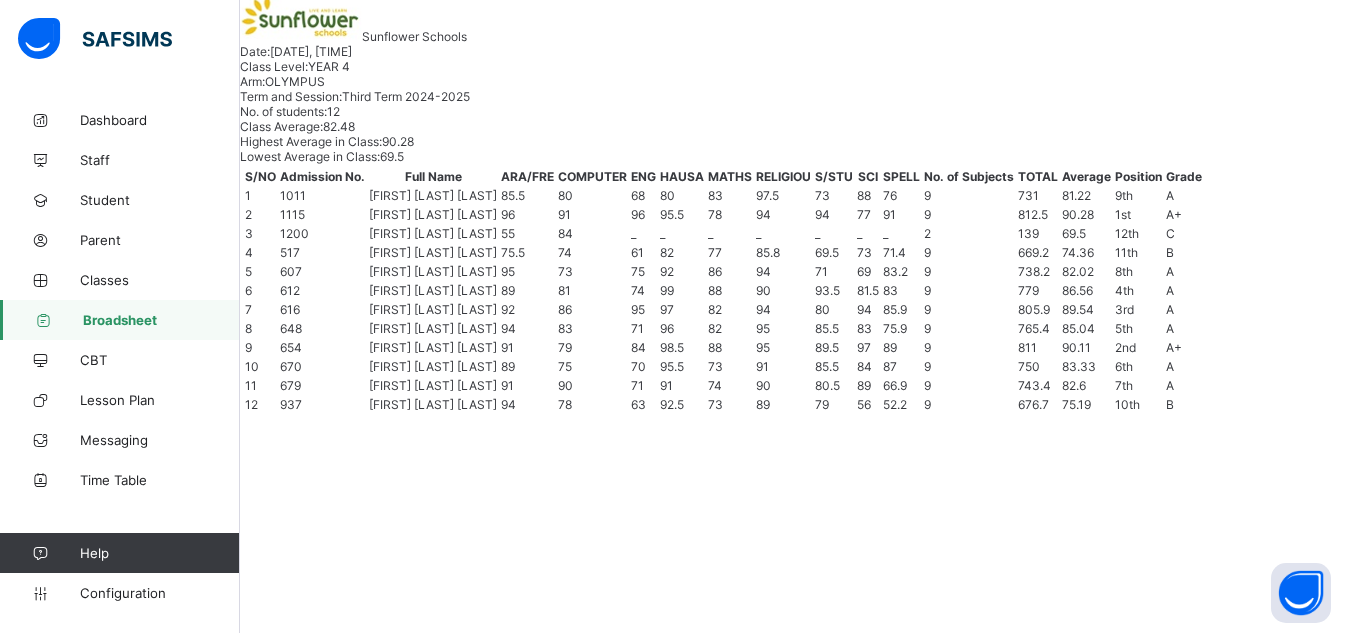 click on "Close" at bounding box center (256, 1813) 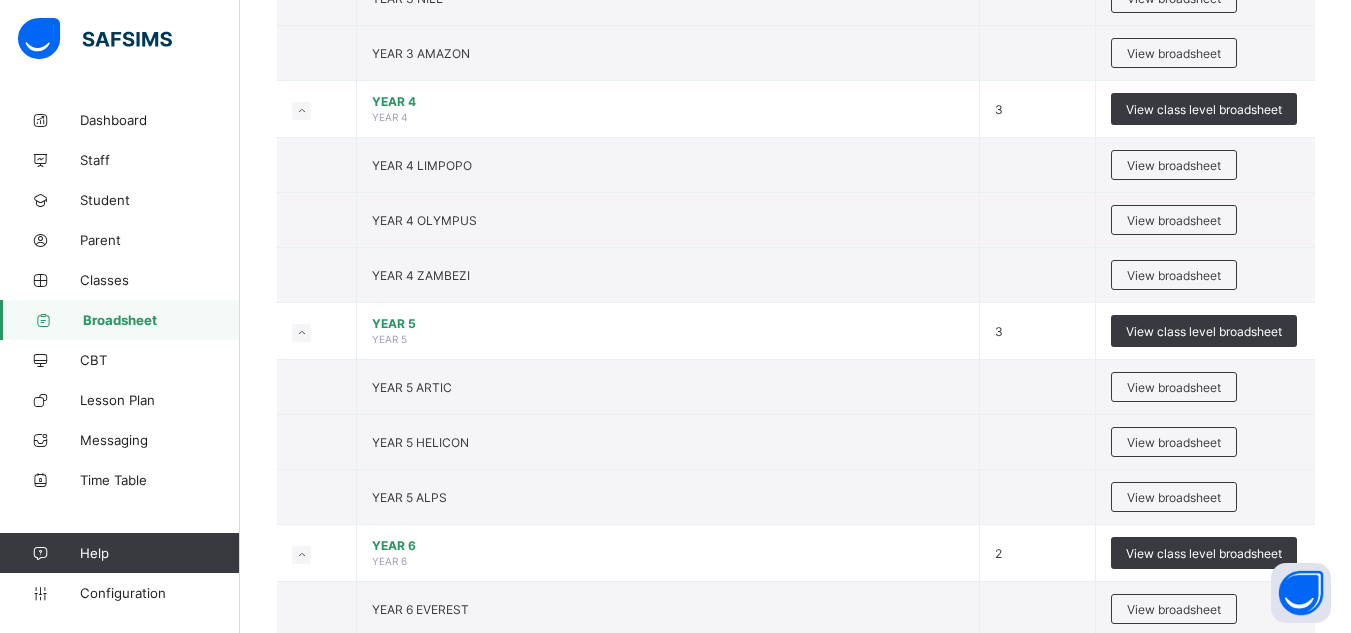 scroll, scrollTop: 1520, scrollLeft: 0, axis: vertical 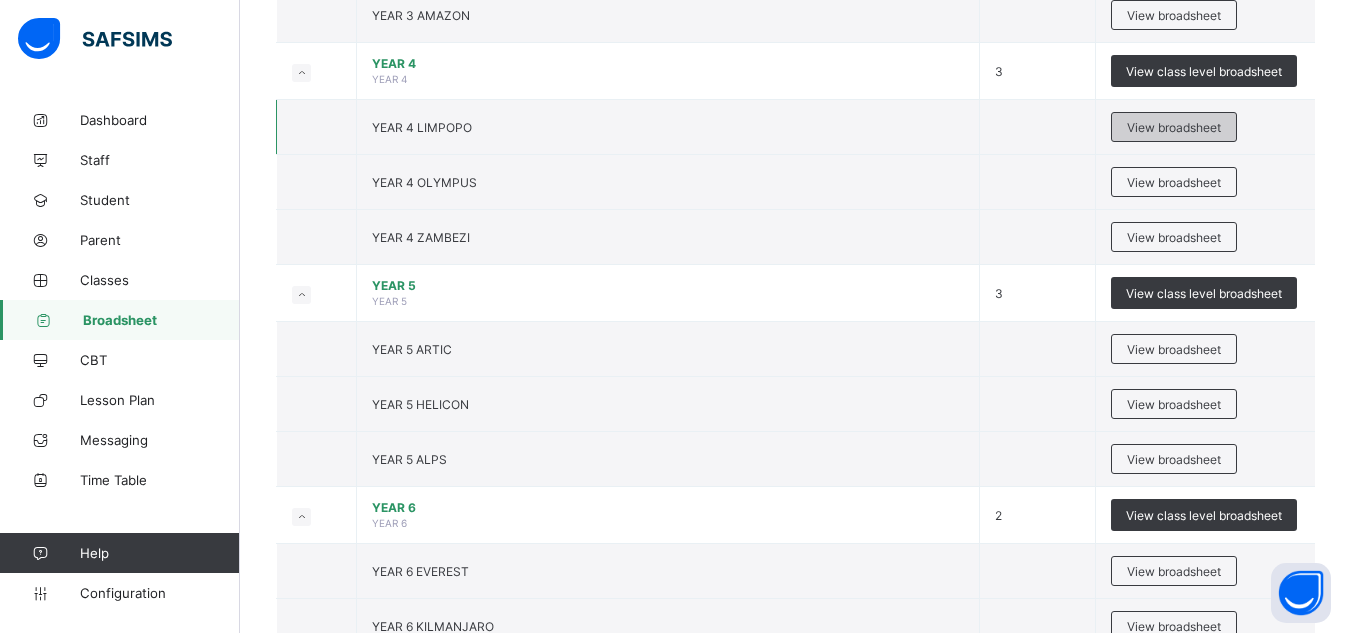 click on "View broadsheet" at bounding box center [1174, 127] 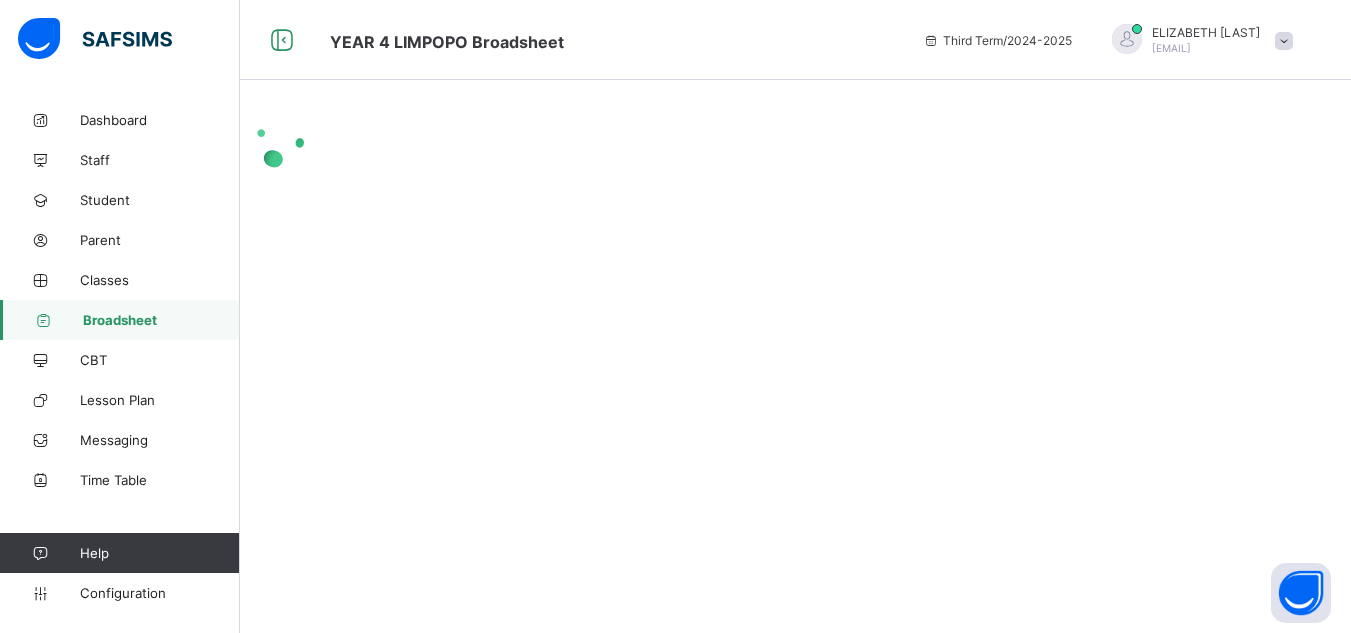 scroll, scrollTop: 0, scrollLeft: 0, axis: both 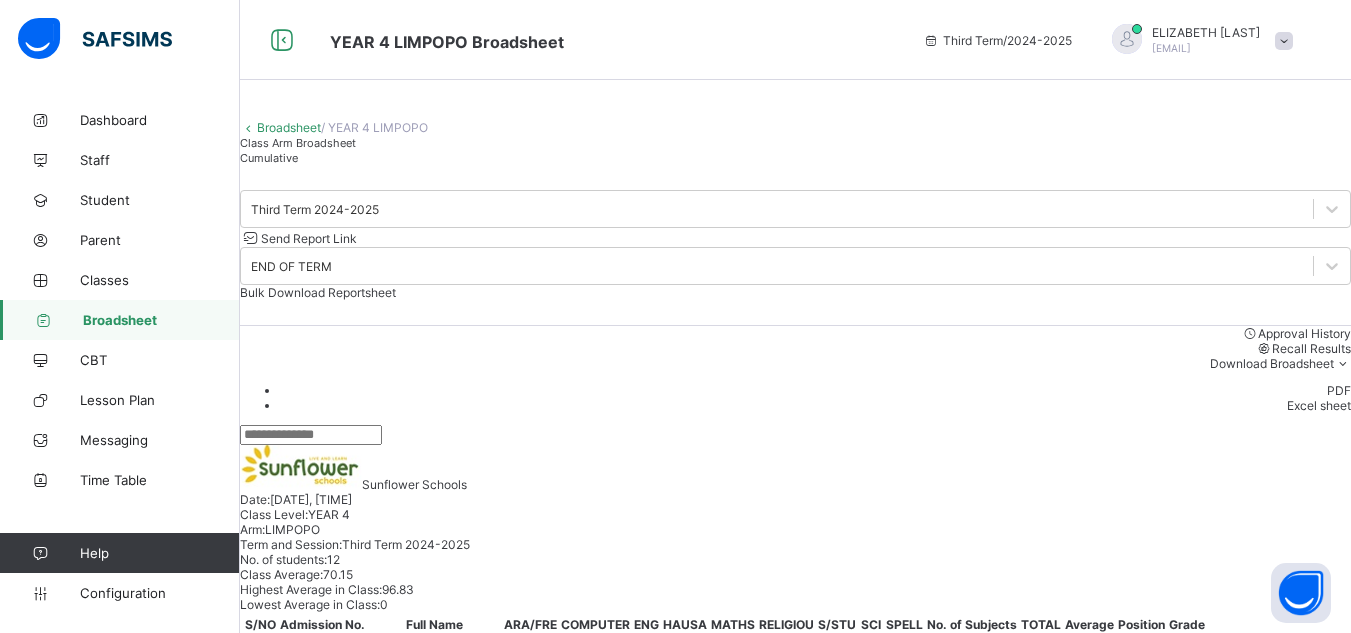 click at bounding box center (311, 435) 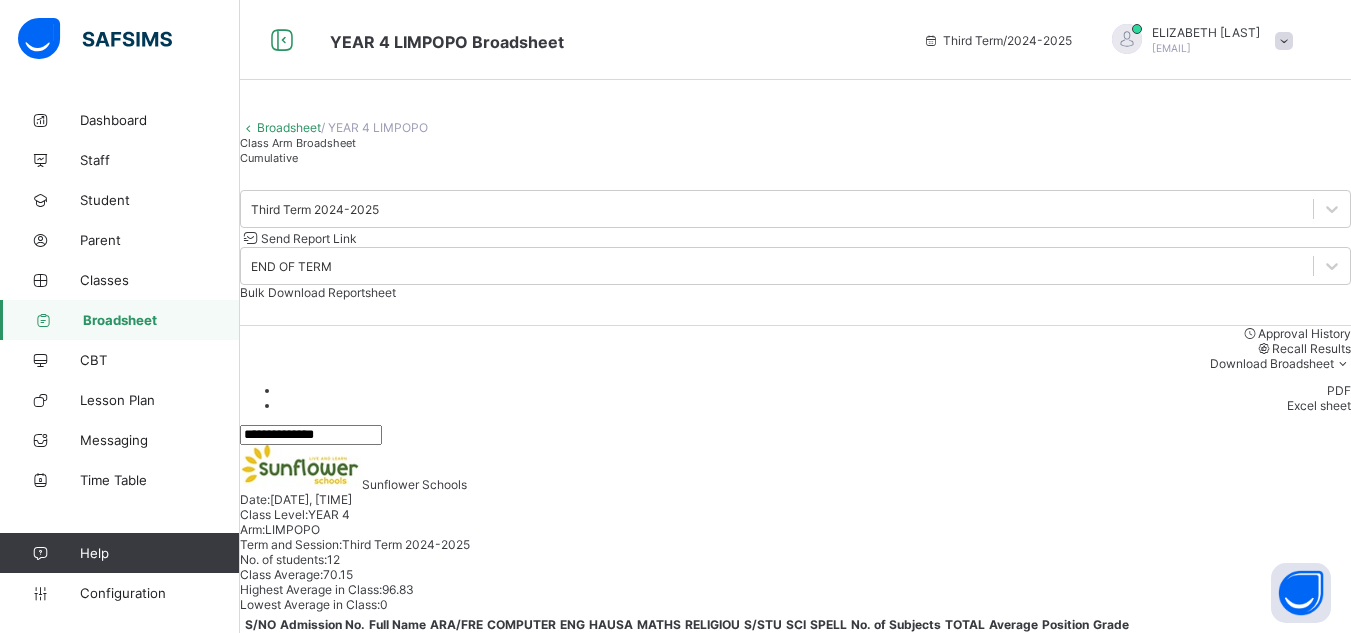 type on "**********" 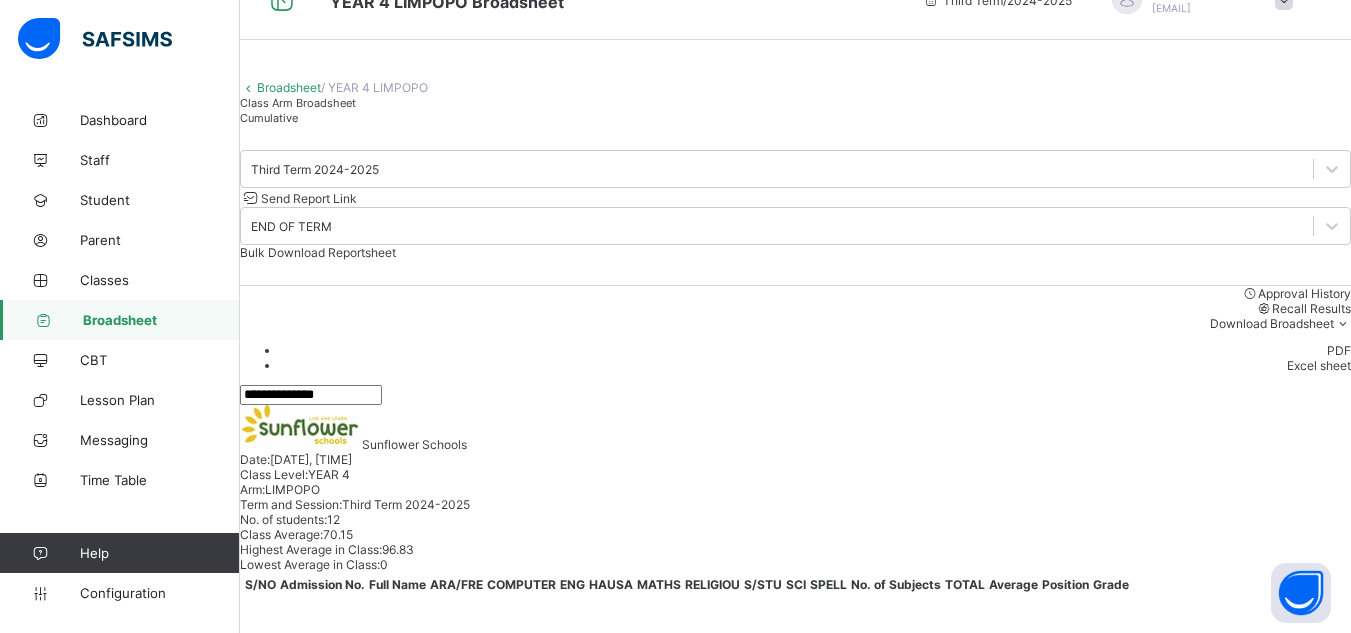 scroll, scrollTop: 80, scrollLeft: 0, axis: vertical 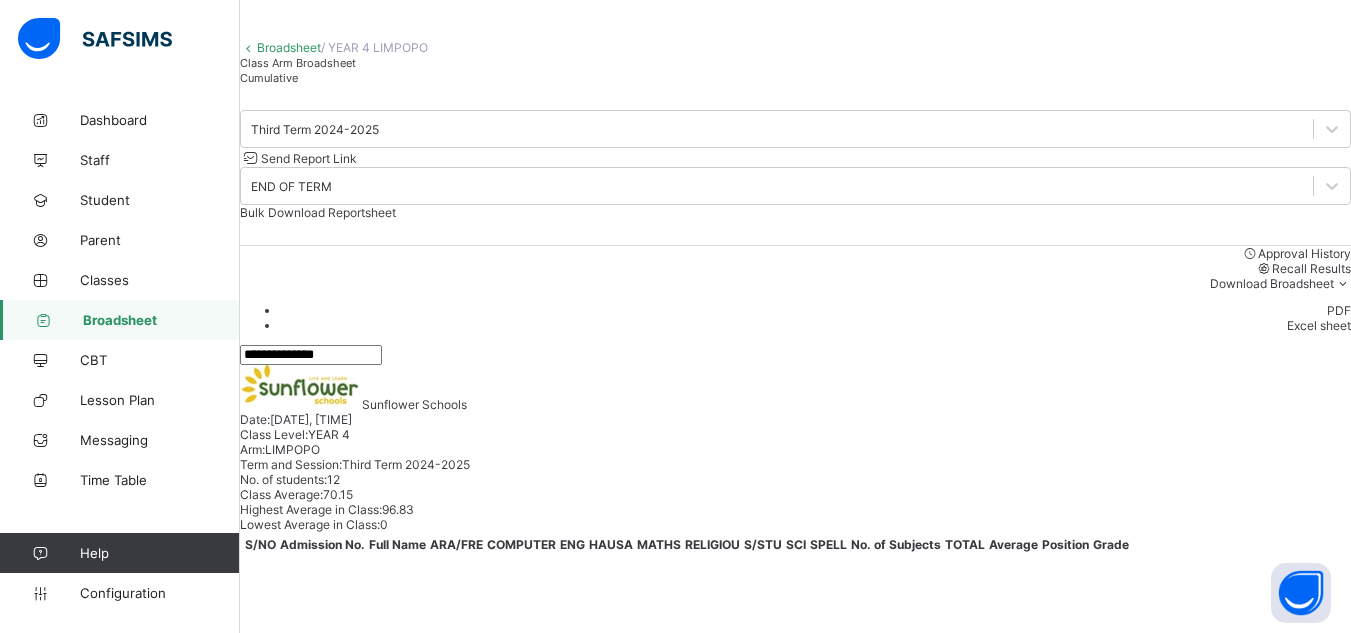 click on "Broadsheet" at bounding box center (161, 320) 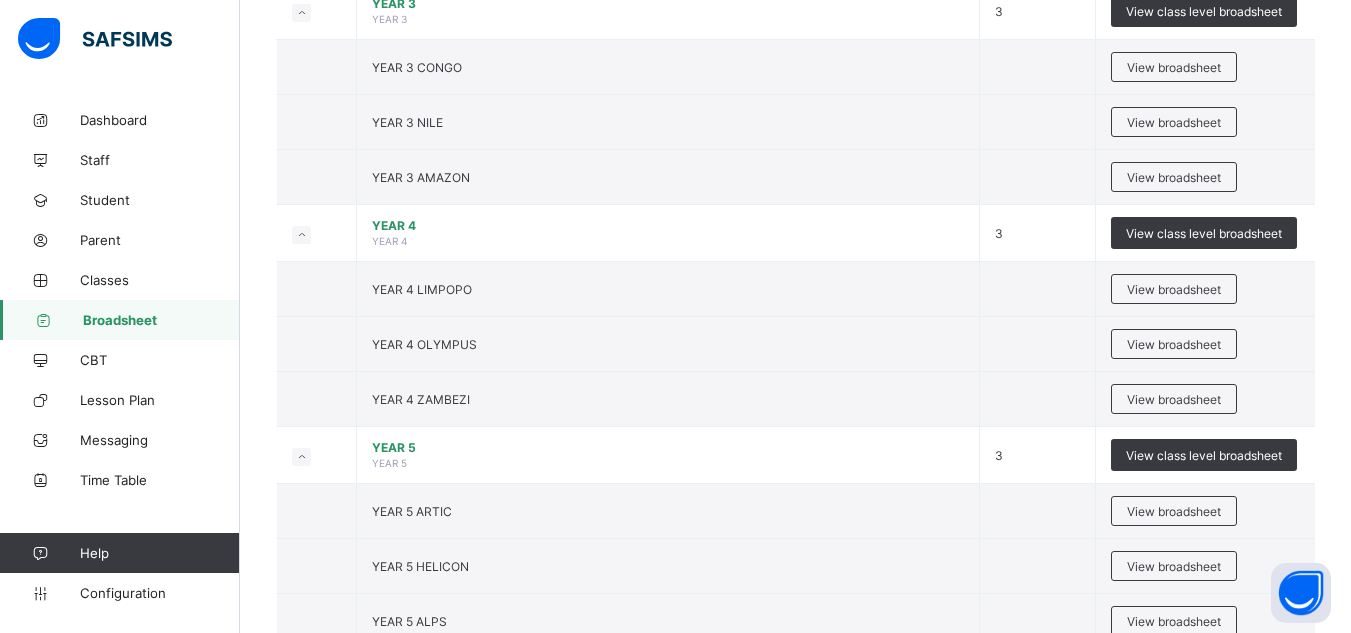 scroll, scrollTop: 1360, scrollLeft: 0, axis: vertical 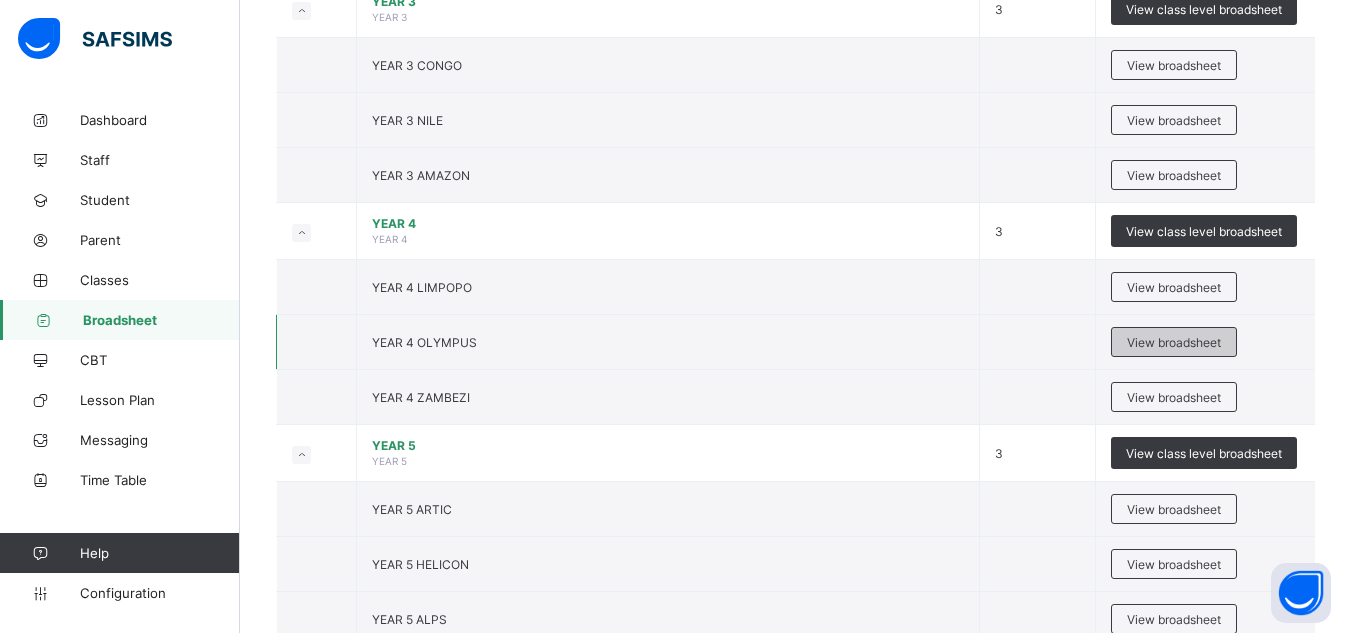 click on "View broadsheet" at bounding box center (1174, 342) 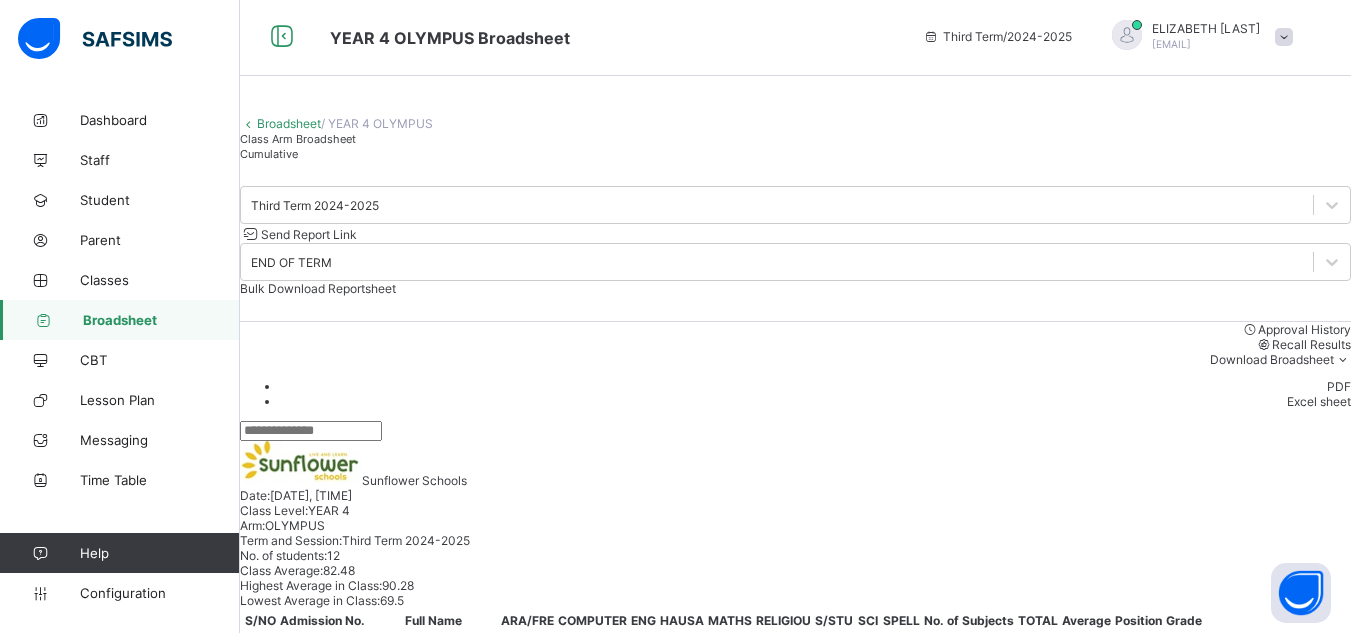 scroll, scrollTop: 0, scrollLeft: 0, axis: both 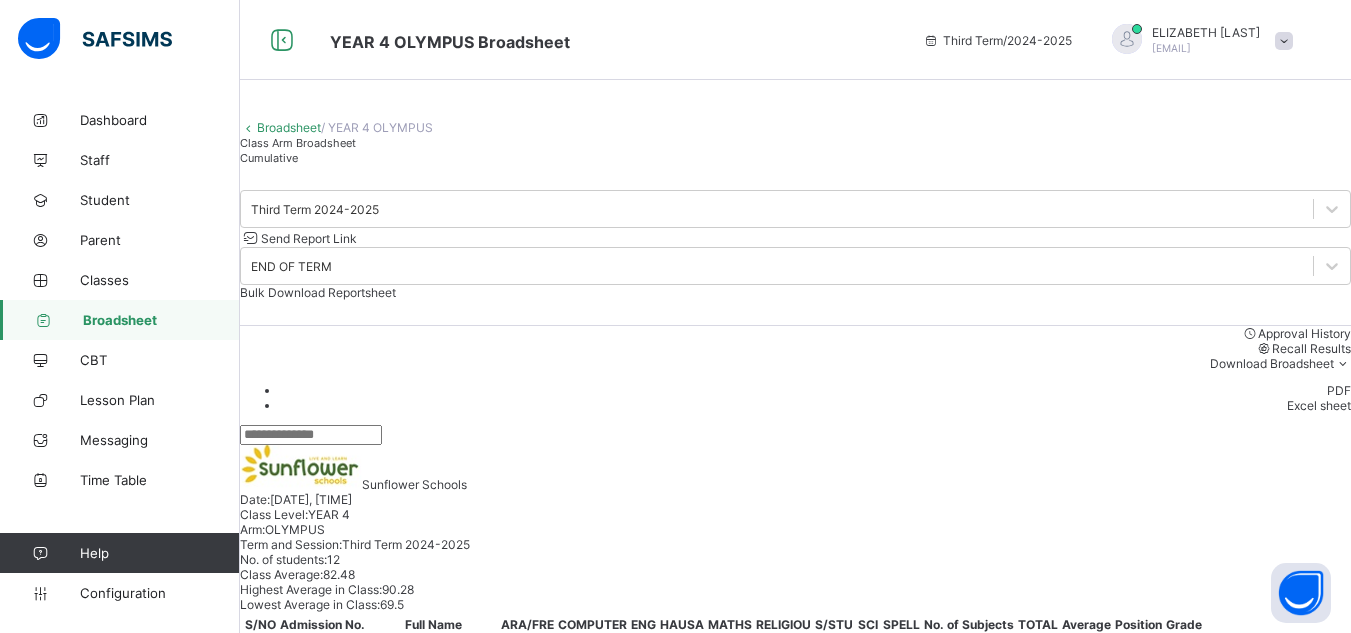 click at bounding box center (311, 435) 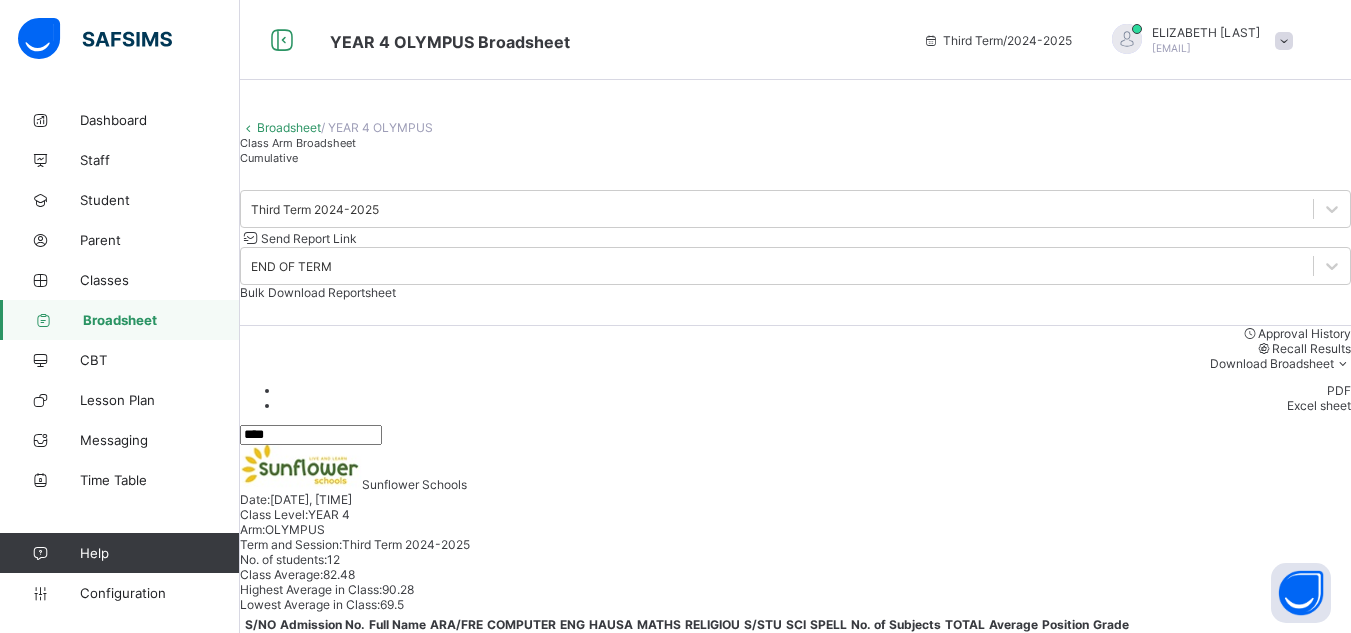 type on "****" 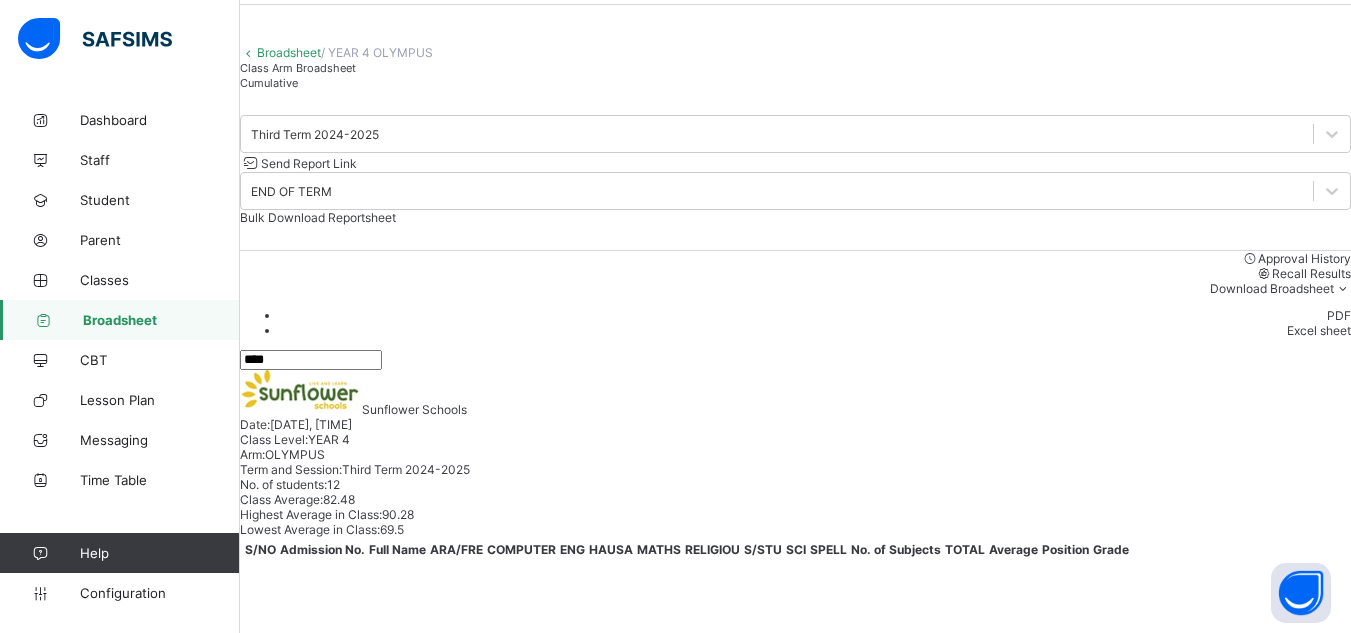 scroll, scrollTop: 80, scrollLeft: 0, axis: vertical 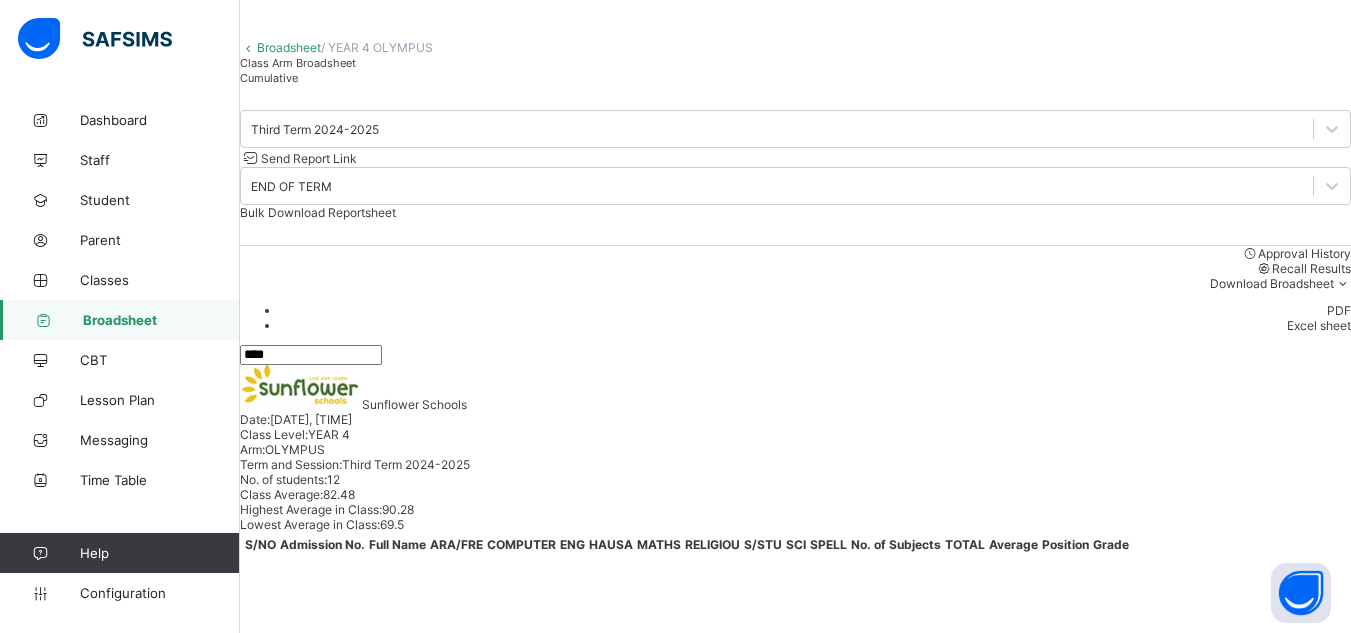 click on "Broadsheet" at bounding box center (161, 320) 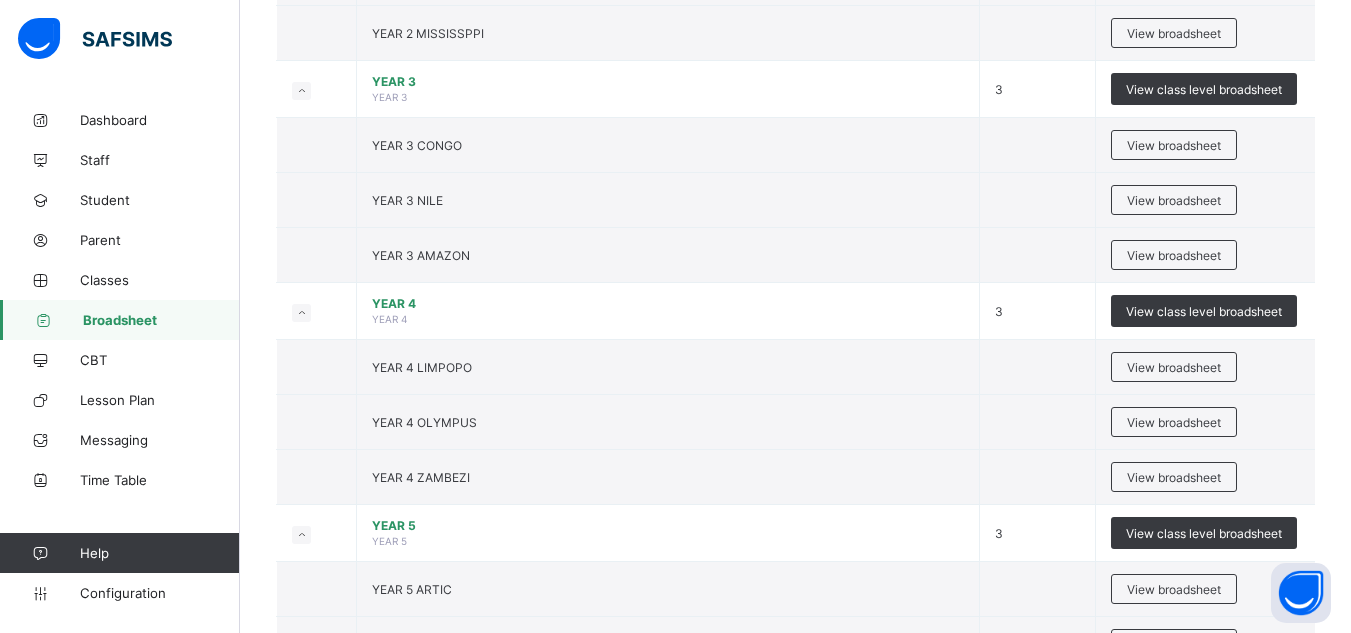scroll, scrollTop: 1360, scrollLeft: 0, axis: vertical 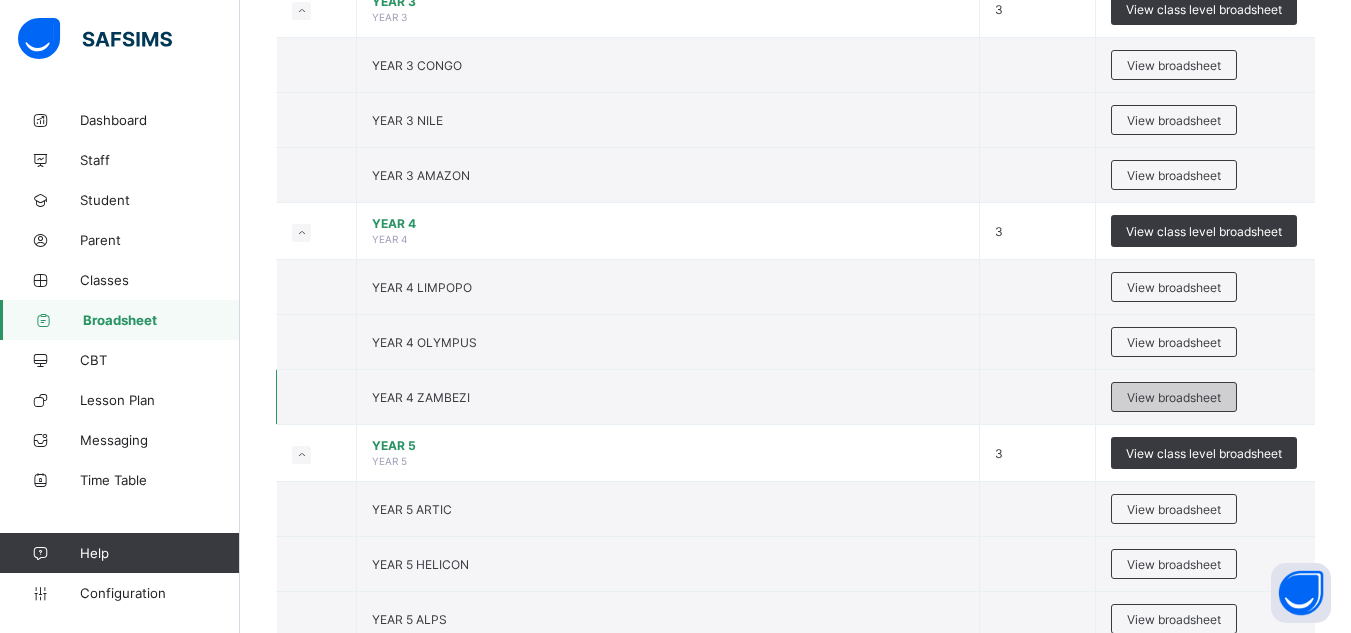 click on "View broadsheet" at bounding box center (1174, 397) 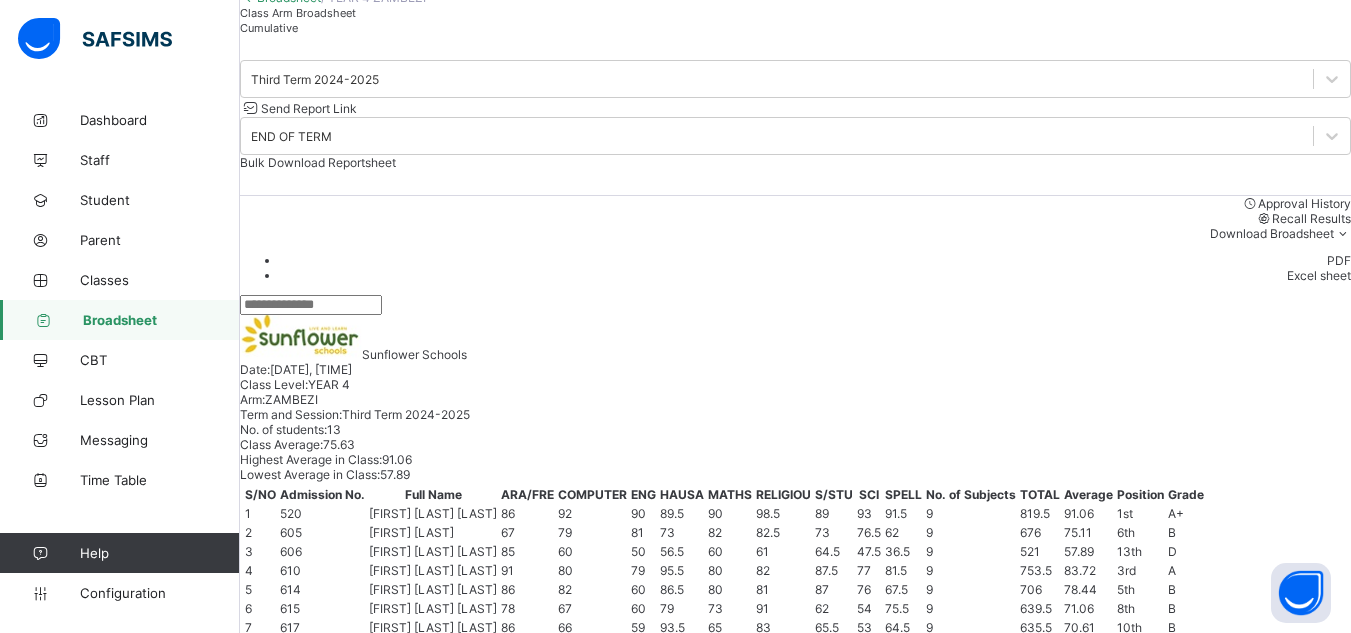 scroll, scrollTop: 128, scrollLeft: 0, axis: vertical 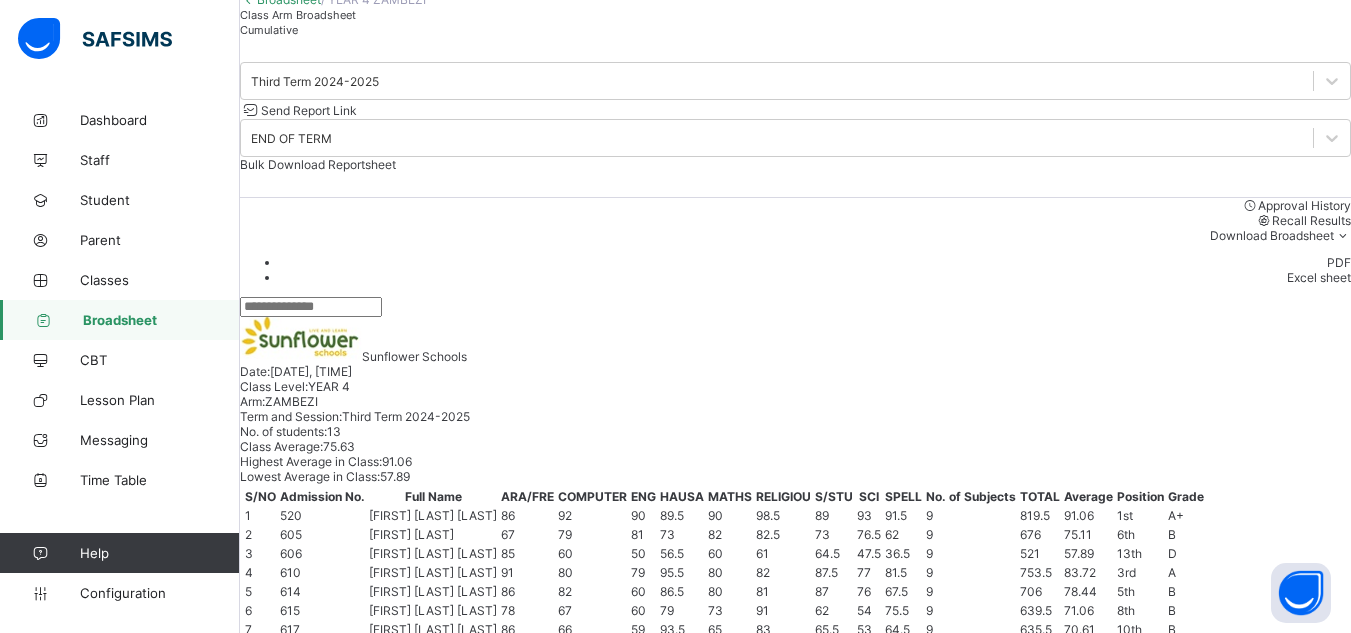 click at bounding box center (311, 307) 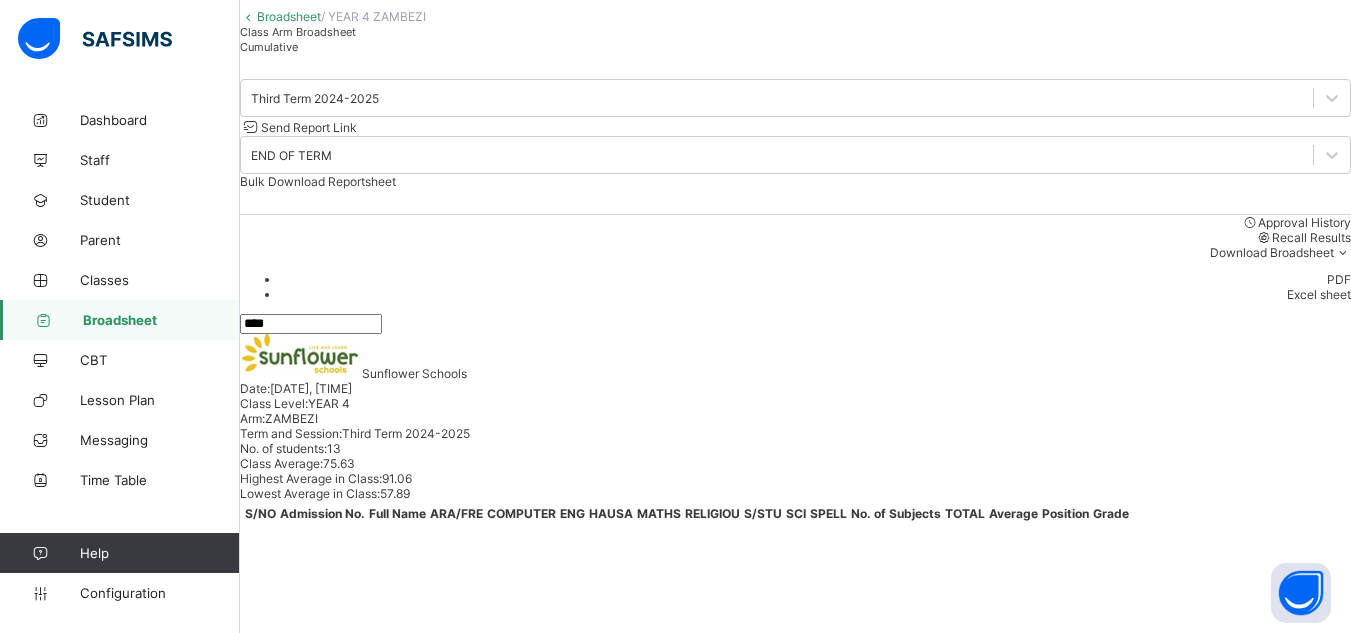 scroll, scrollTop: 80, scrollLeft: 0, axis: vertical 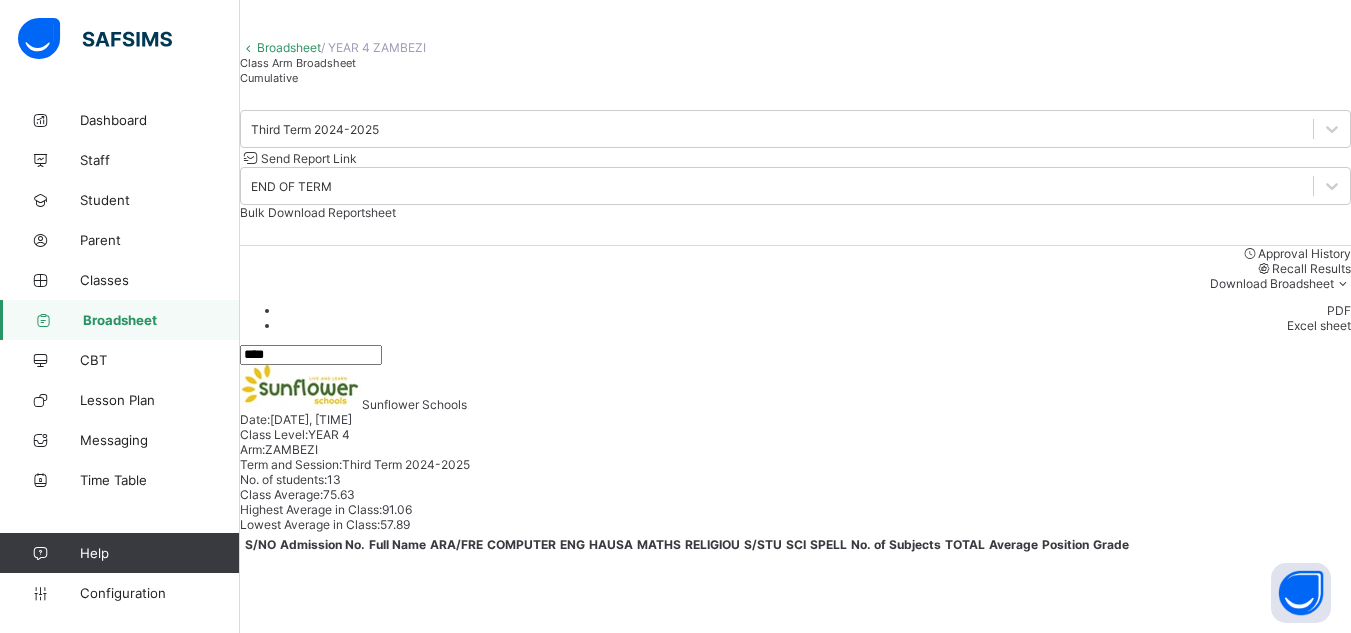 type on "****" 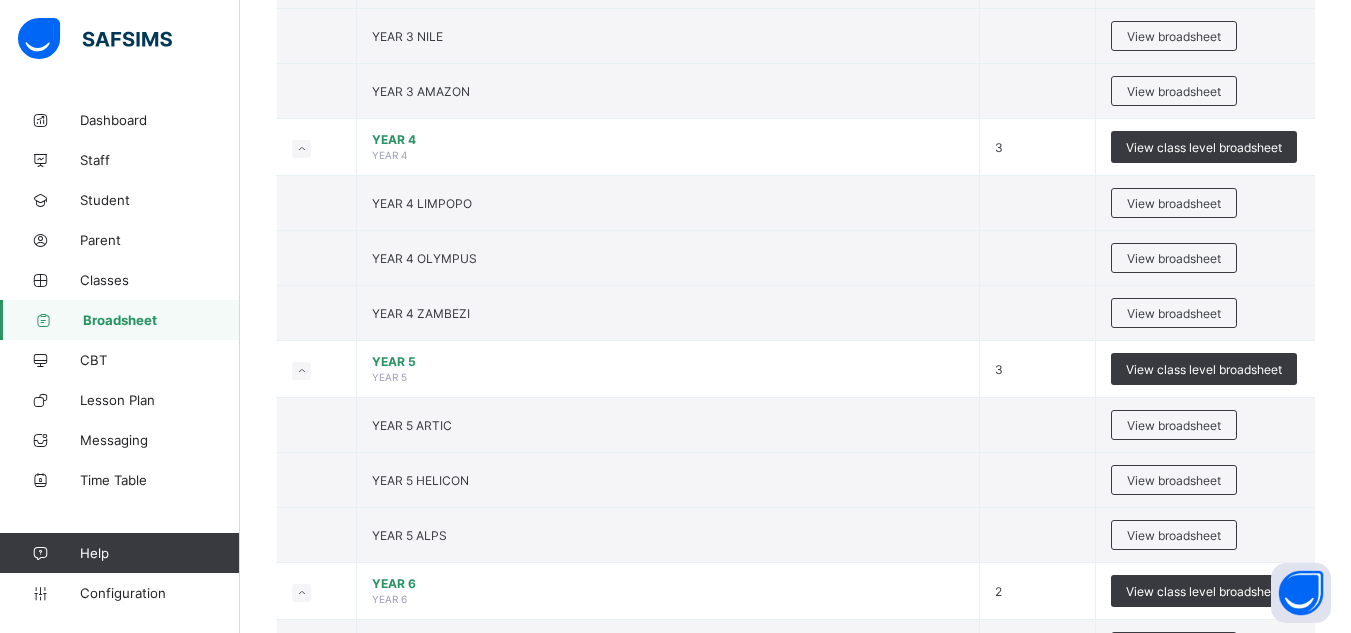 scroll, scrollTop: 1440, scrollLeft: 0, axis: vertical 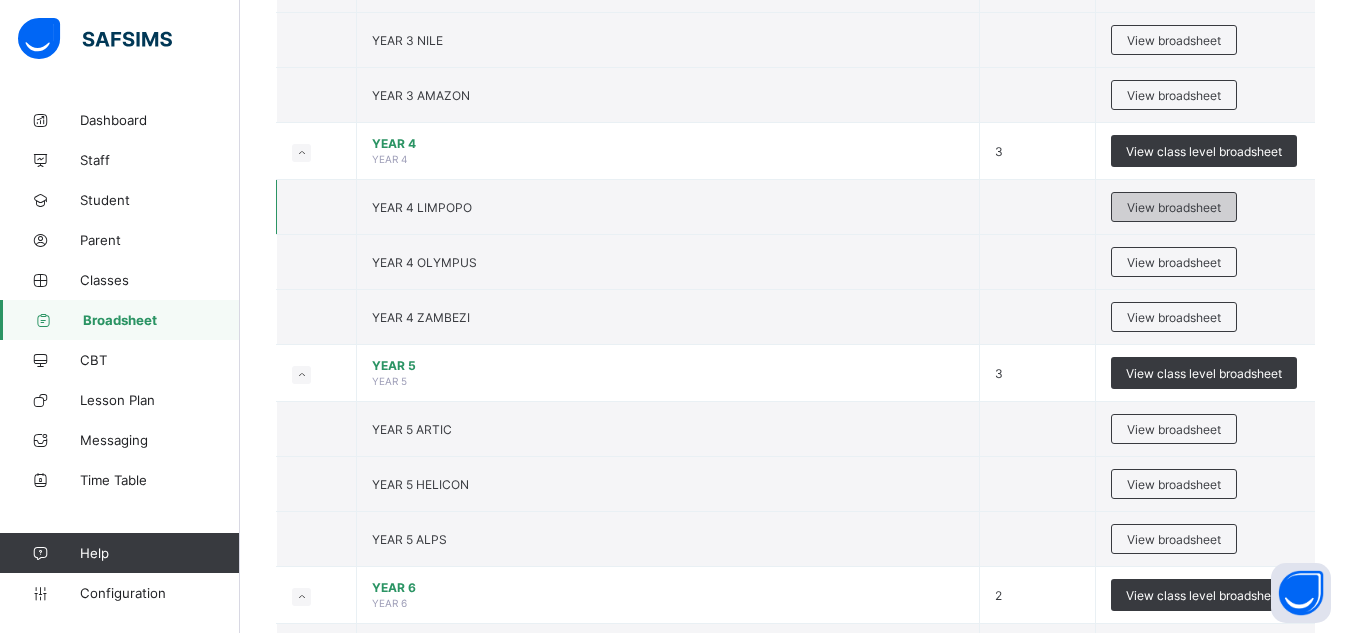 click on "View broadsheet" at bounding box center [1174, 207] 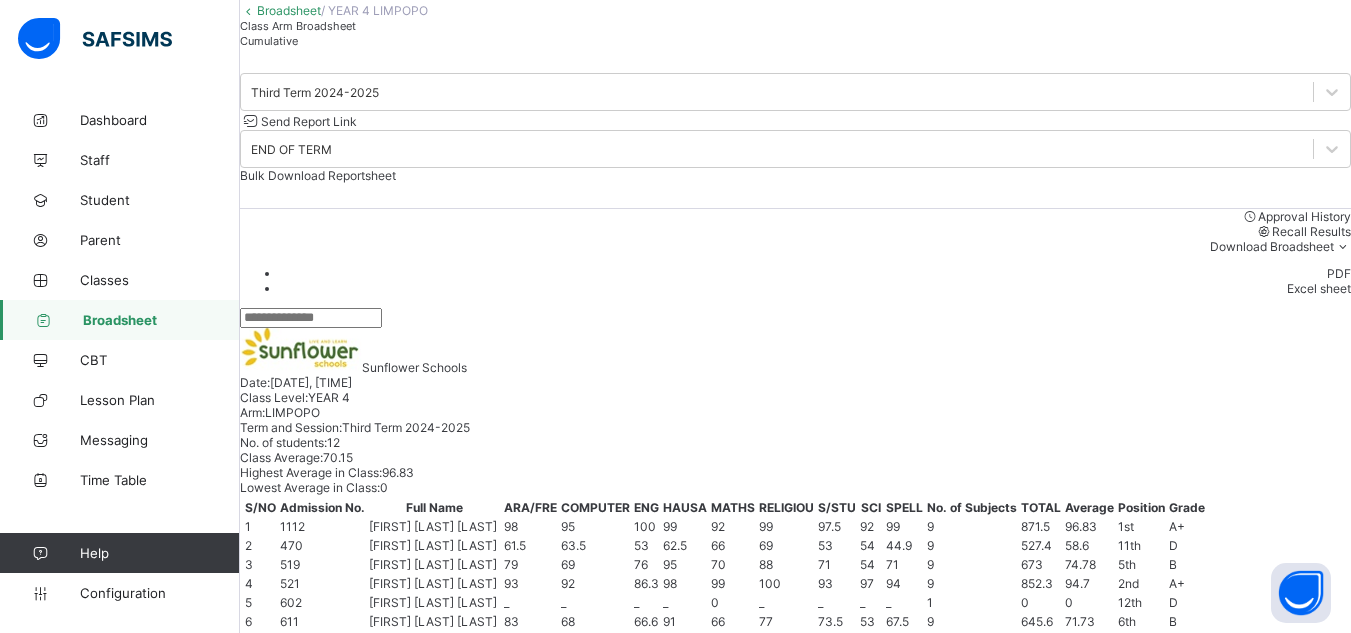 scroll, scrollTop: 88, scrollLeft: 0, axis: vertical 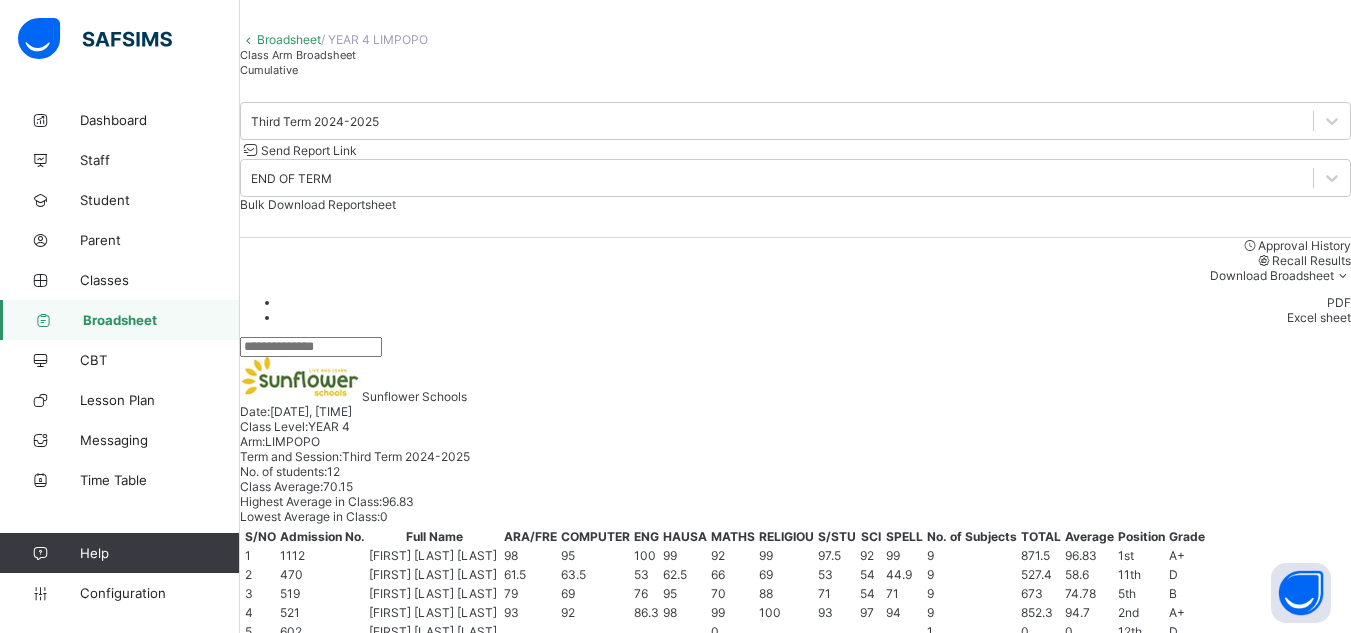 click at bounding box center (311, 347) 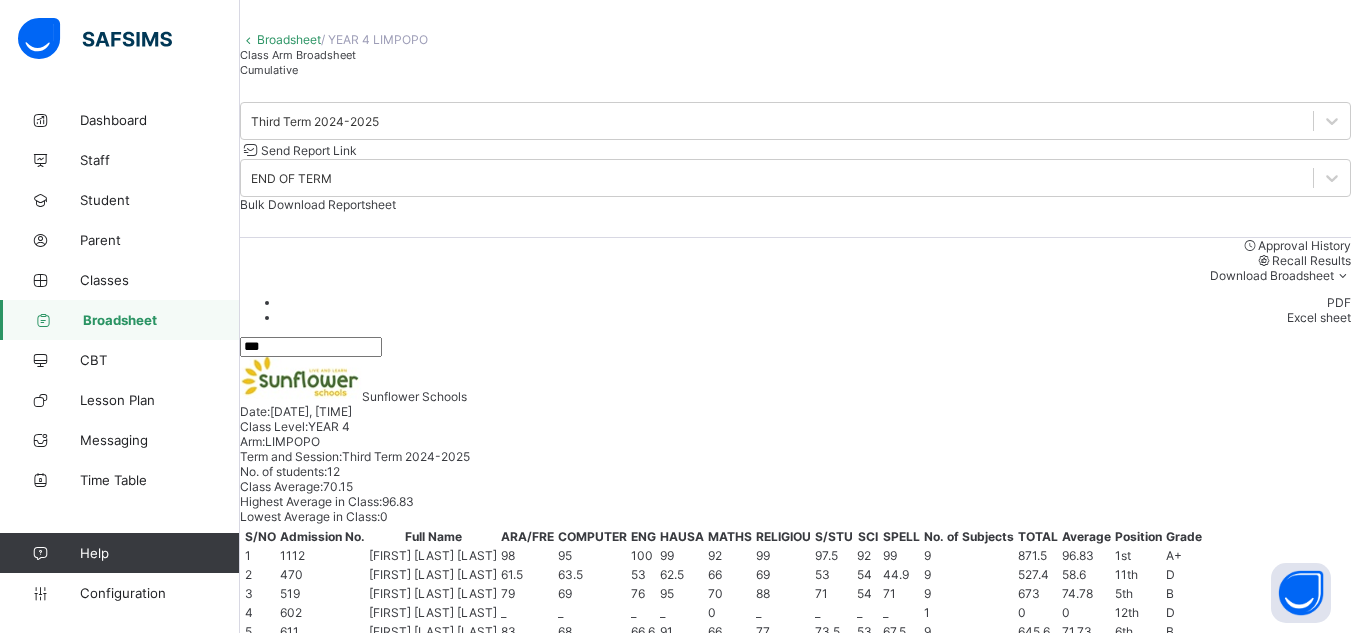 scroll, scrollTop: 80, scrollLeft: 0, axis: vertical 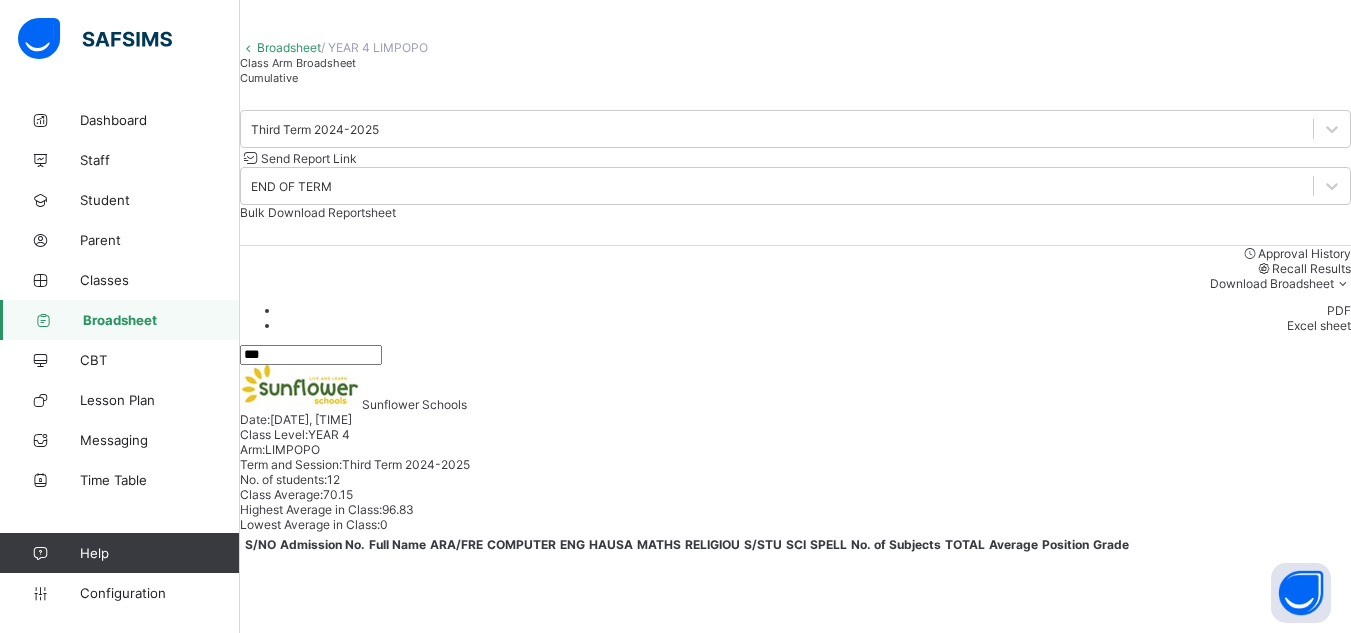 click on "***" at bounding box center [795, 355] 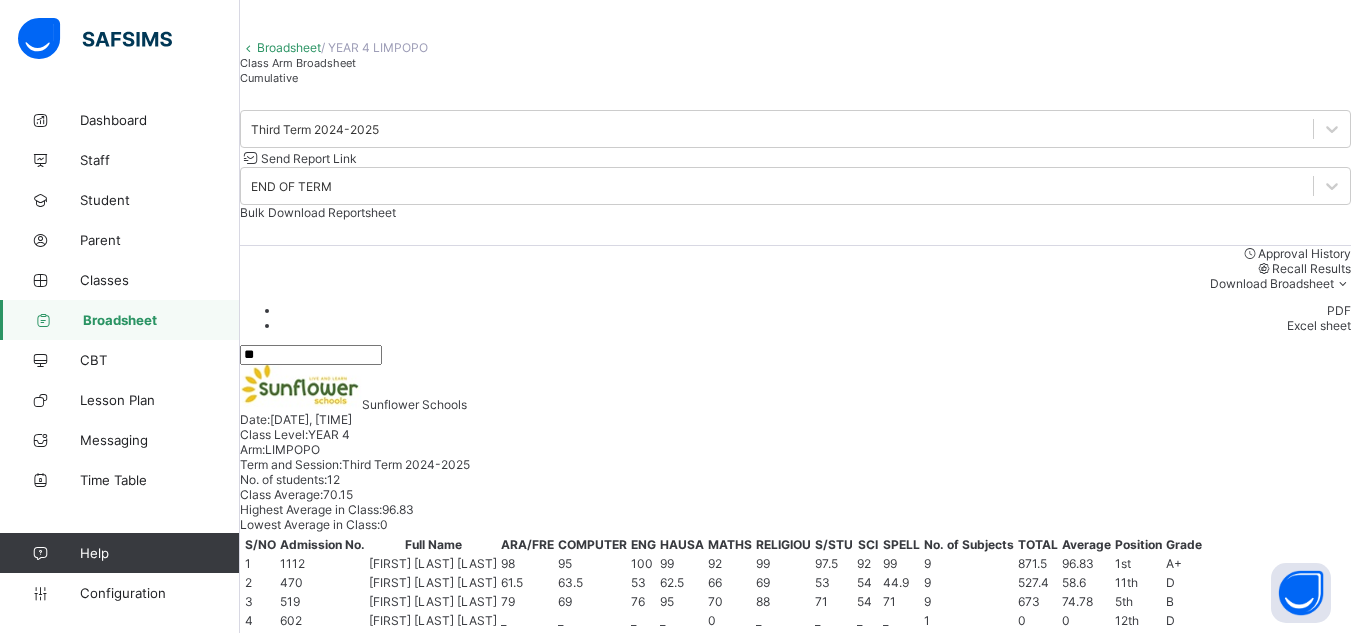 type on "*" 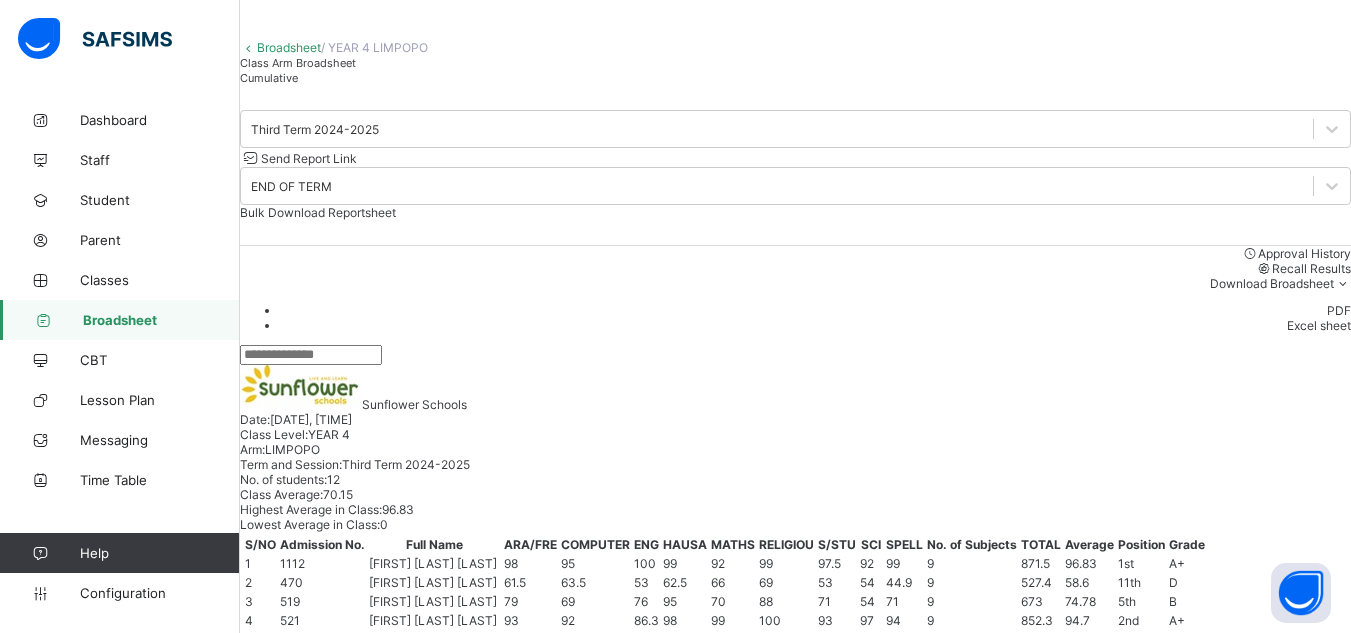 type 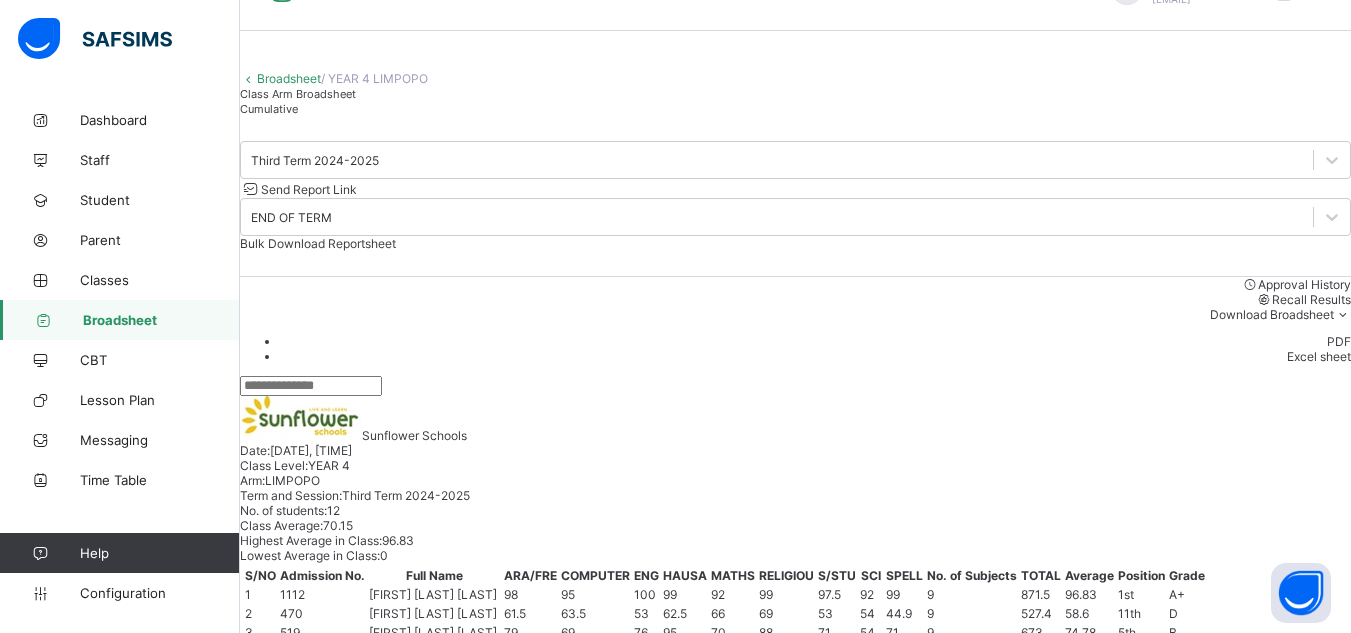 scroll, scrollTop: 48, scrollLeft: 0, axis: vertical 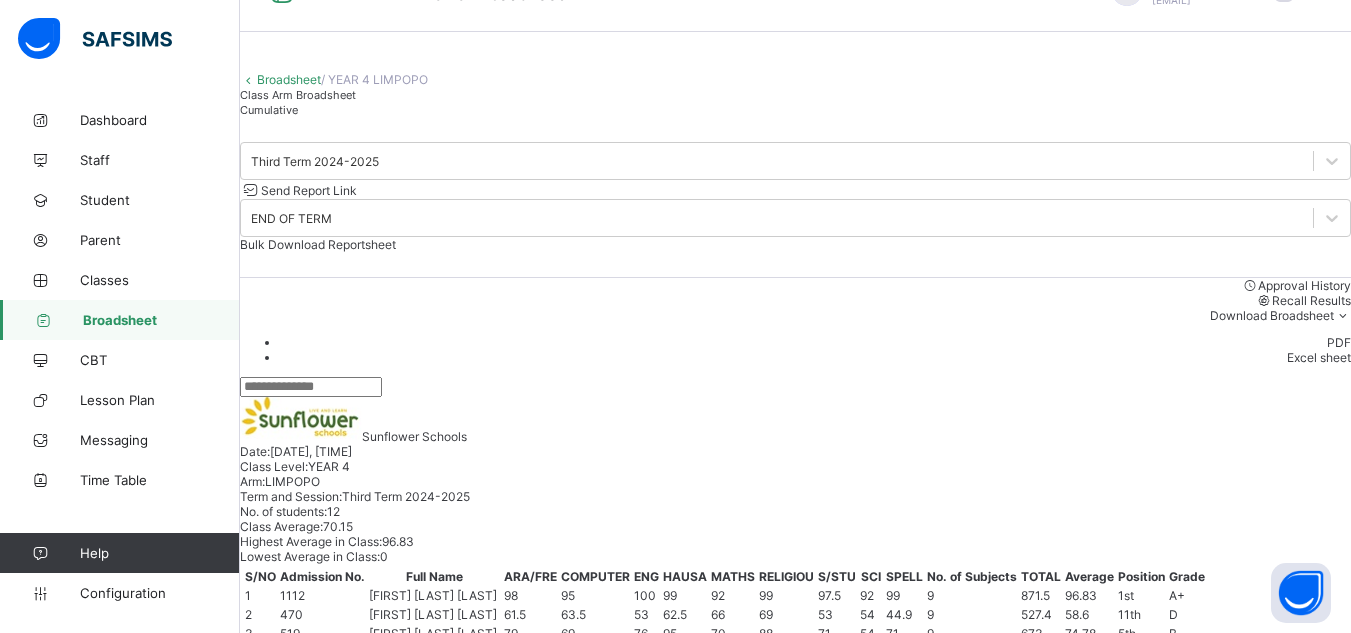click on "Broadsheet" at bounding box center [161, 320] 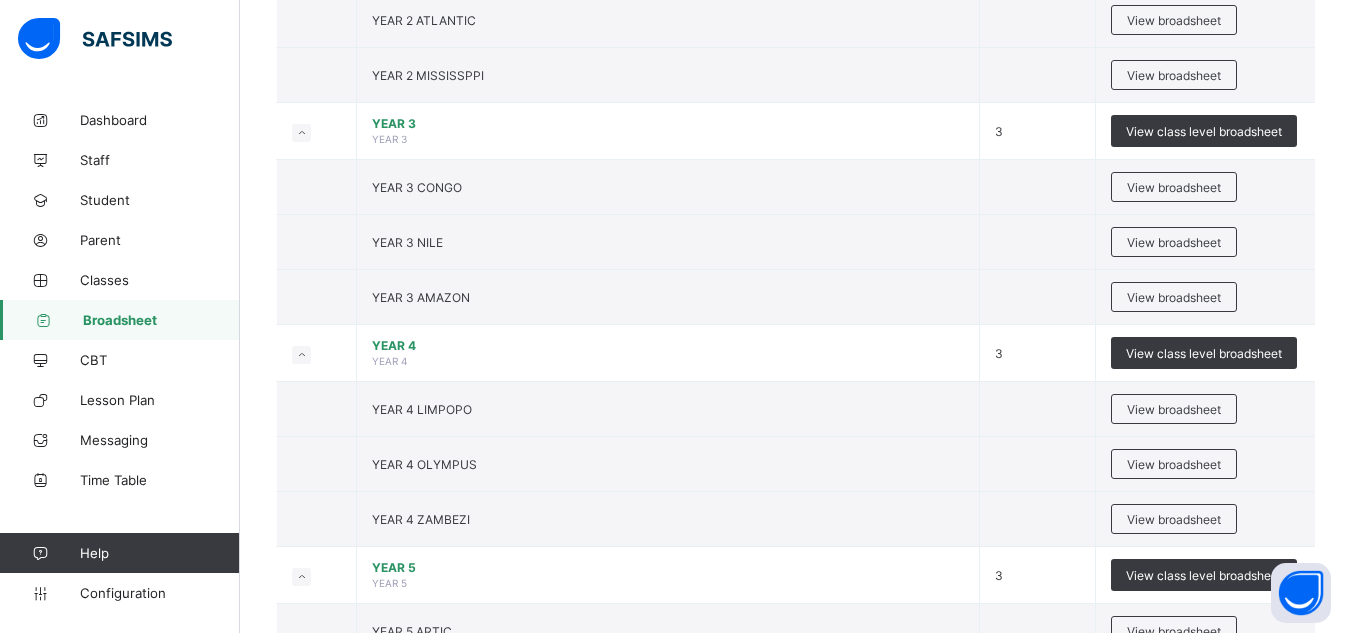 scroll, scrollTop: 1240, scrollLeft: 0, axis: vertical 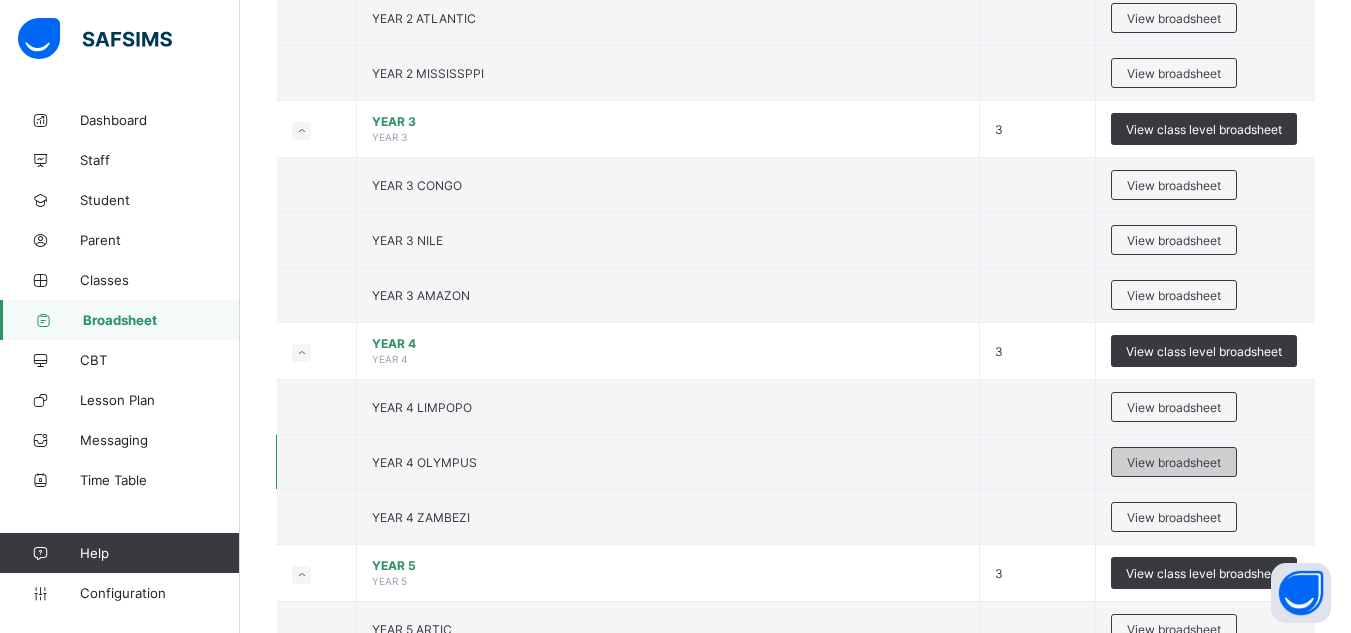 click on "View broadsheet" at bounding box center (1174, 462) 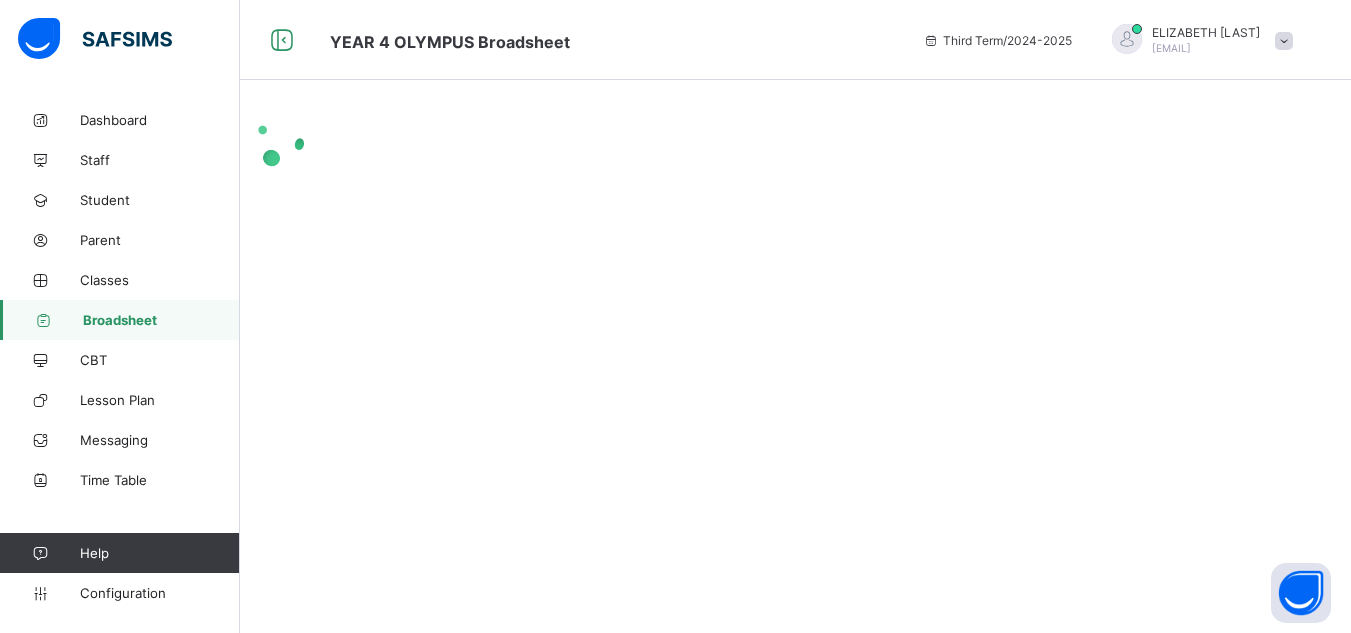 scroll, scrollTop: 0, scrollLeft: 0, axis: both 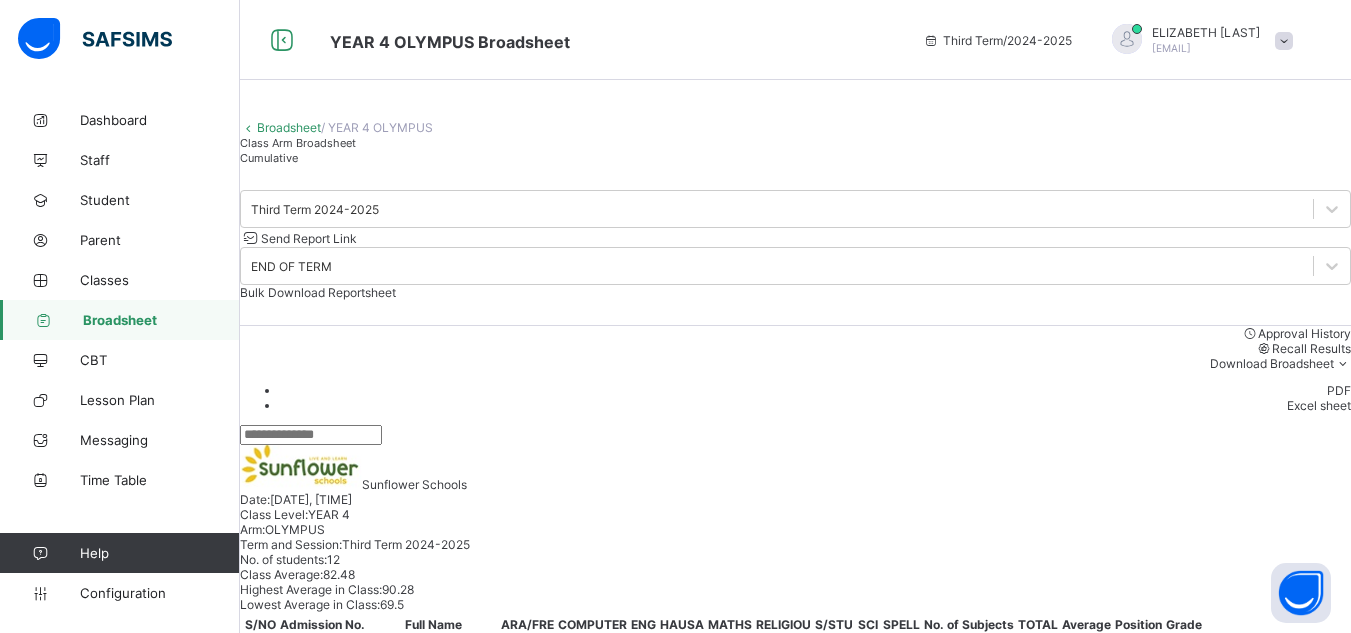 click on "Third Term 2024-2025 Send Report Link END OF TERM Bulk Download Reportsheet" at bounding box center (795, 245) 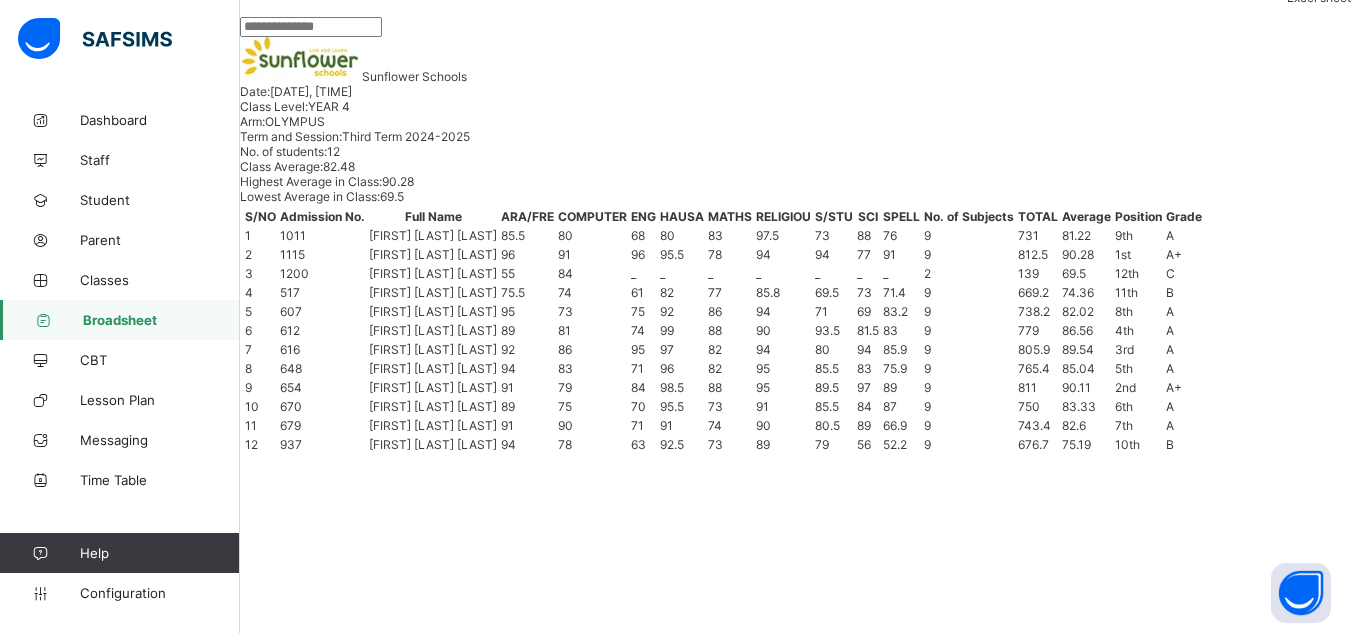 scroll, scrollTop: 368, scrollLeft: 0, axis: vertical 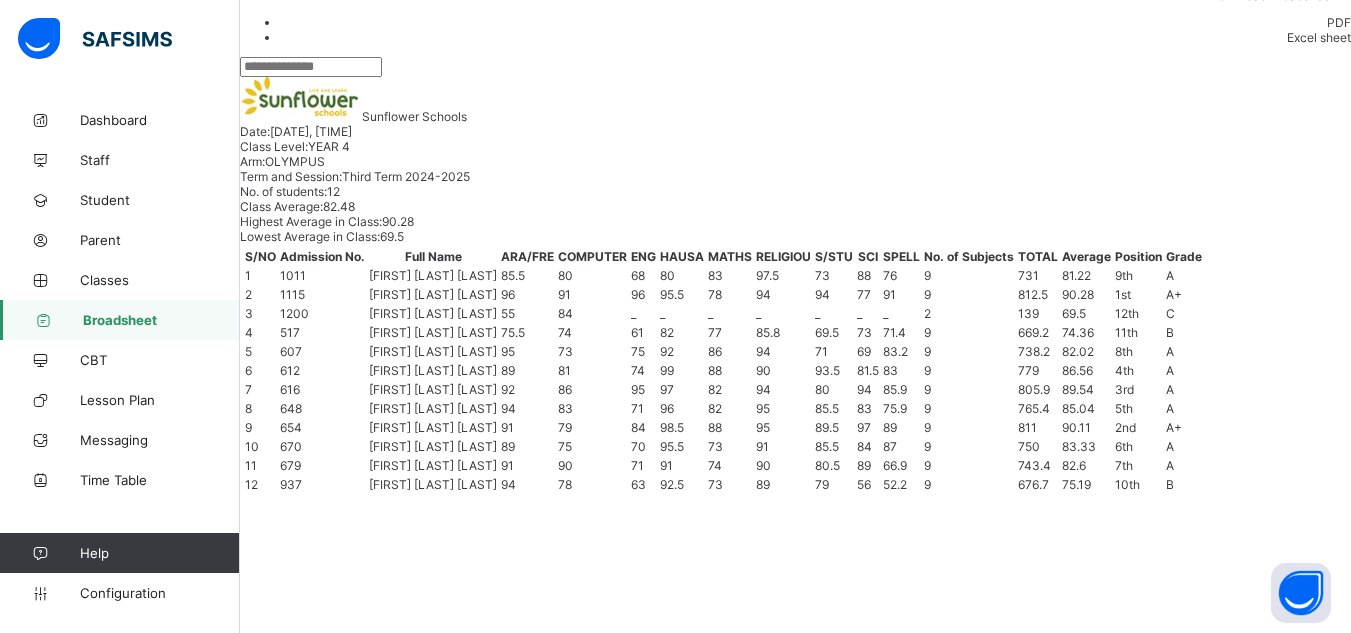 drag, startPoint x: 850, startPoint y: 336, endPoint x: 868, endPoint y: 205, distance: 132.23087 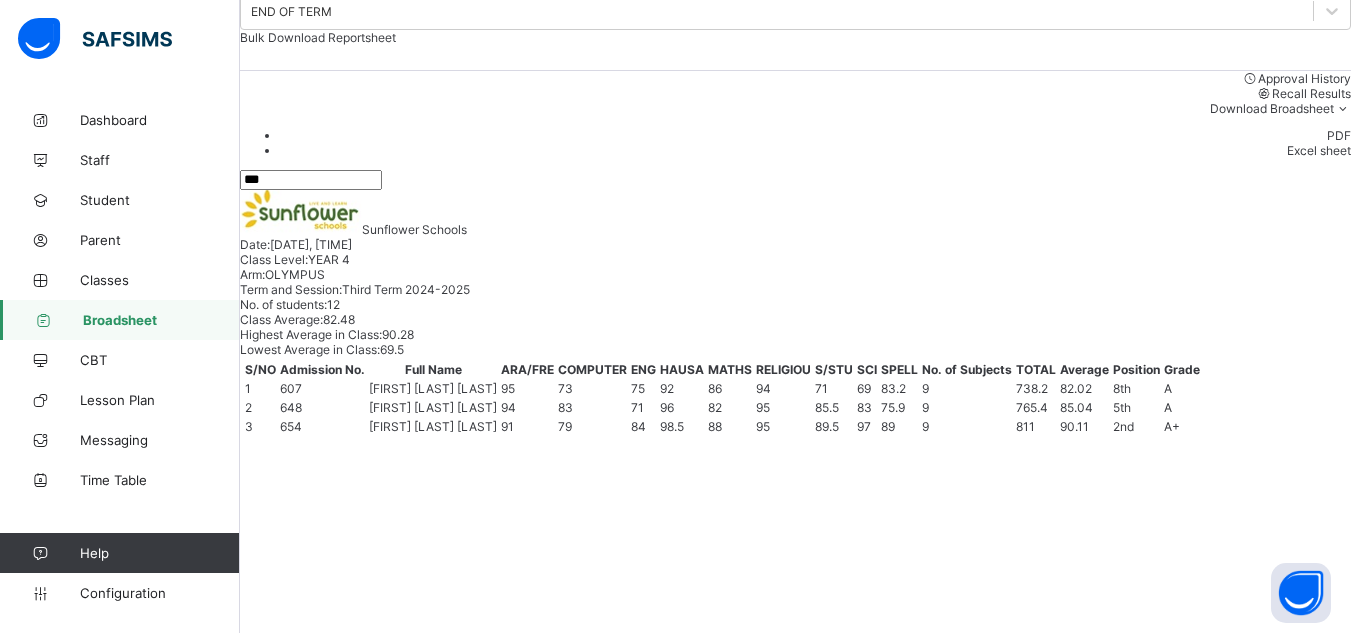 scroll, scrollTop: 183, scrollLeft: 0, axis: vertical 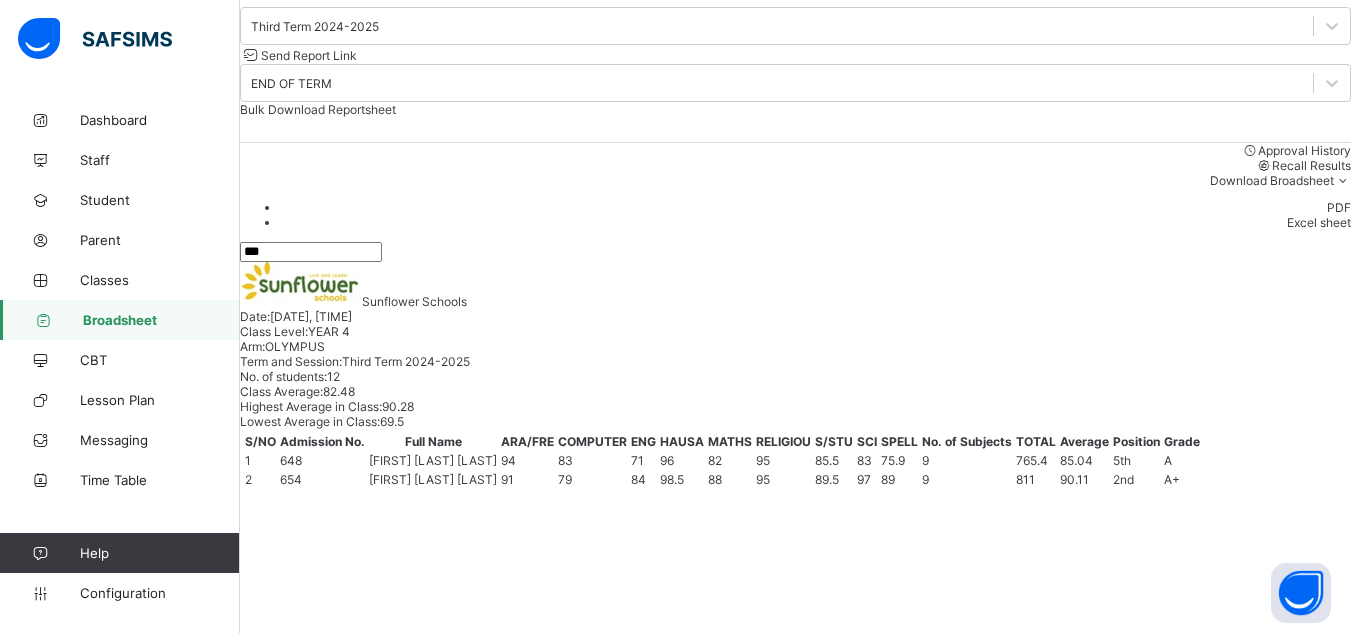 type on "***" 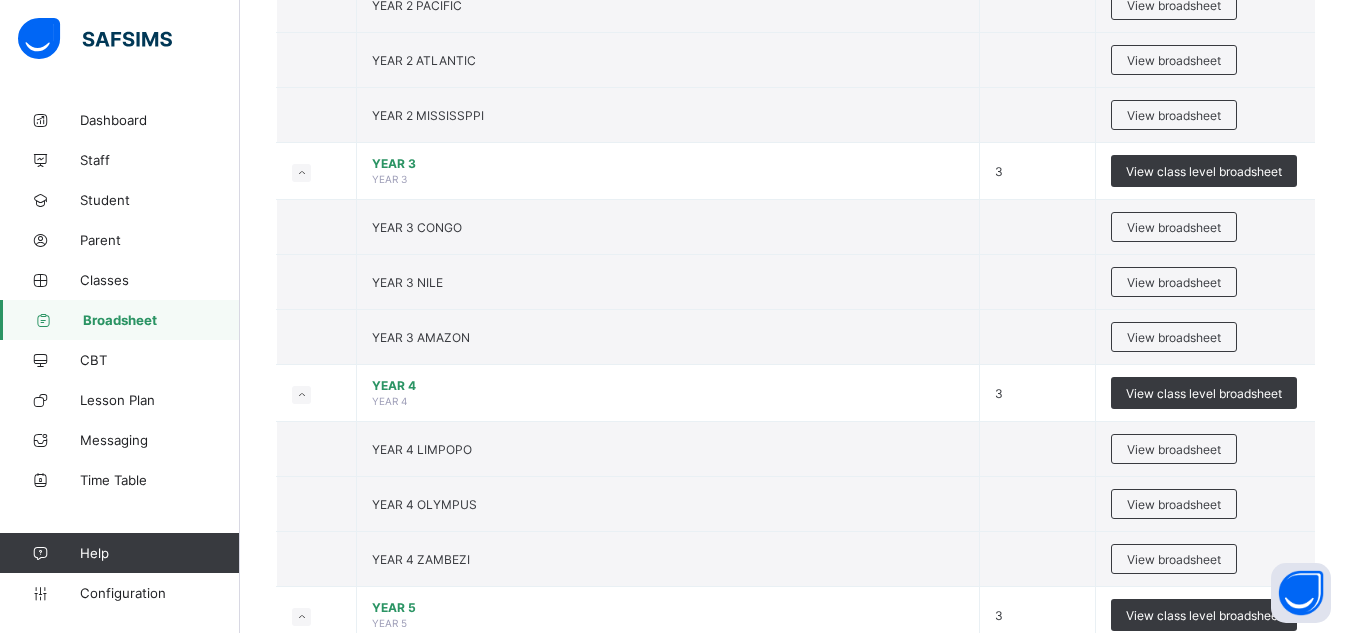 scroll, scrollTop: 1200, scrollLeft: 0, axis: vertical 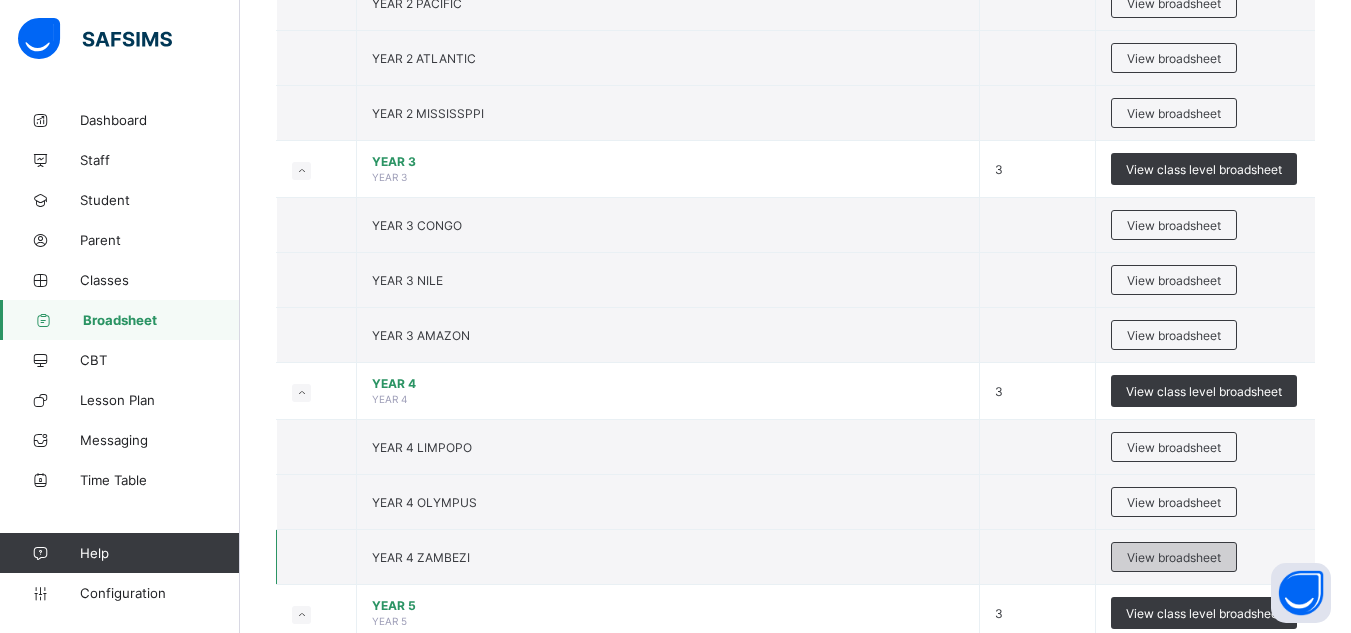 click on "View broadsheet" at bounding box center (1174, 557) 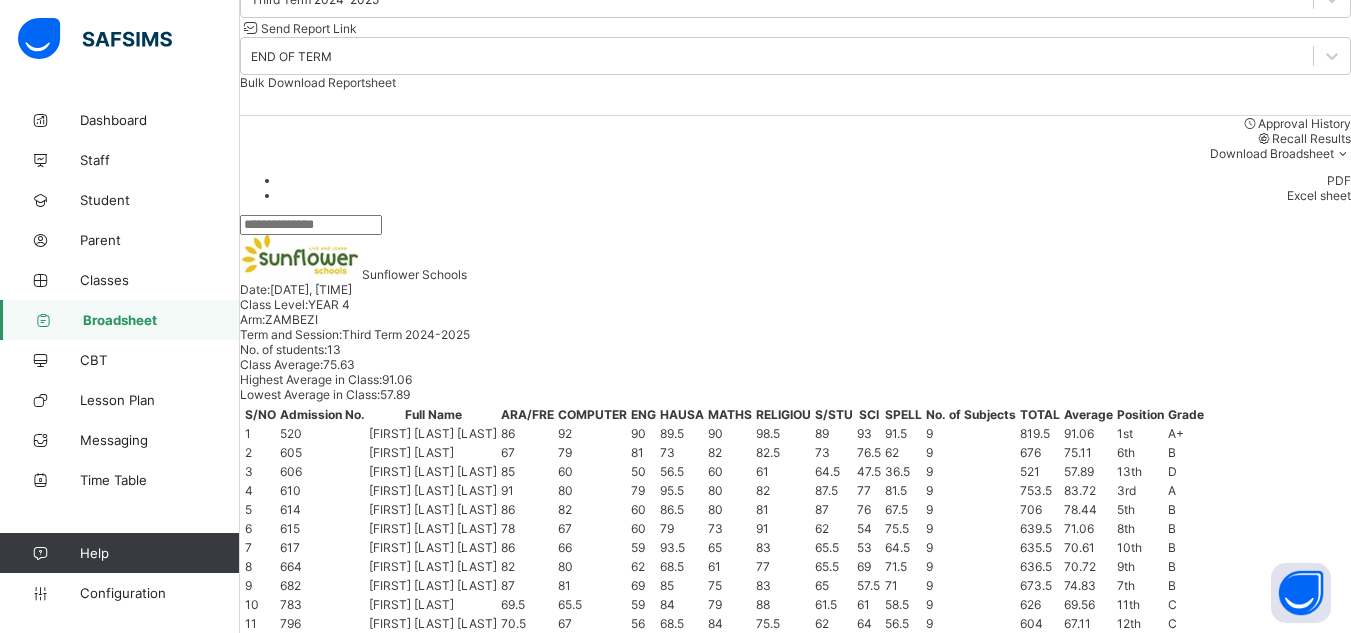scroll, scrollTop: 208, scrollLeft: 0, axis: vertical 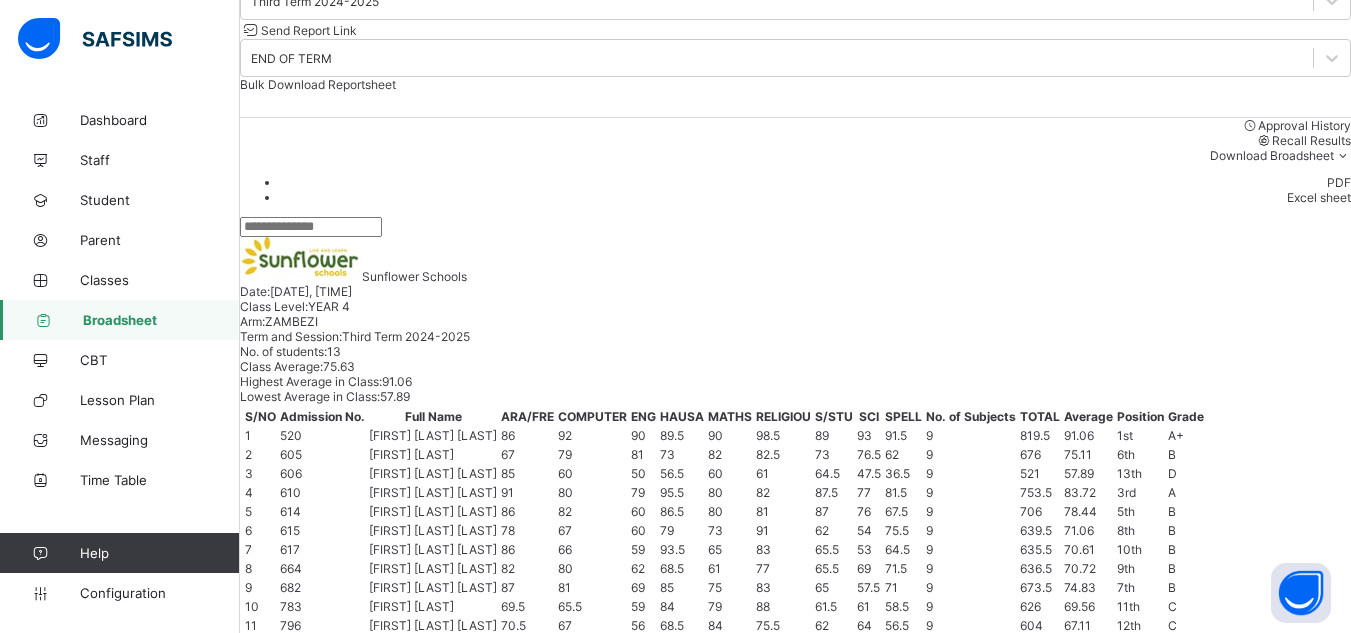 click at bounding box center (311, 227) 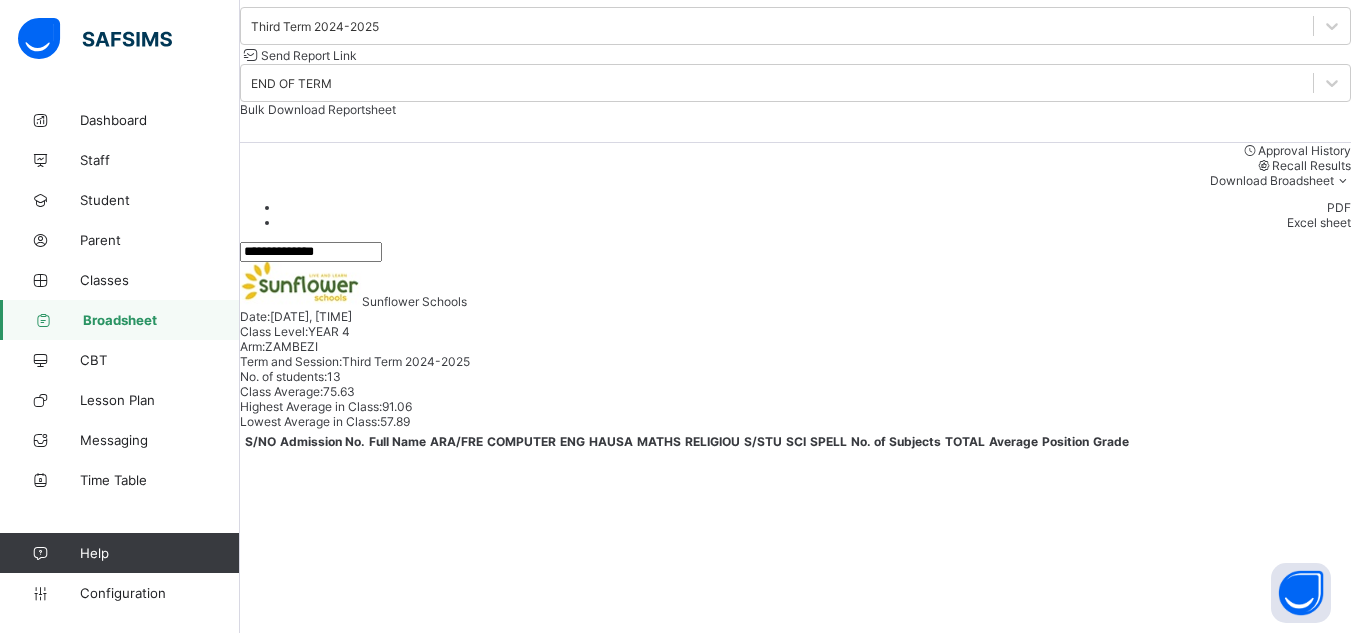 scroll, scrollTop: 80, scrollLeft: 0, axis: vertical 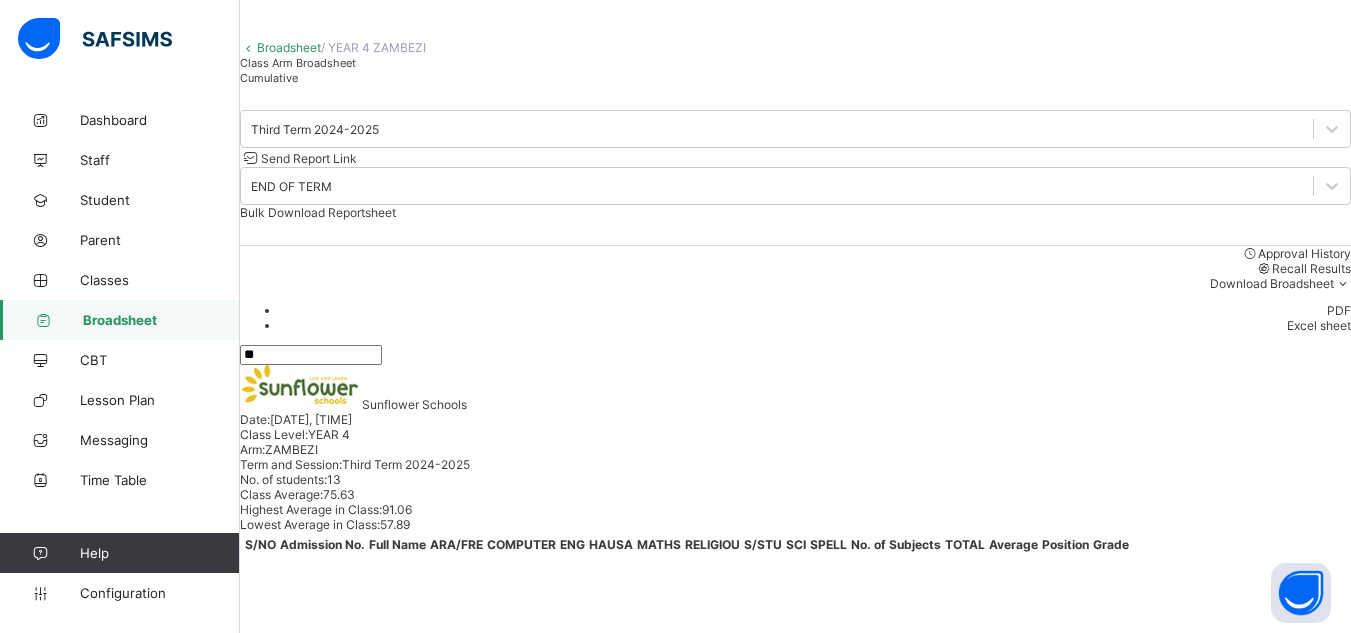 type on "*" 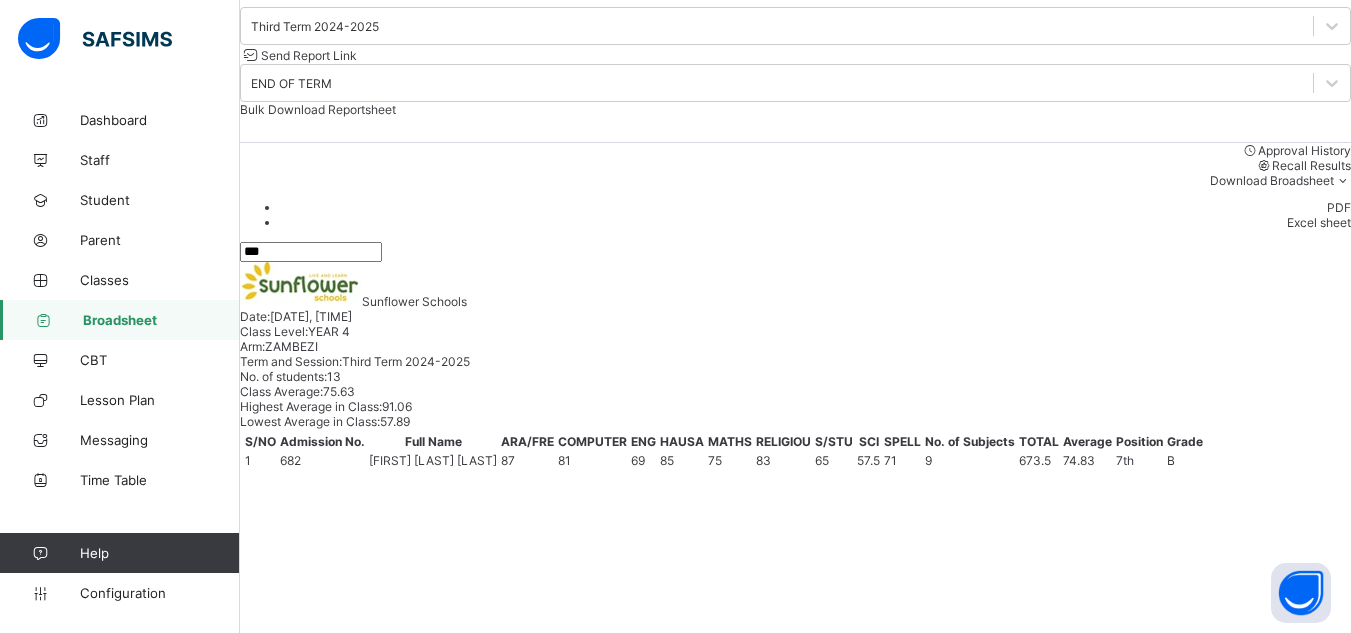 scroll, scrollTop: 111, scrollLeft: 0, axis: vertical 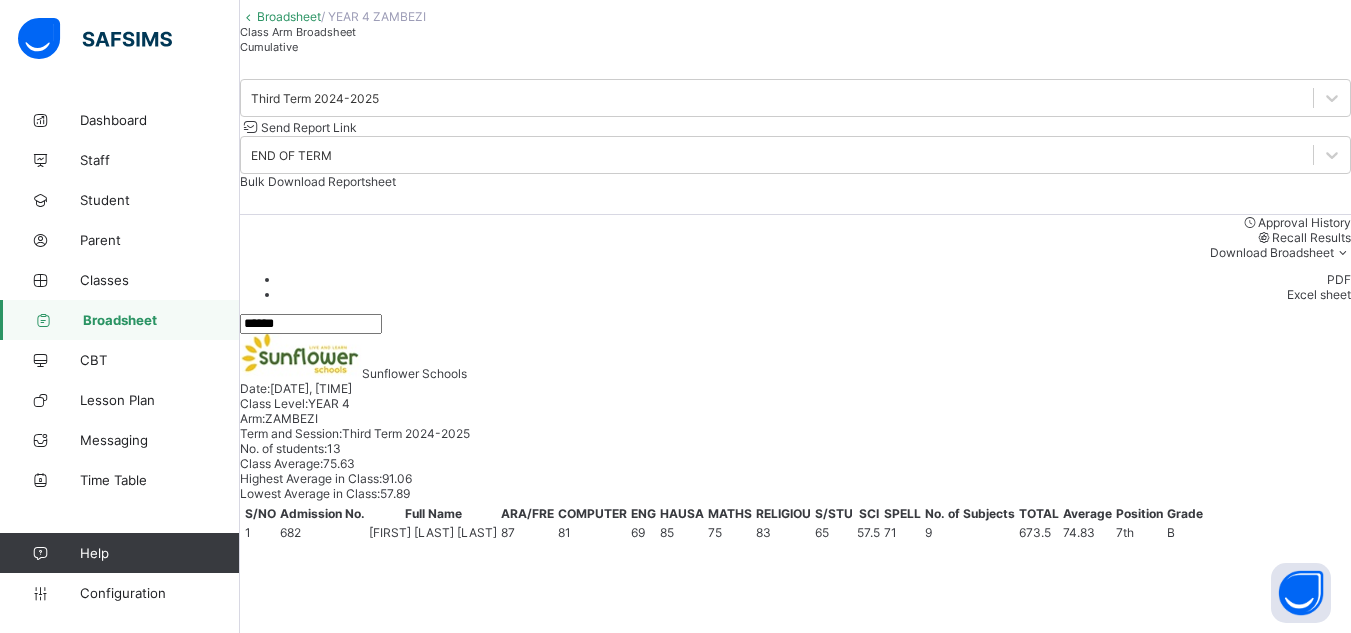 type on "******" 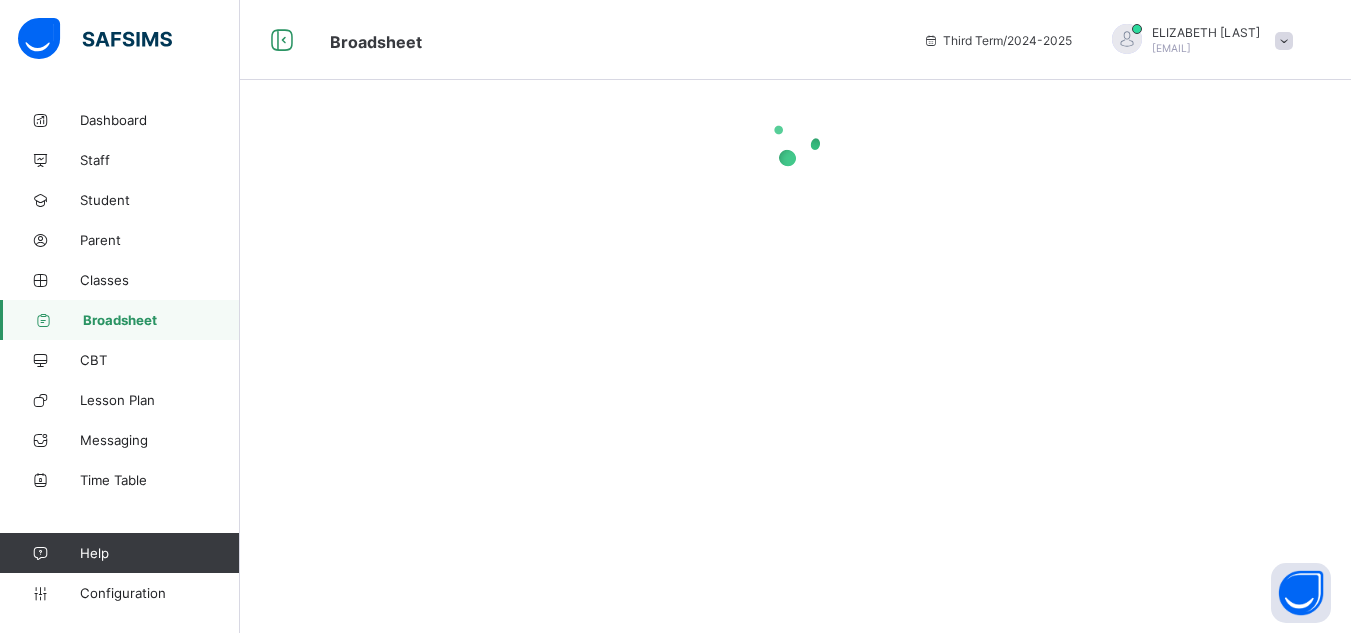 scroll, scrollTop: 0, scrollLeft: 0, axis: both 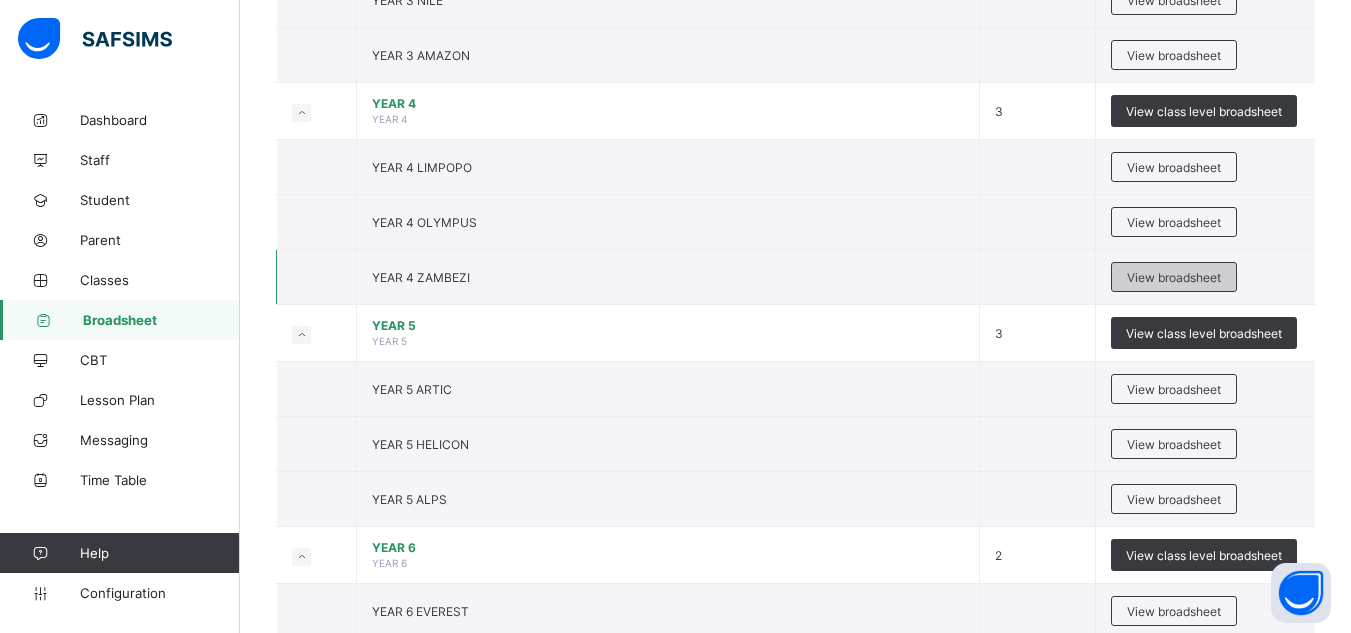 click on "View broadsheet" at bounding box center [1174, 277] 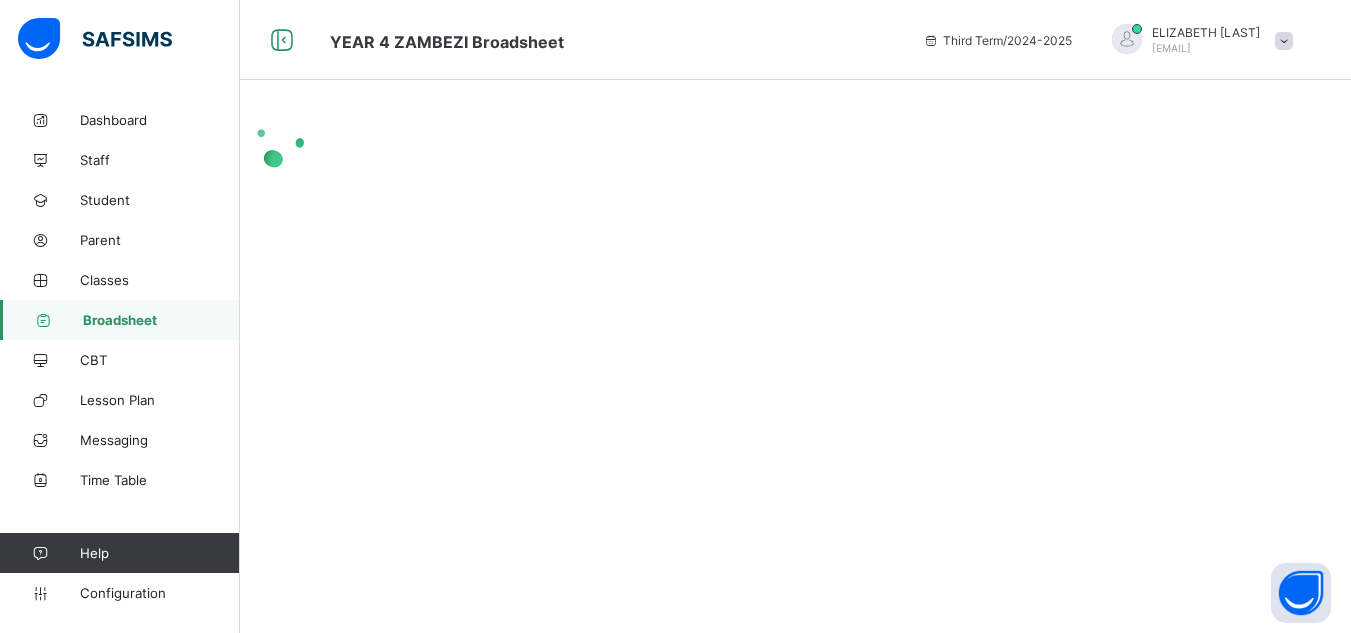 scroll, scrollTop: 0, scrollLeft: 0, axis: both 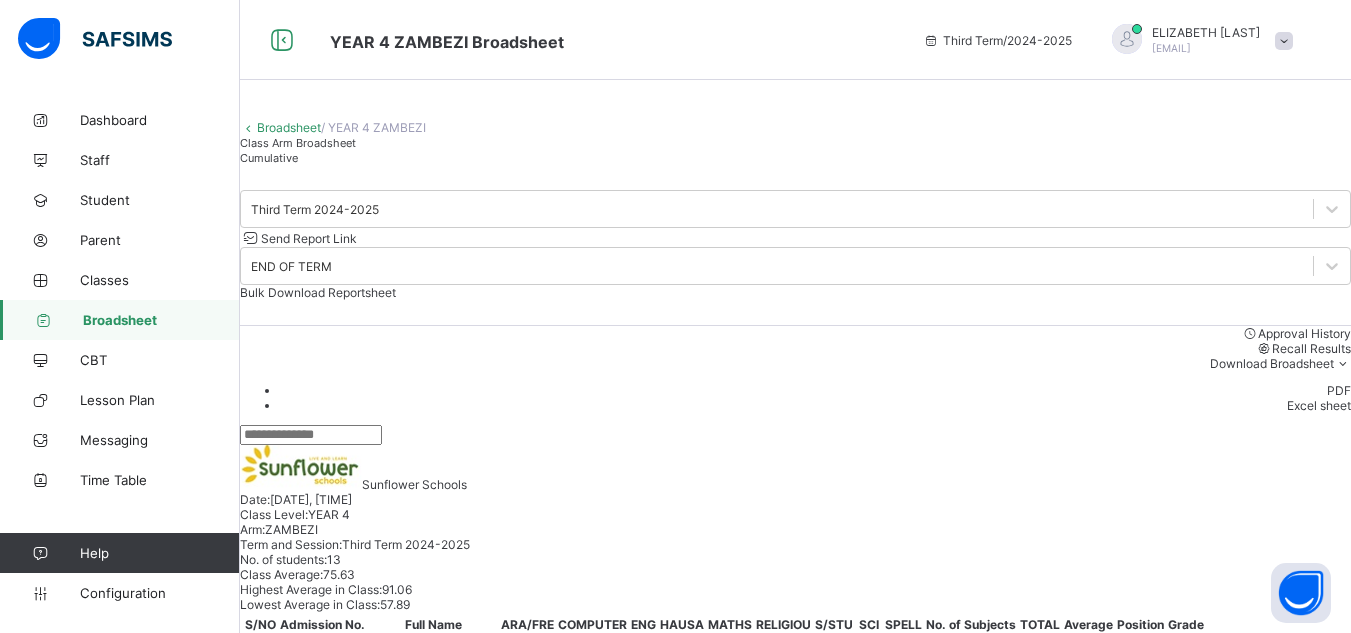 click at bounding box center [311, 435] 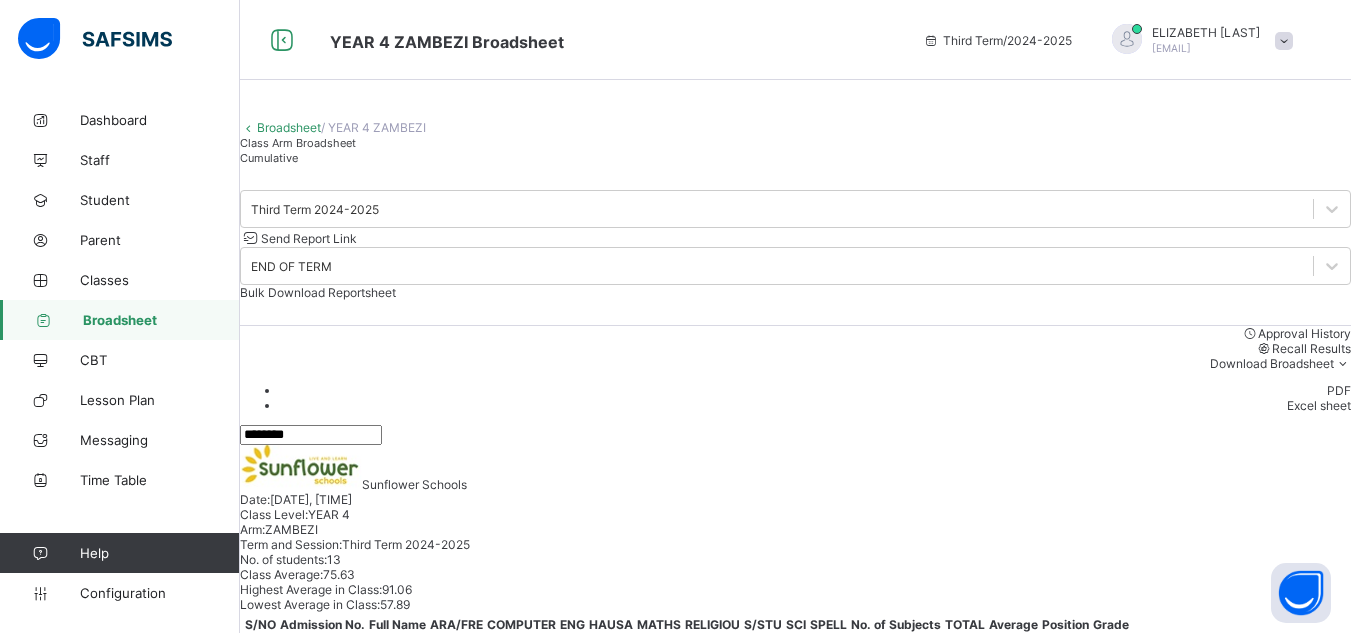 type on "*******" 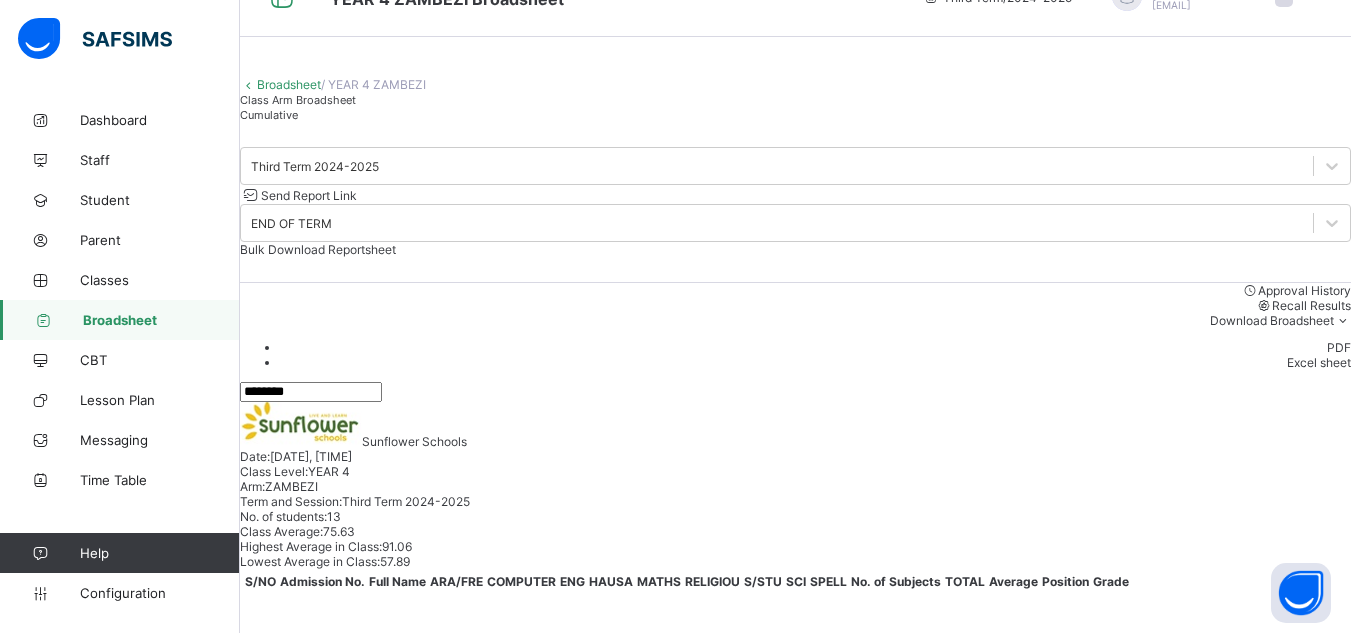 scroll, scrollTop: 40, scrollLeft: 0, axis: vertical 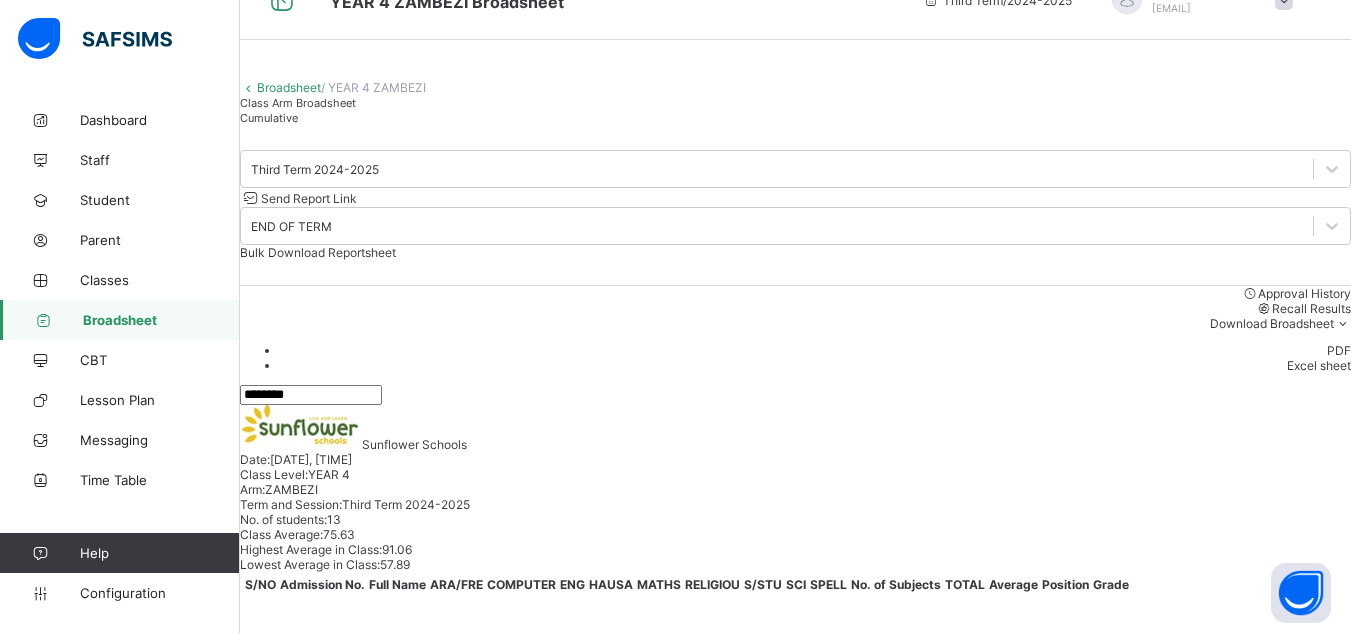 click on "Broadsheet" at bounding box center [161, 320] 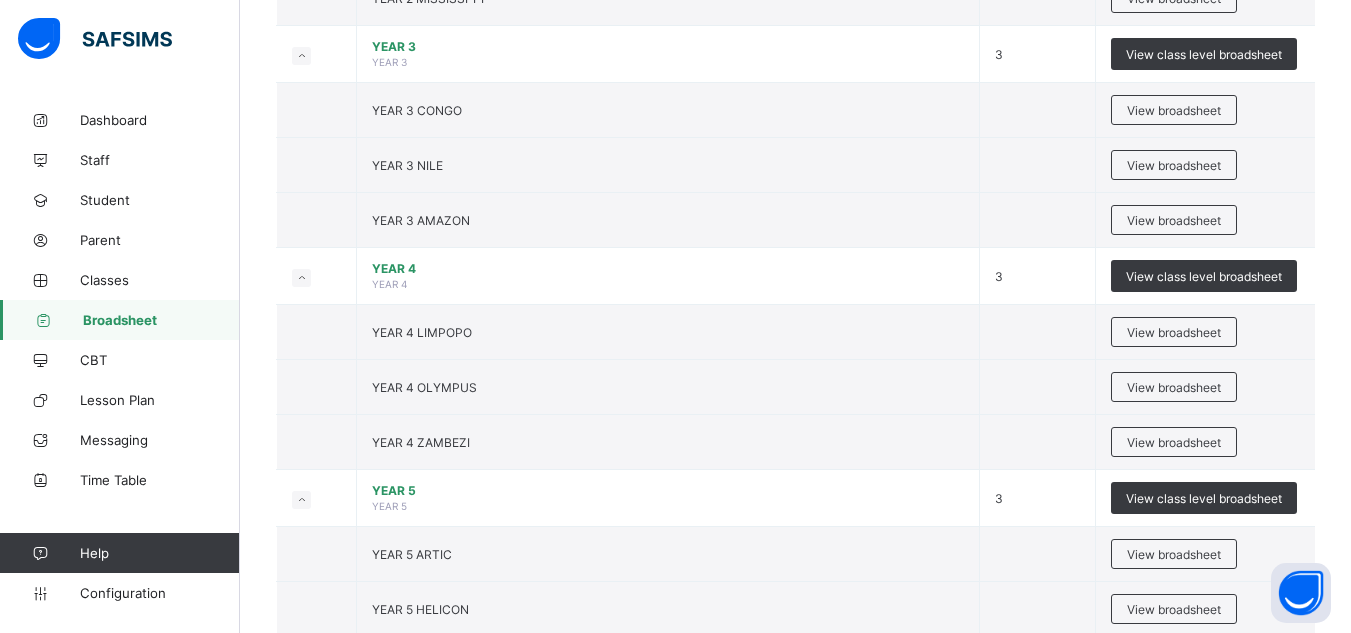 scroll, scrollTop: 1320, scrollLeft: 0, axis: vertical 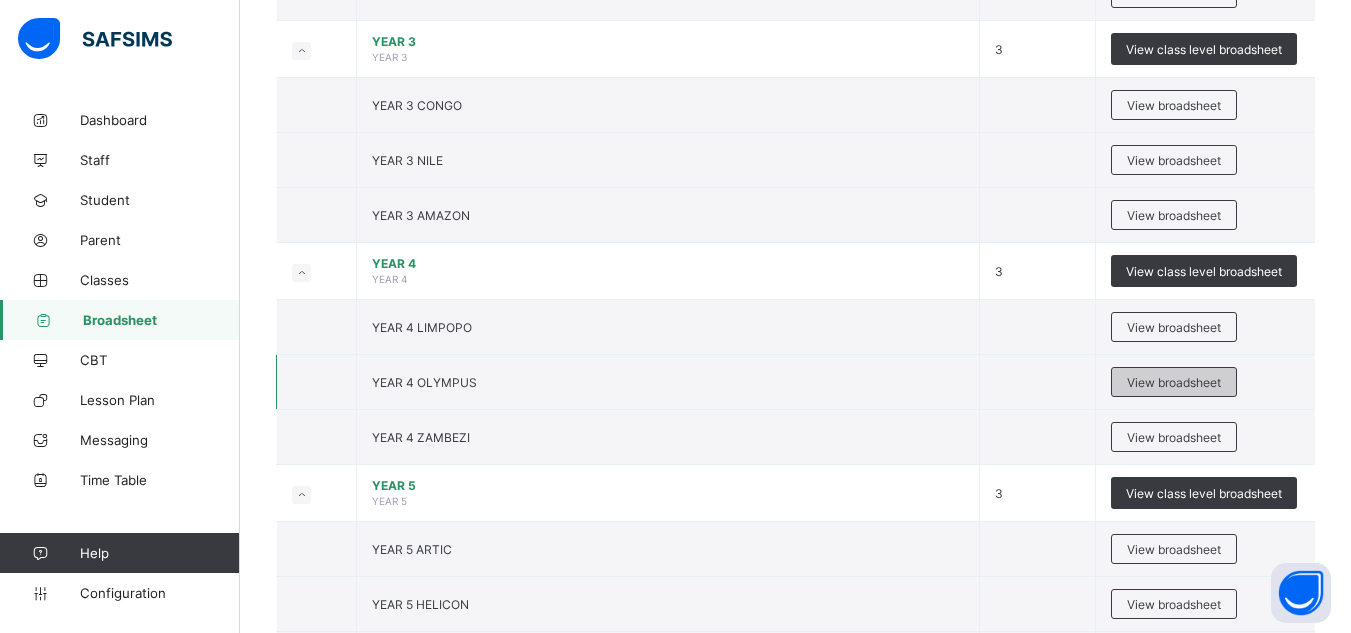 click on "View broadsheet" at bounding box center [1174, 382] 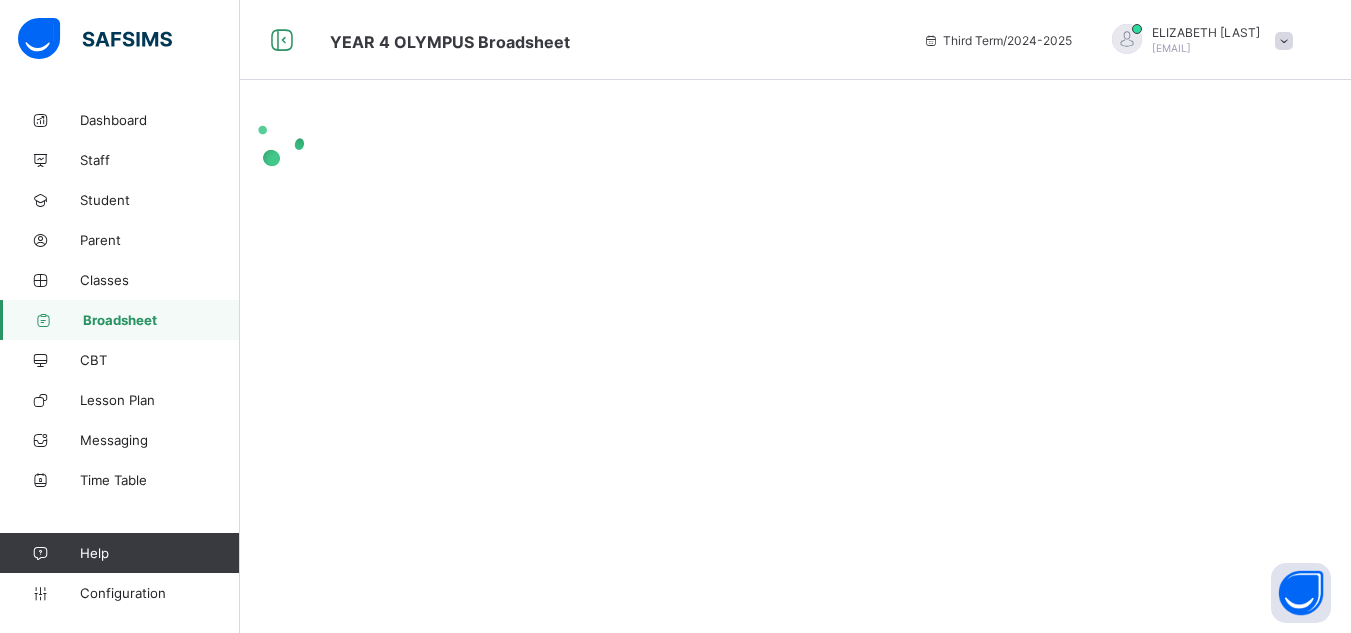 scroll, scrollTop: 0, scrollLeft: 0, axis: both 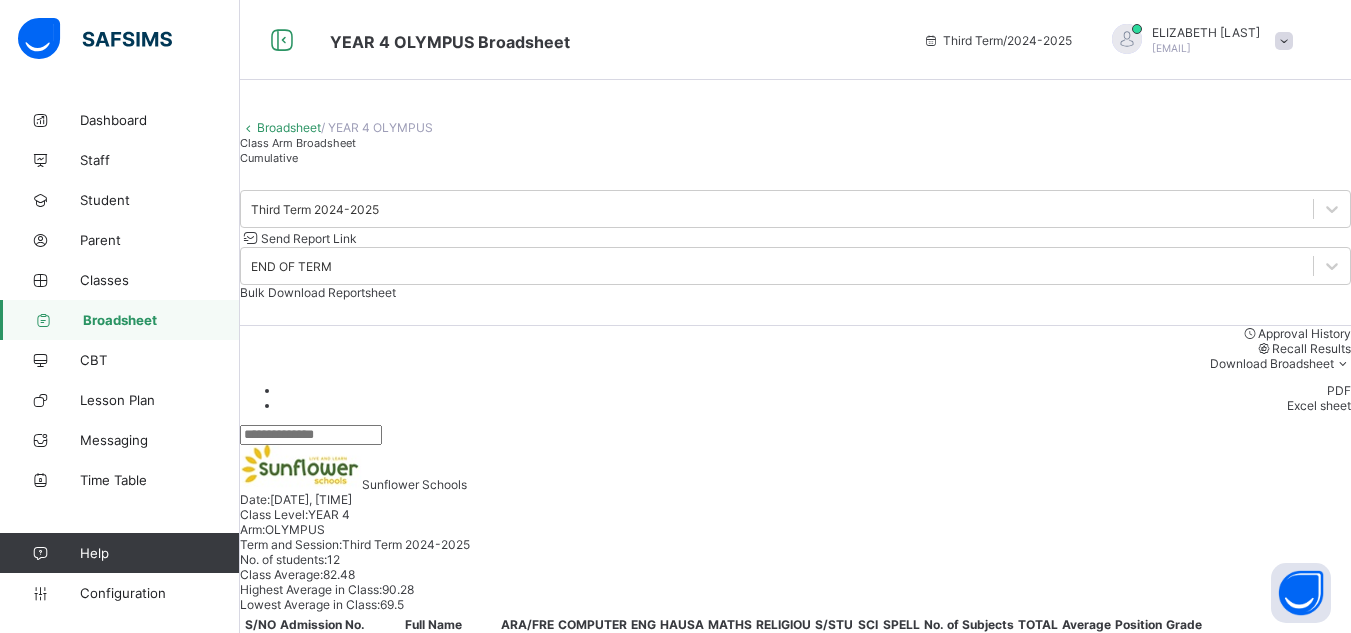 click at bounding box center (795, 435) 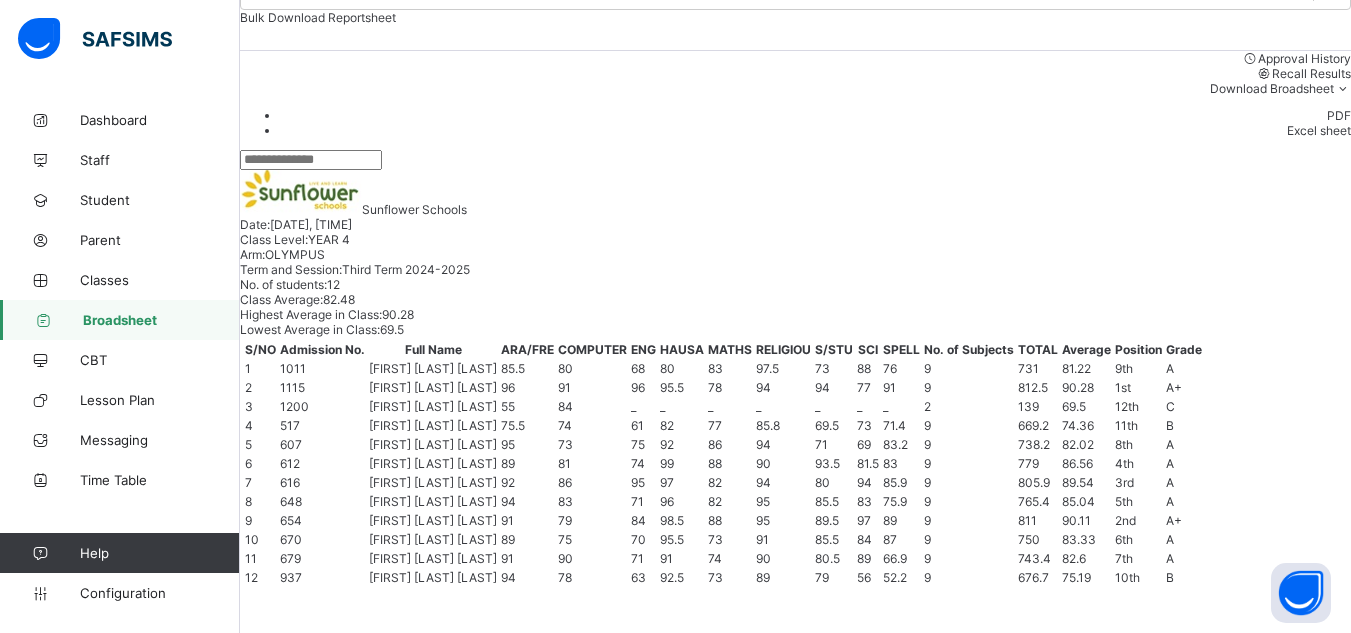 scroll, scrollTop: 168, scrollLeft: 0, axis: vertical 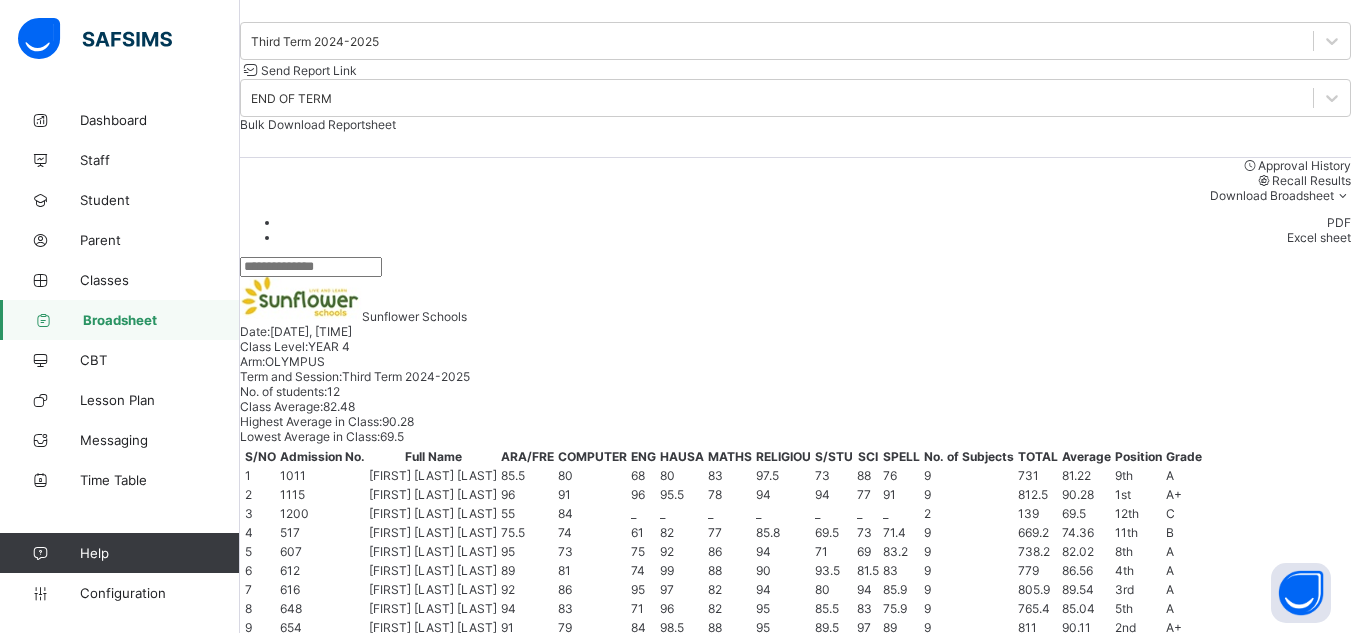 click at bounding box center (311, 267) 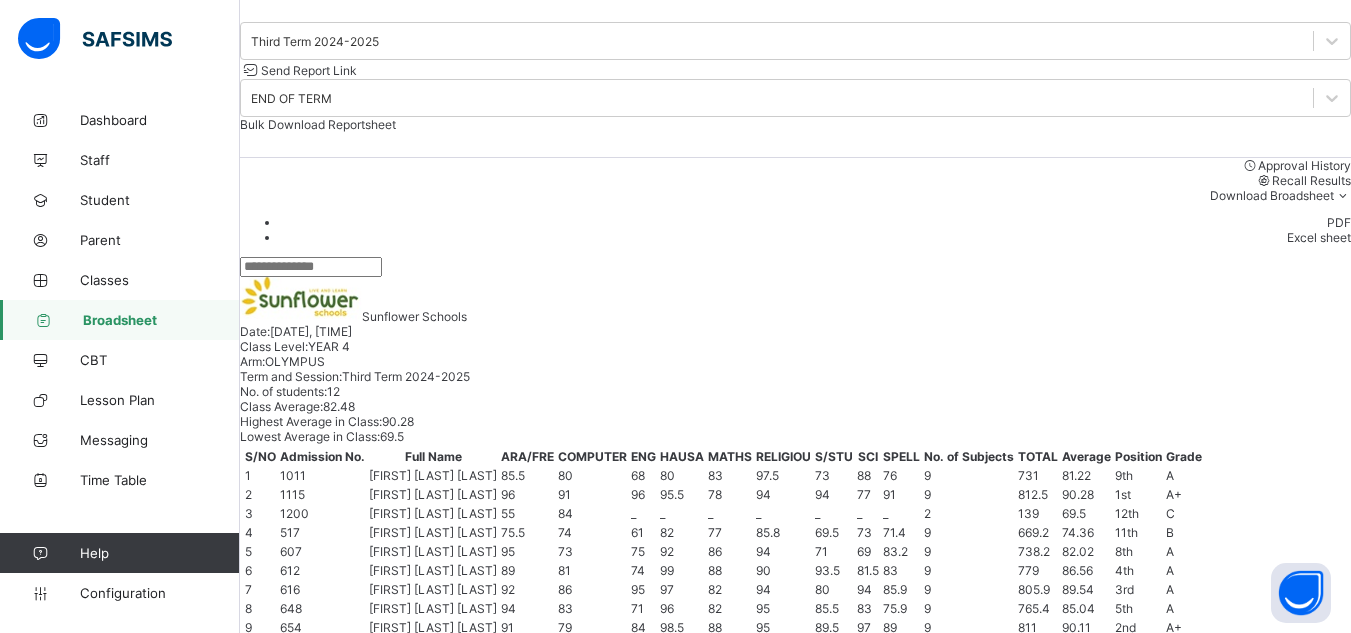 paste on "*******" 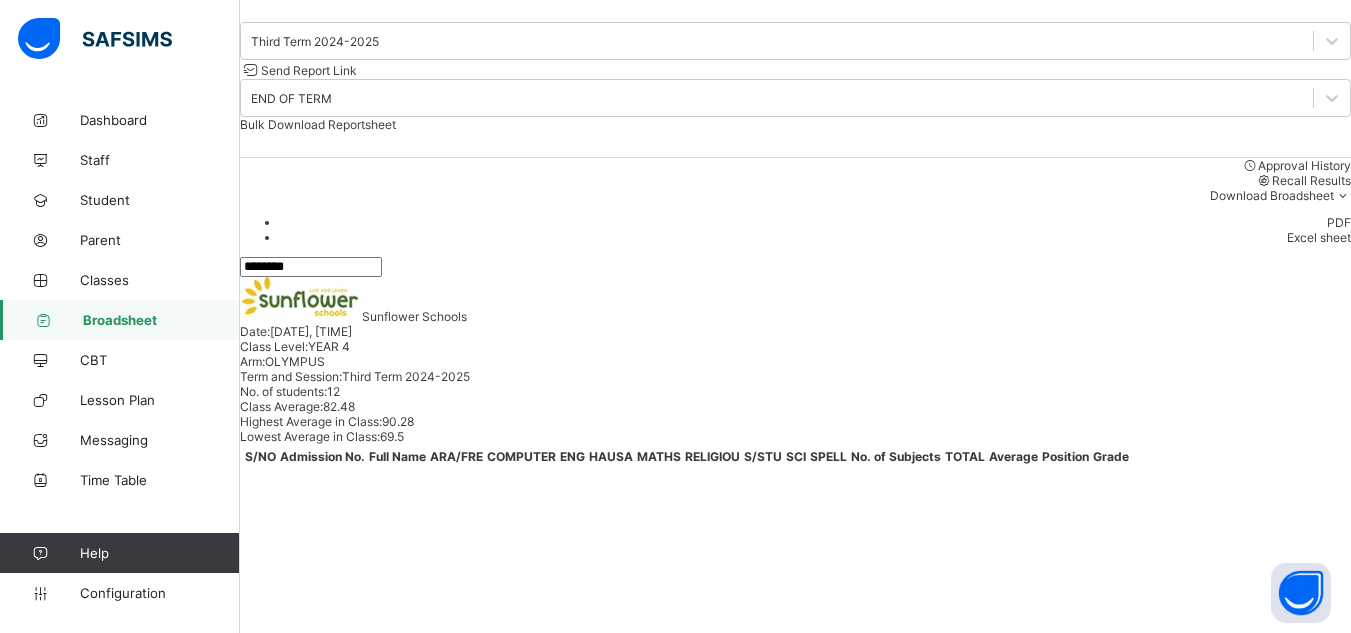 scroll, scrollTop: 80, scrollLeft: 0, axis: vertical 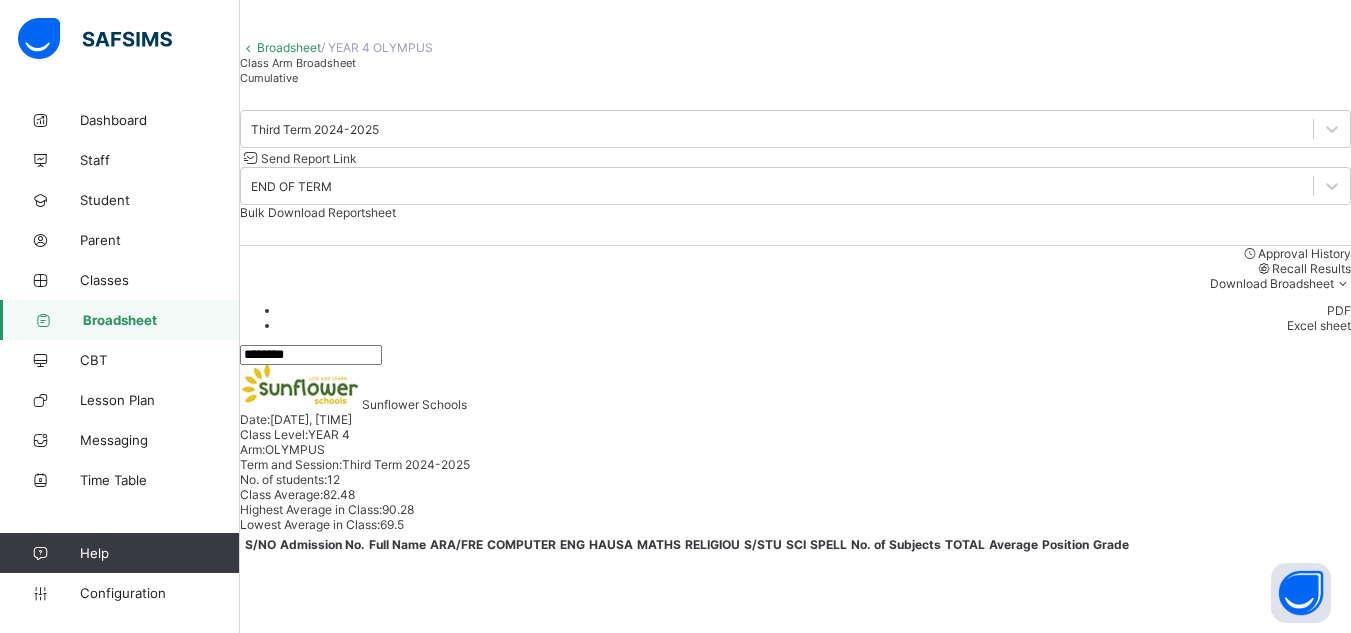 type on "*******" 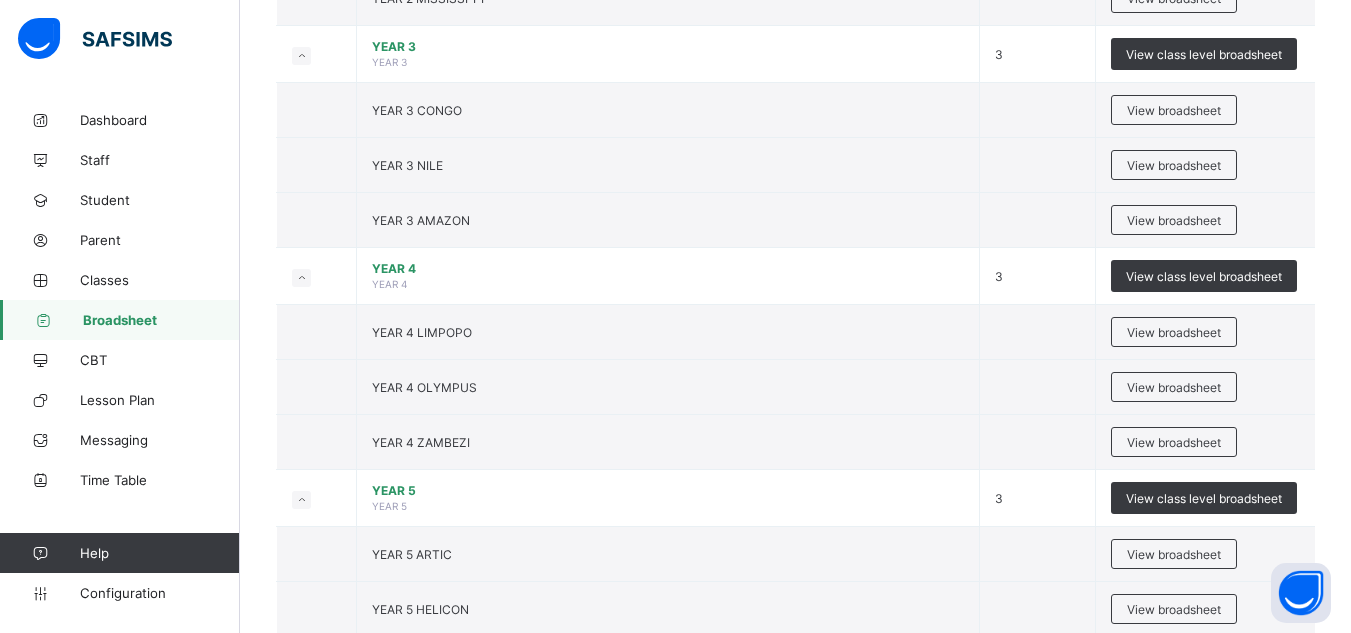scroll, scrollTop: 1320, scrollLeft: 0, axis: vertical 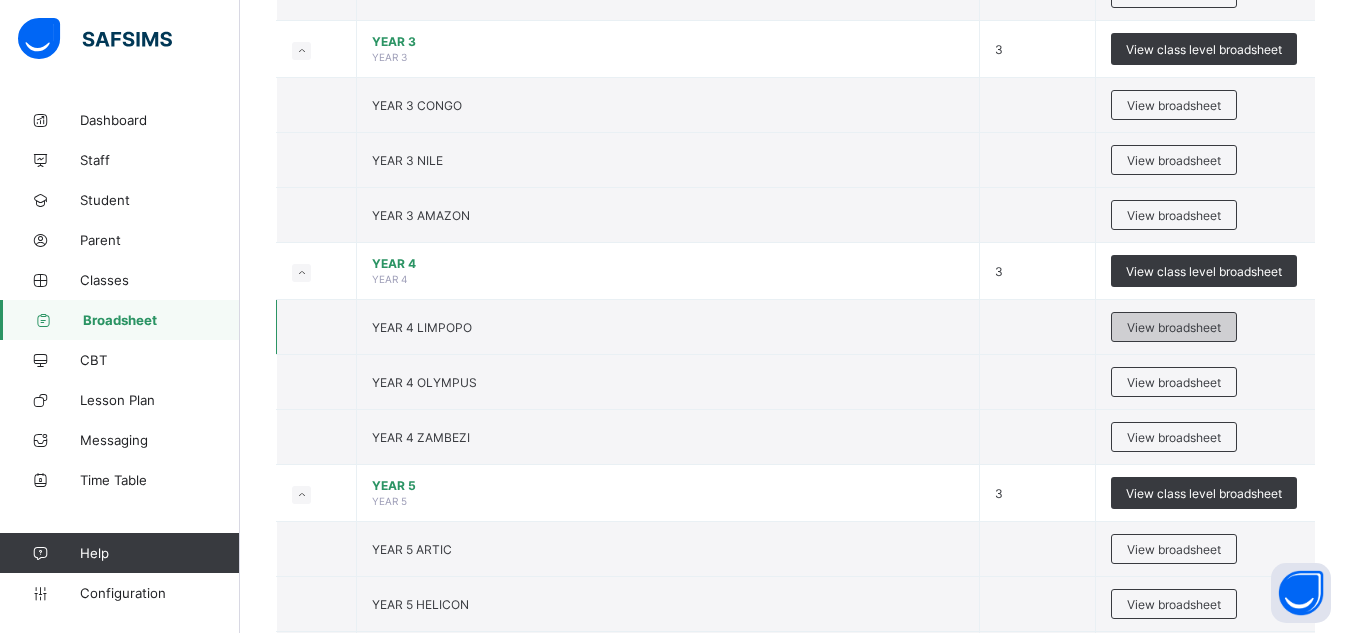click on "View broadsheet" at bounding box center (1174, 327) 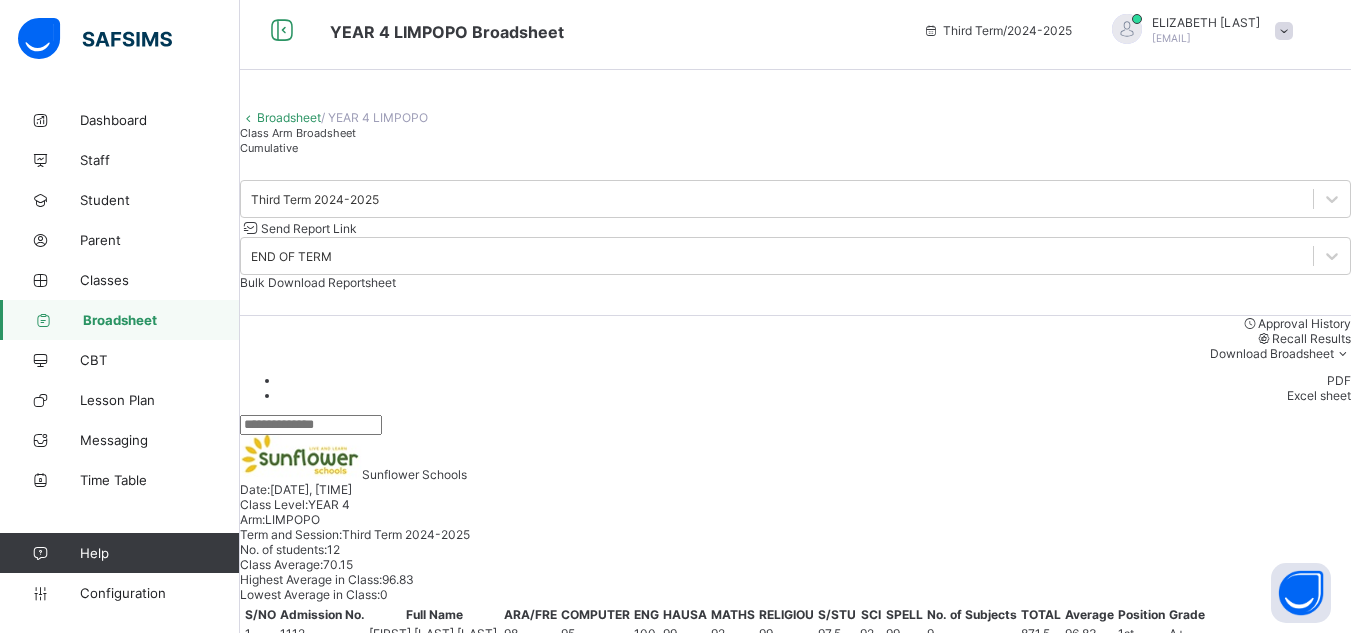 scroll, scrollTop: 8, scrollLeft: 0, axis: vertical 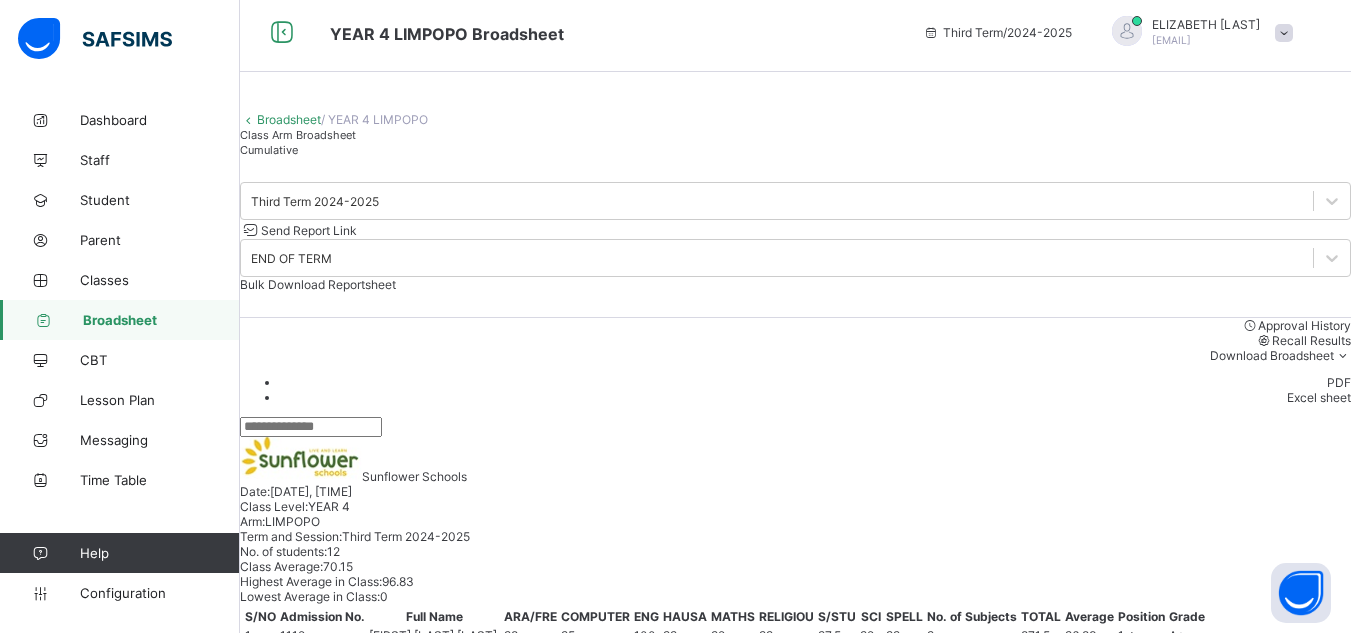 click at bounding box center [311, 427] 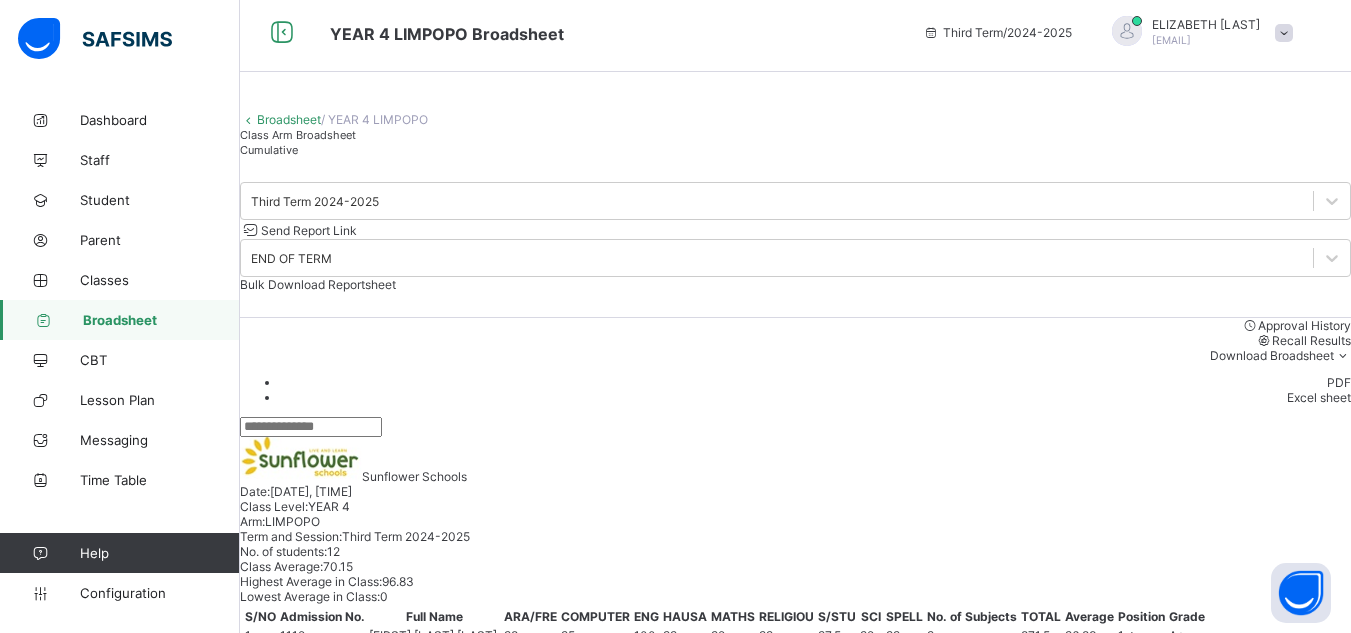 paste on "*******" 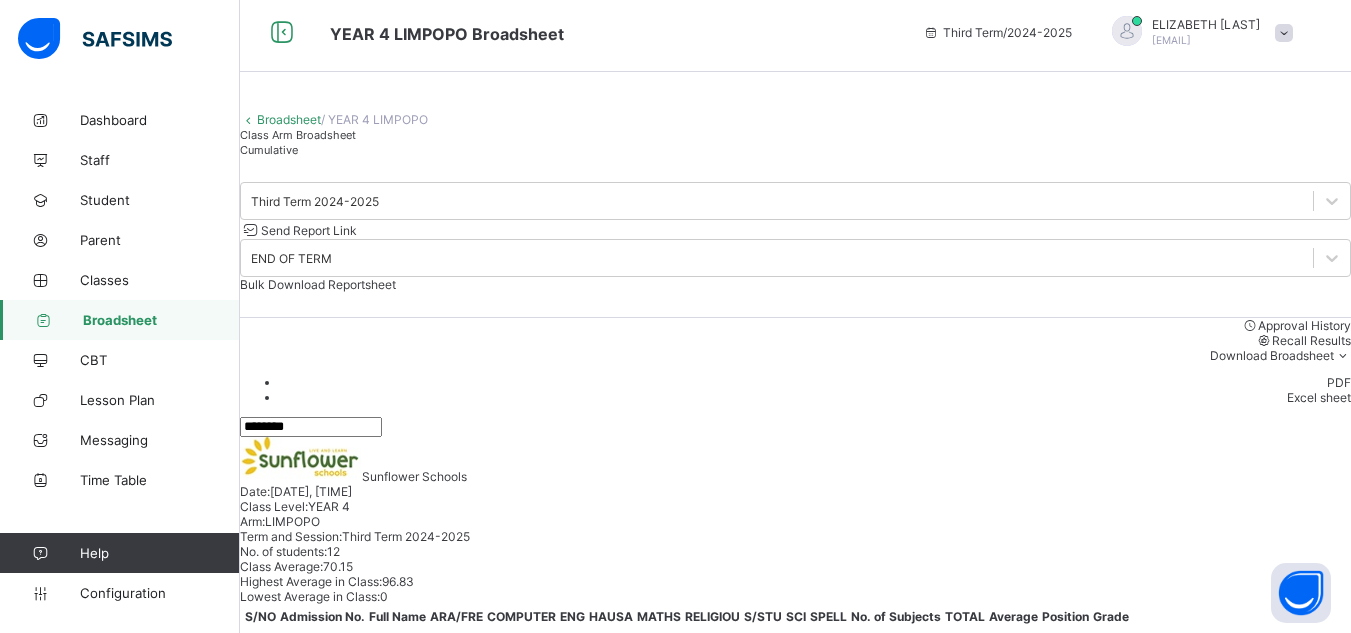 type on "*******" 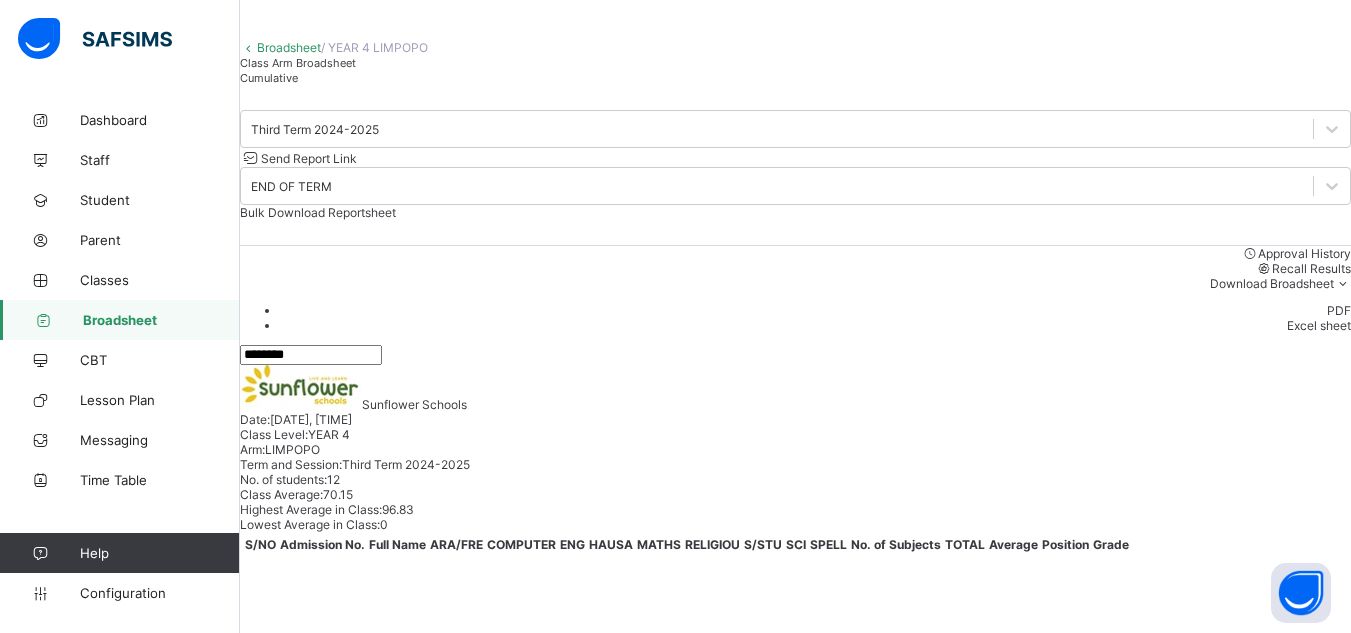 scroll, scrollTop: 40, scrollLeft: 0, axis: vertical 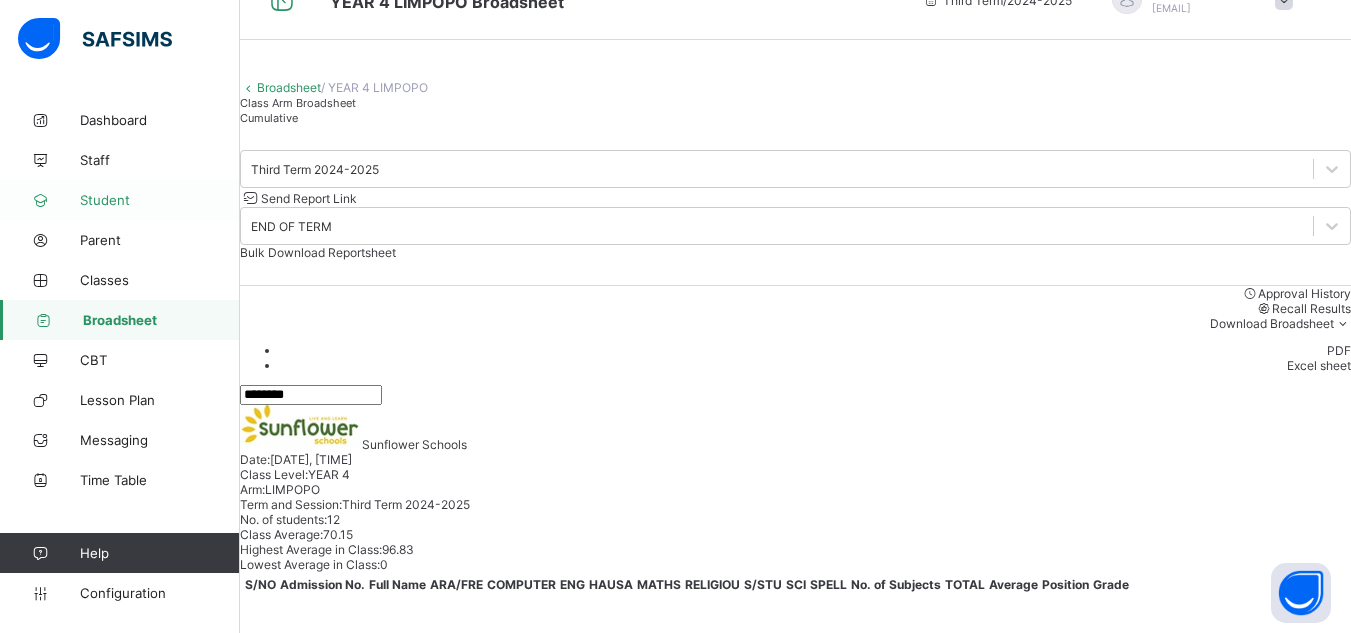 click on "Student" at bounding box center (160, 200) 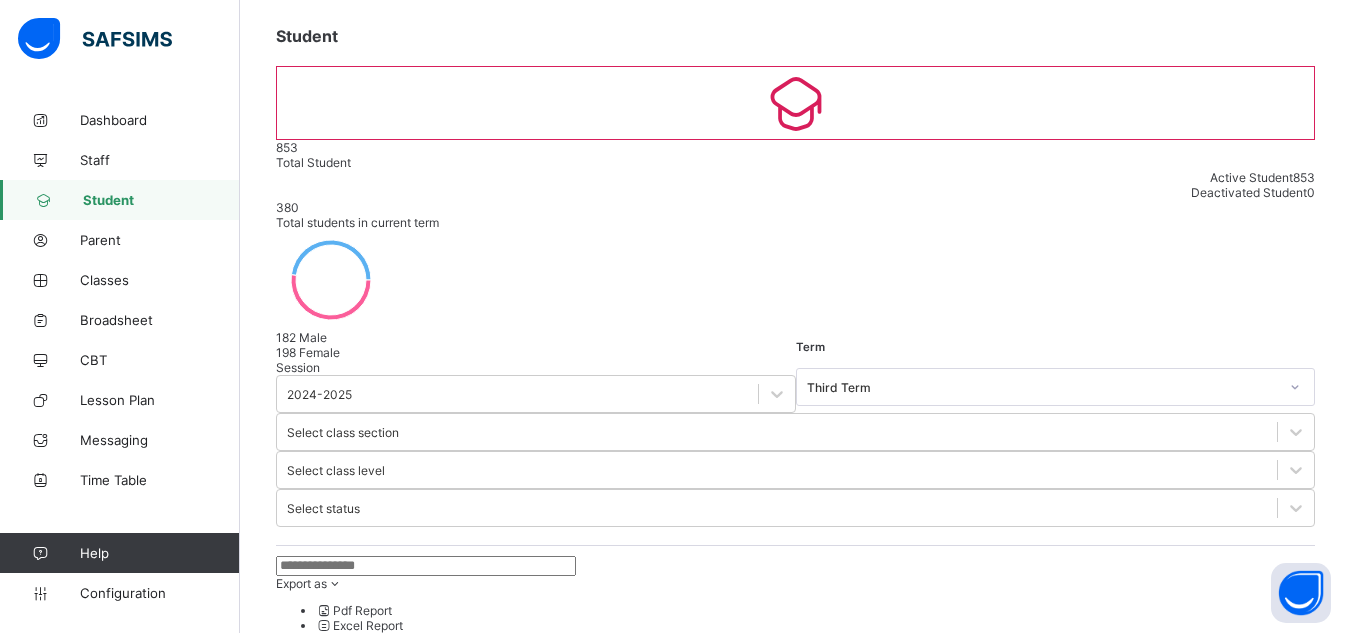 scroll, scrollTop: 40, scrollLeft: 0, axis: vertical 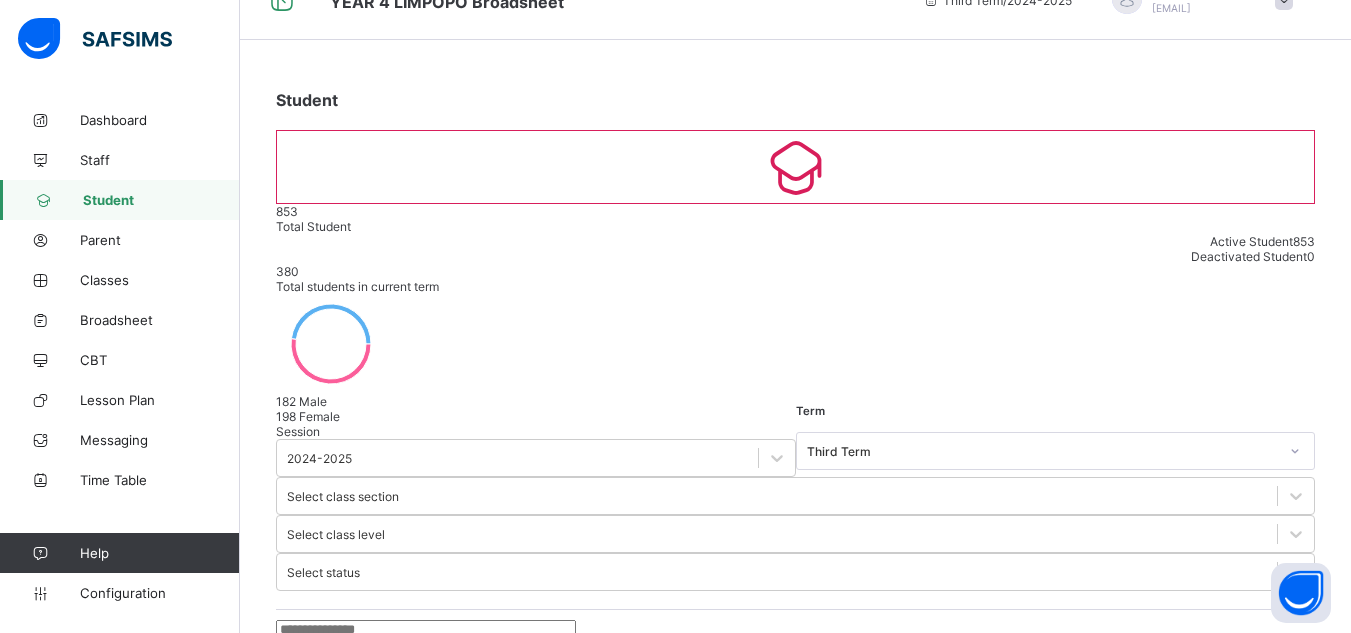 click at bounding box center [426, 630] 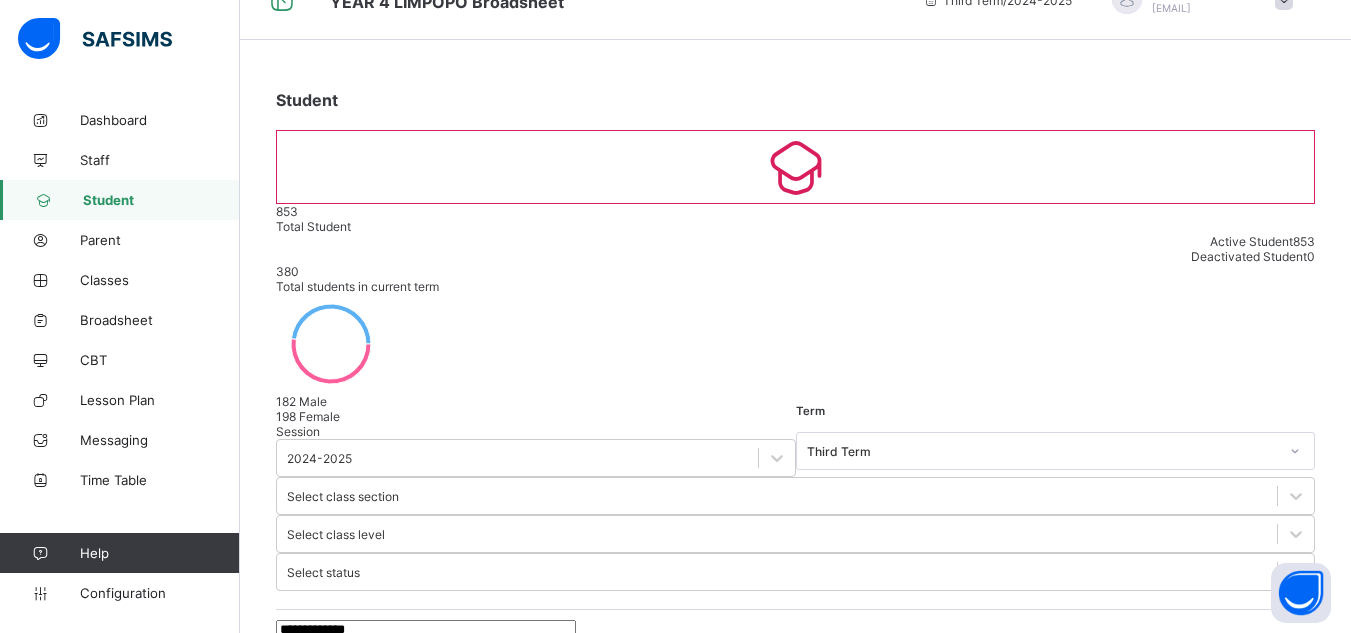 type on "**********" 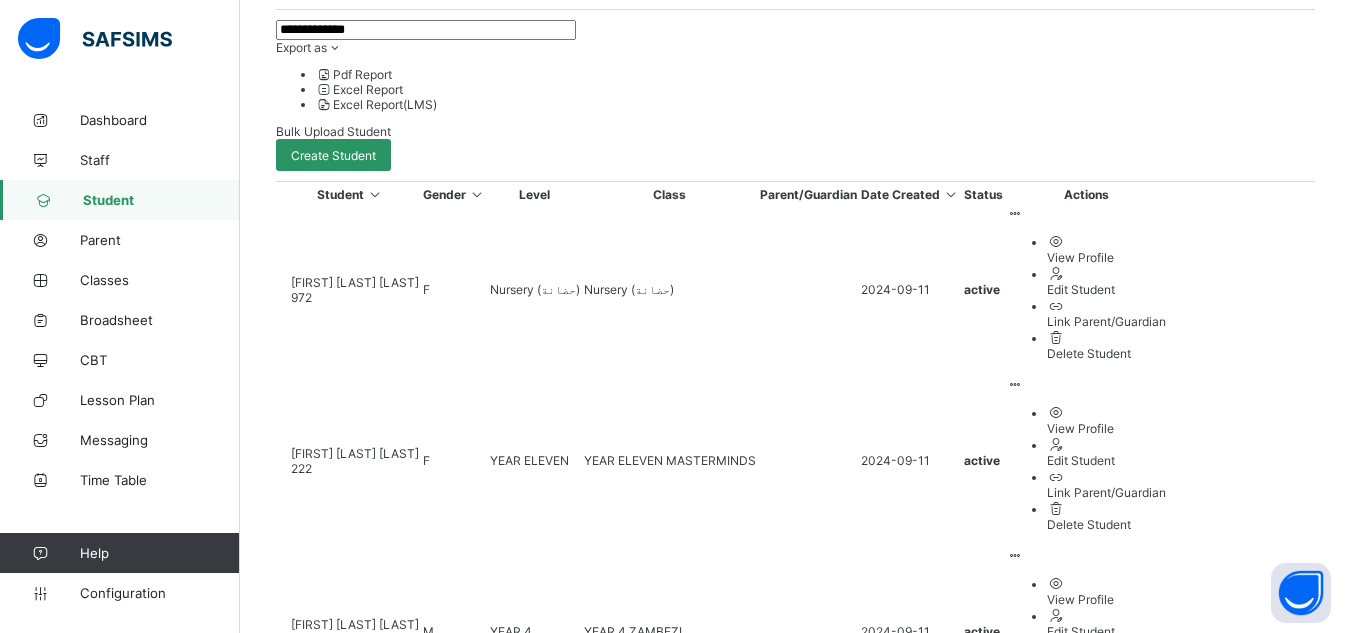 scroll, scrollTop: 652, scrollLeft: 0, axis: vertical 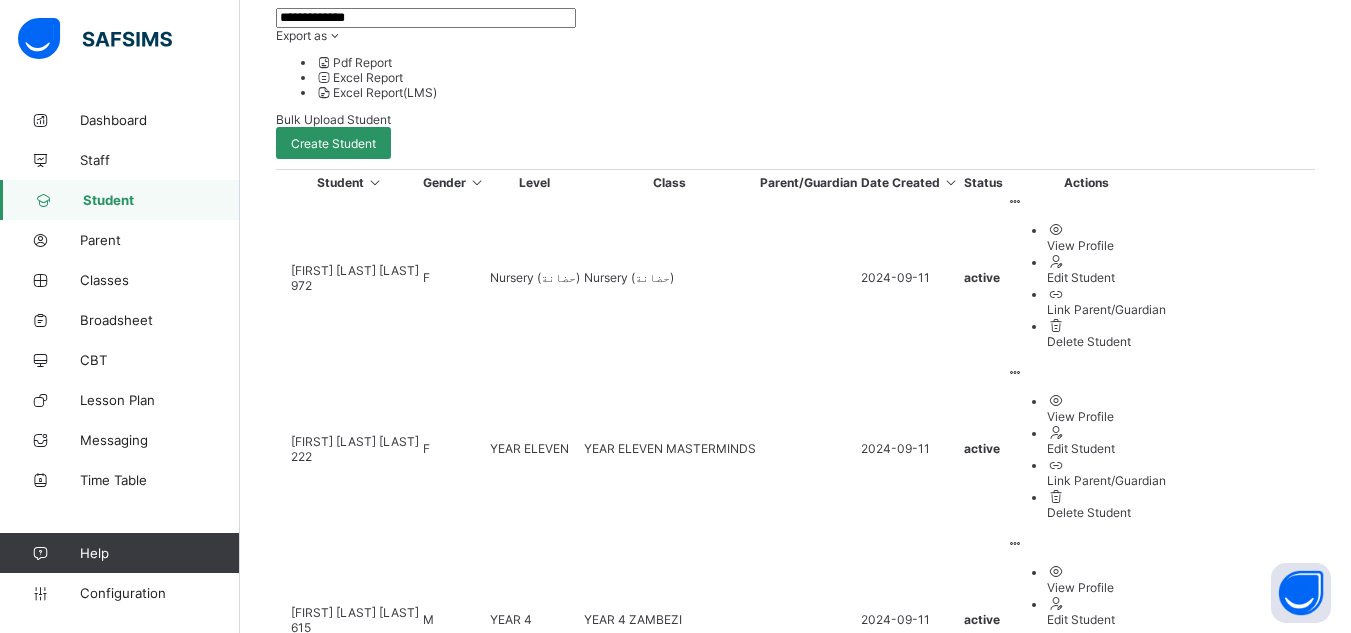 click on "2" at bounding box center (541, 1939) 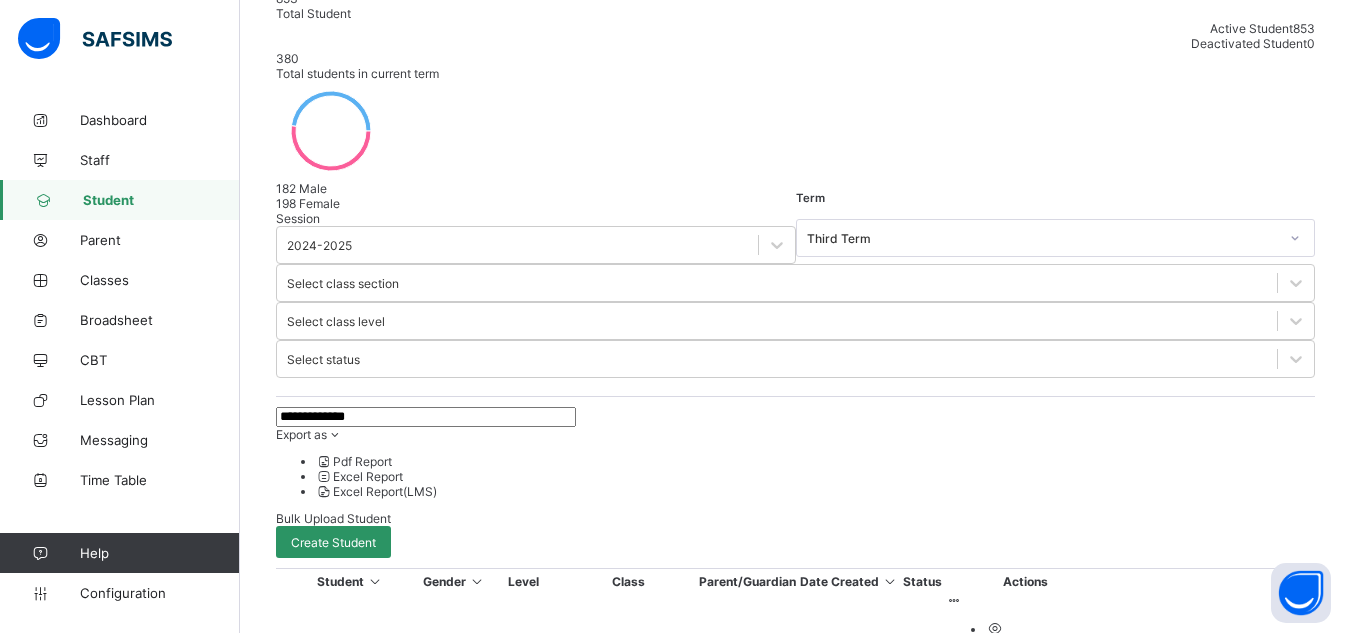 scroll, scrollTop: 622, scrollLeft: 0, axis: vertical 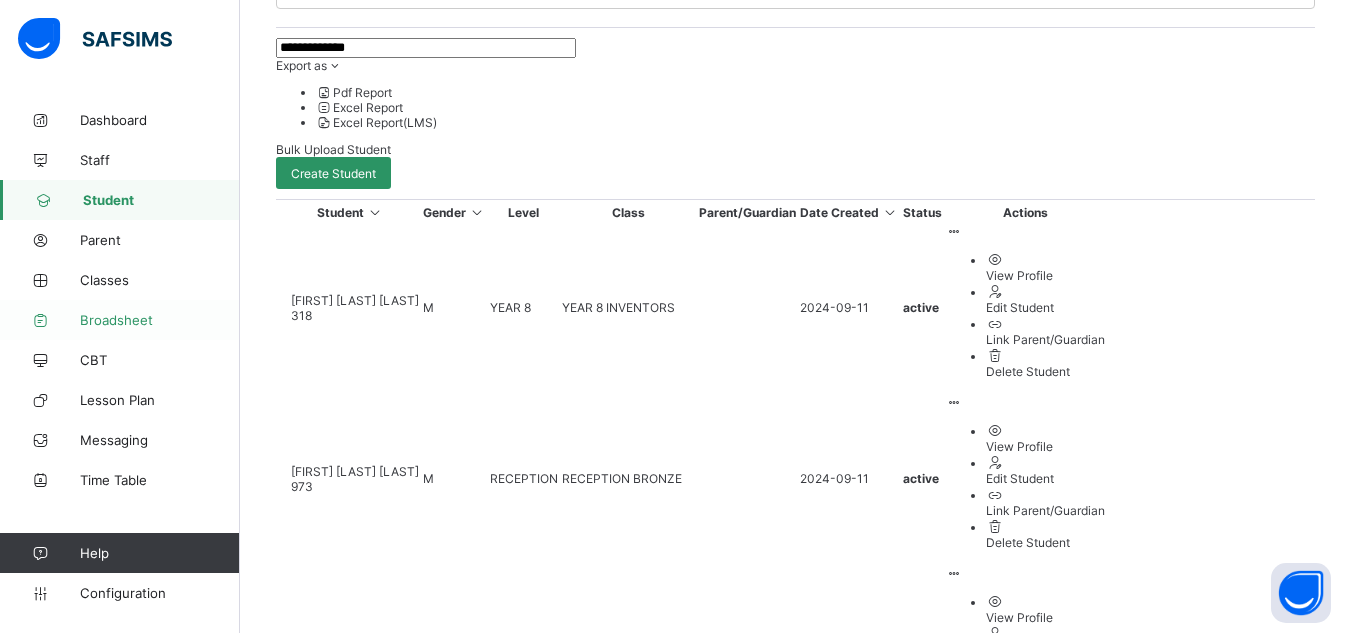 click on "Broadsheet" at bounding box center [160, 320] 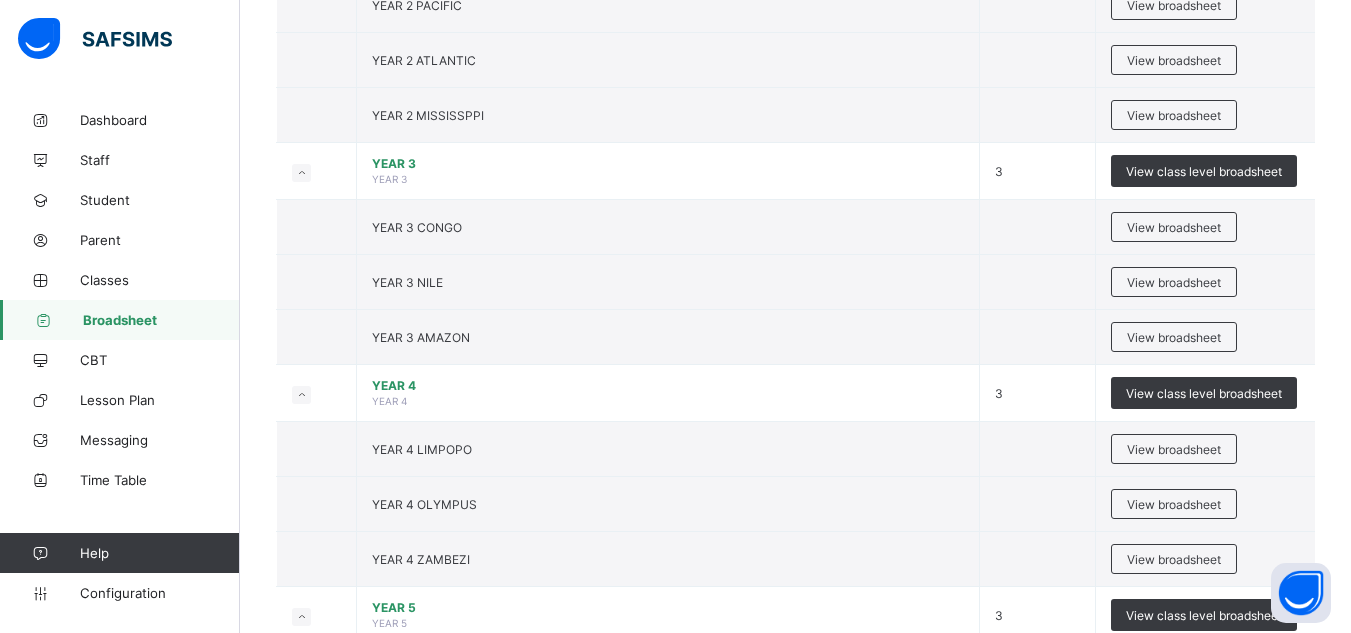 scroll, scrollTop: 1200, scrollLeft: 0, axis: vertical 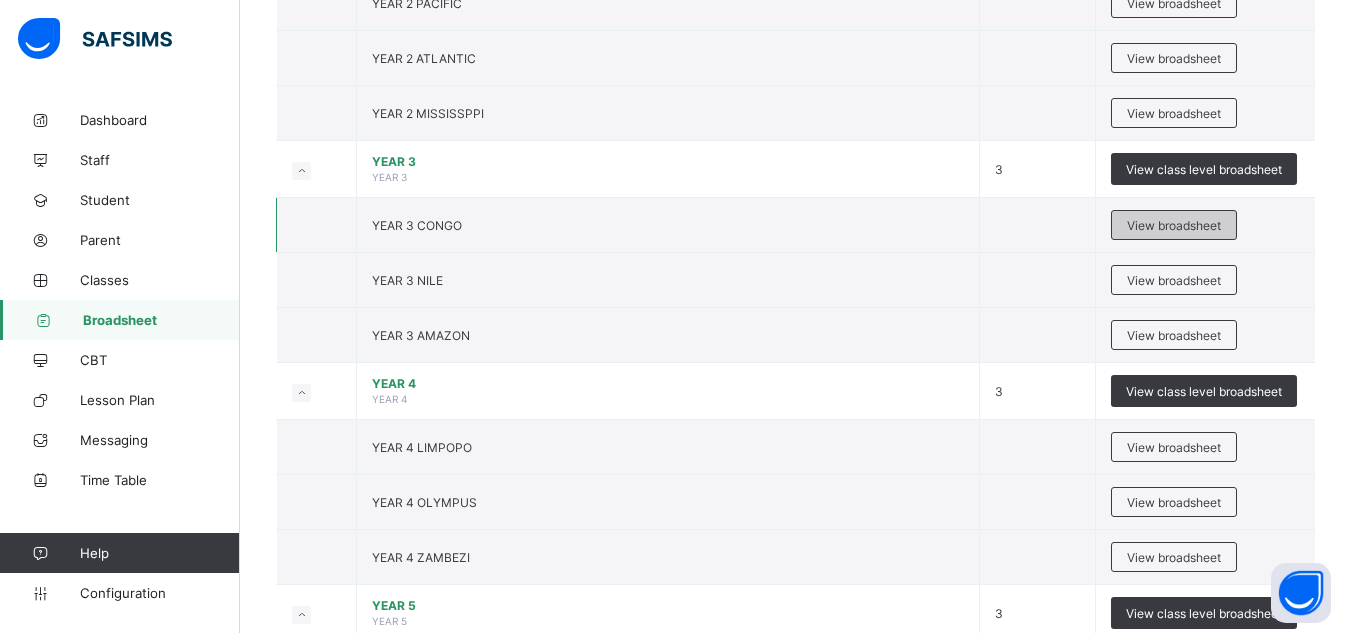 click on "View broadsheet" at bounding box center [1174, 225] 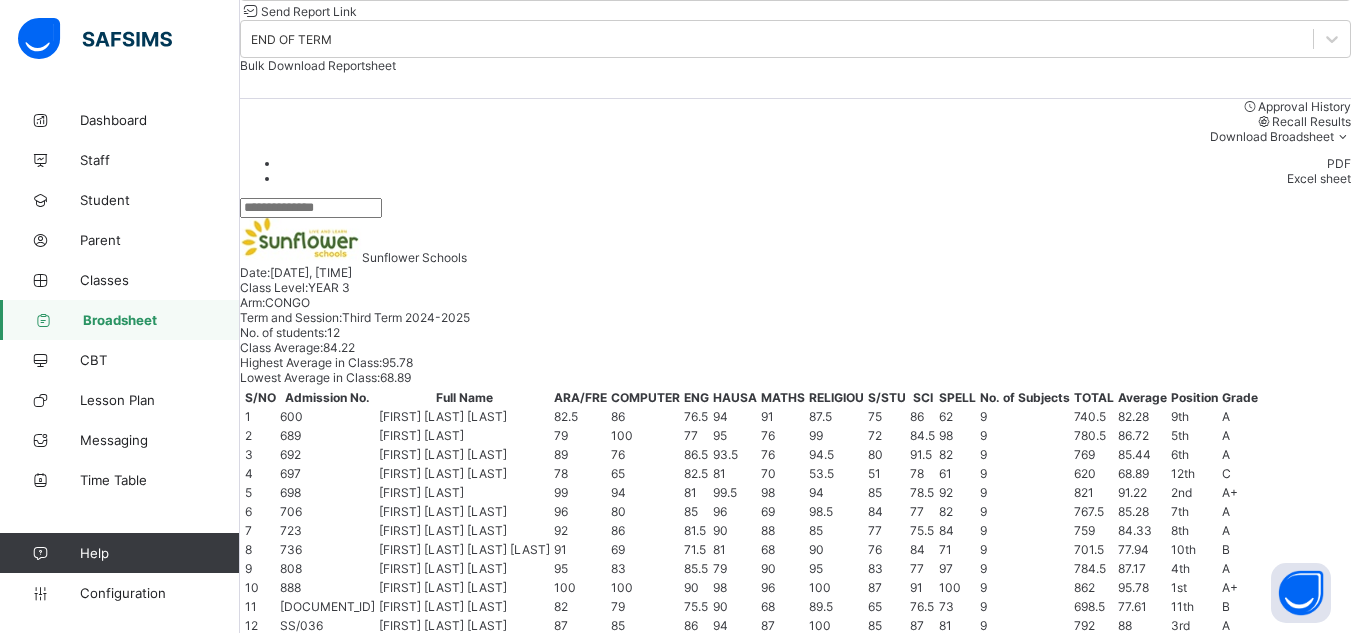 scroll, scrollTop: 88, scrollLeft: 0, axis: vertical 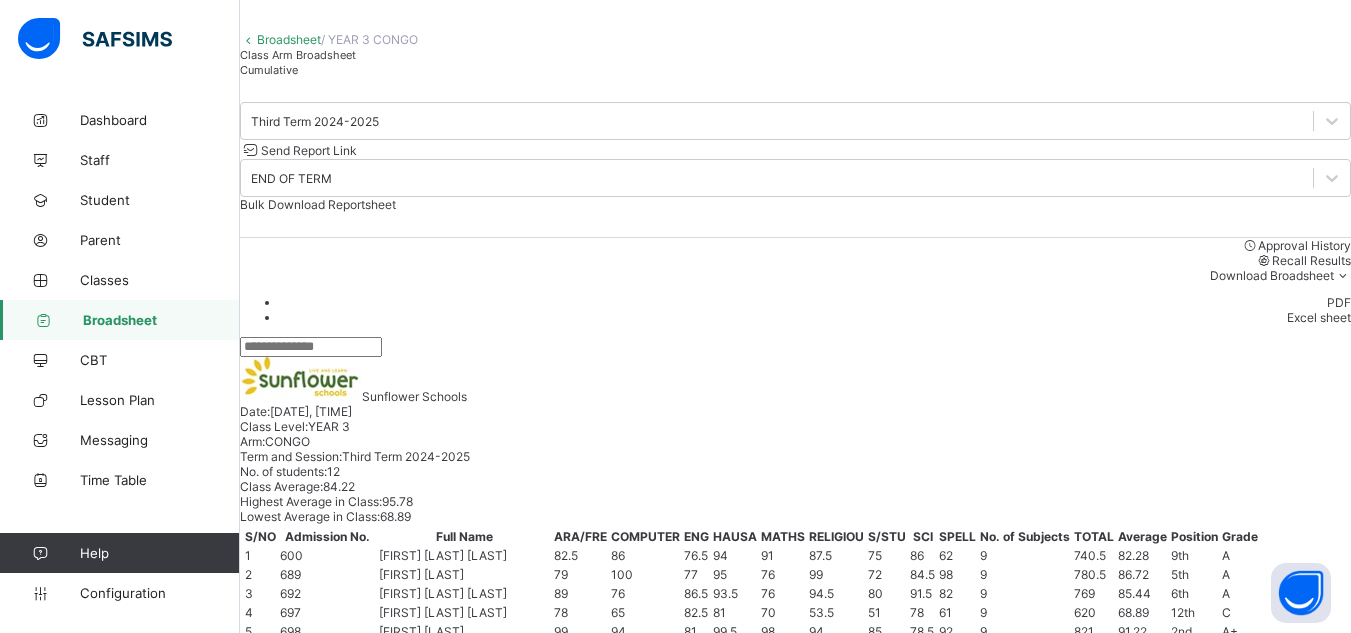 click at bounding box center (311, 347) 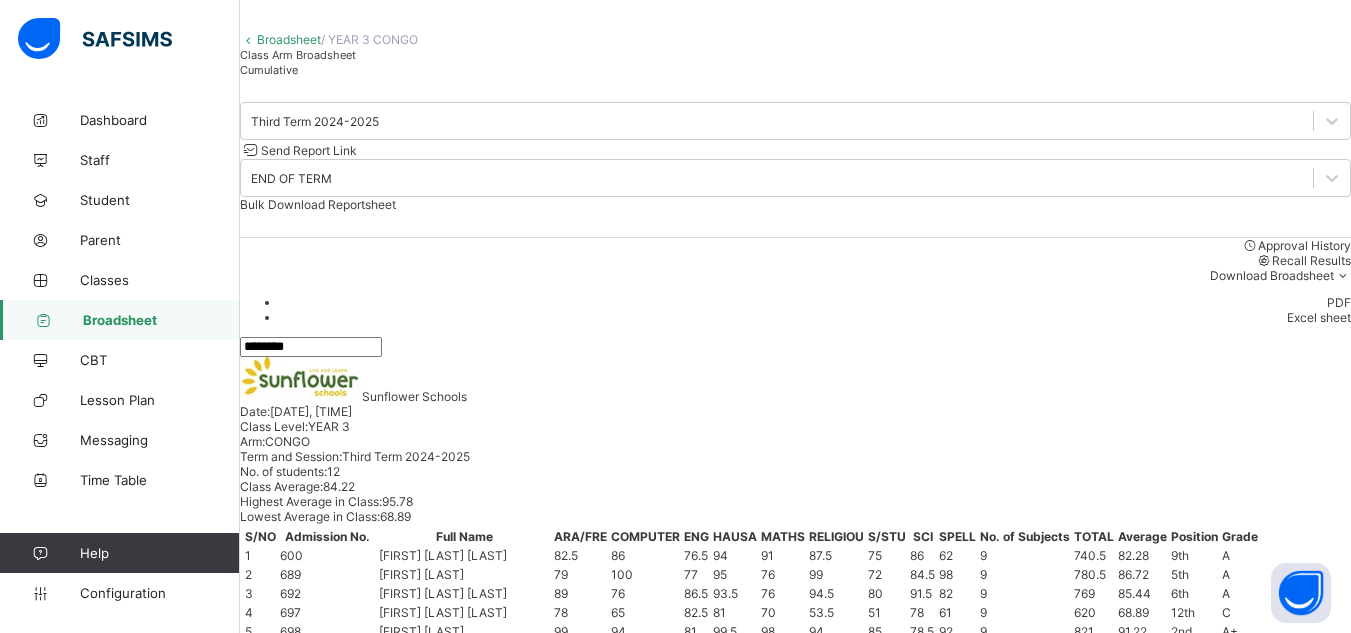 scroll, scrollTop: 80, scrollLeft: 0, axis: vertical 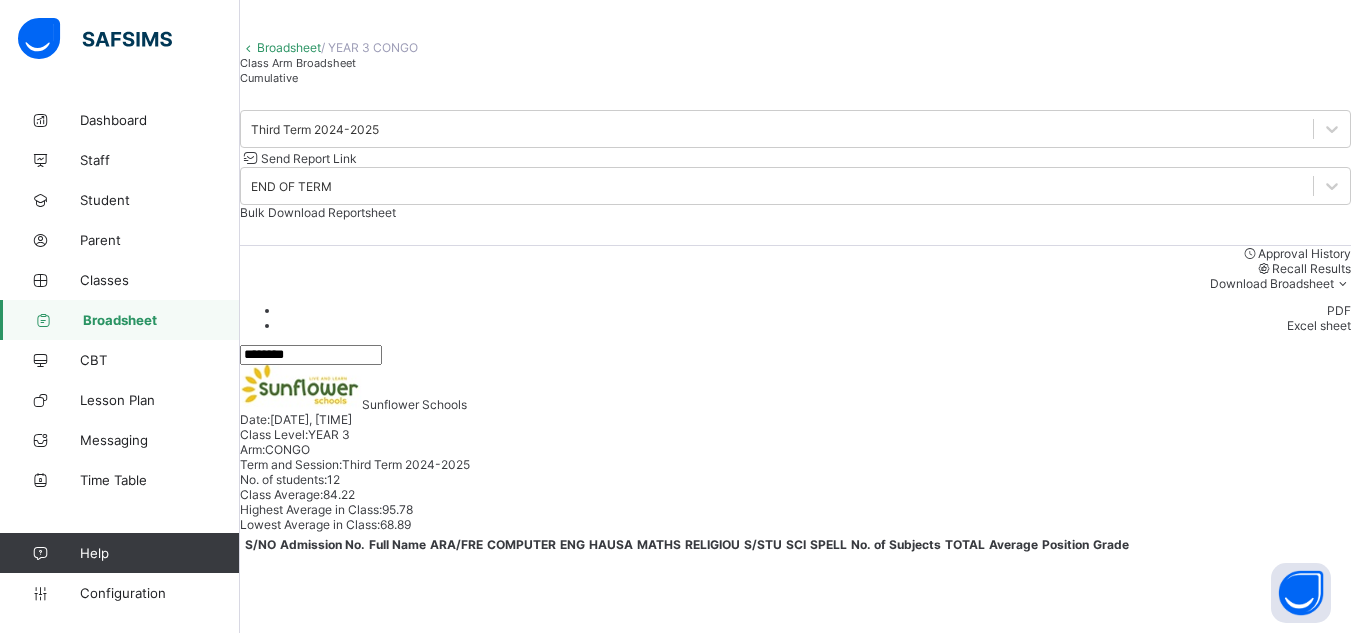 click on "Approval History  Recall Results Download Broadsheet PDF Excel sheet *******" at bounding box center (795, 305) 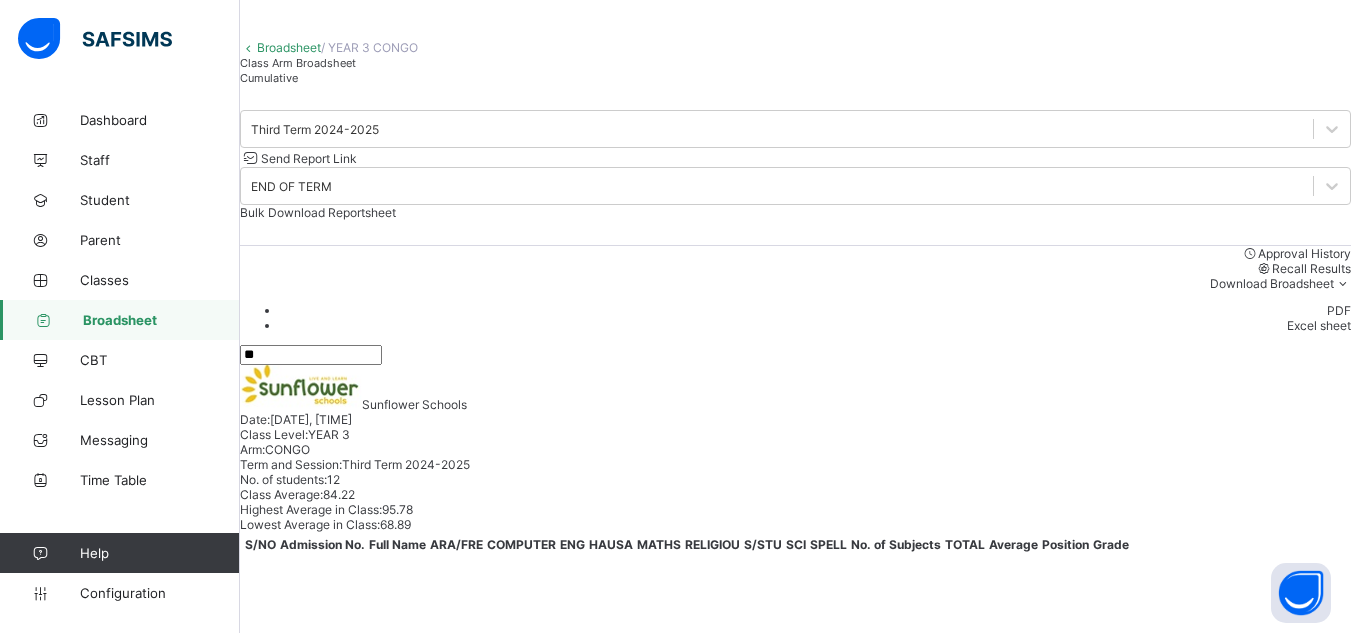 type on "*" 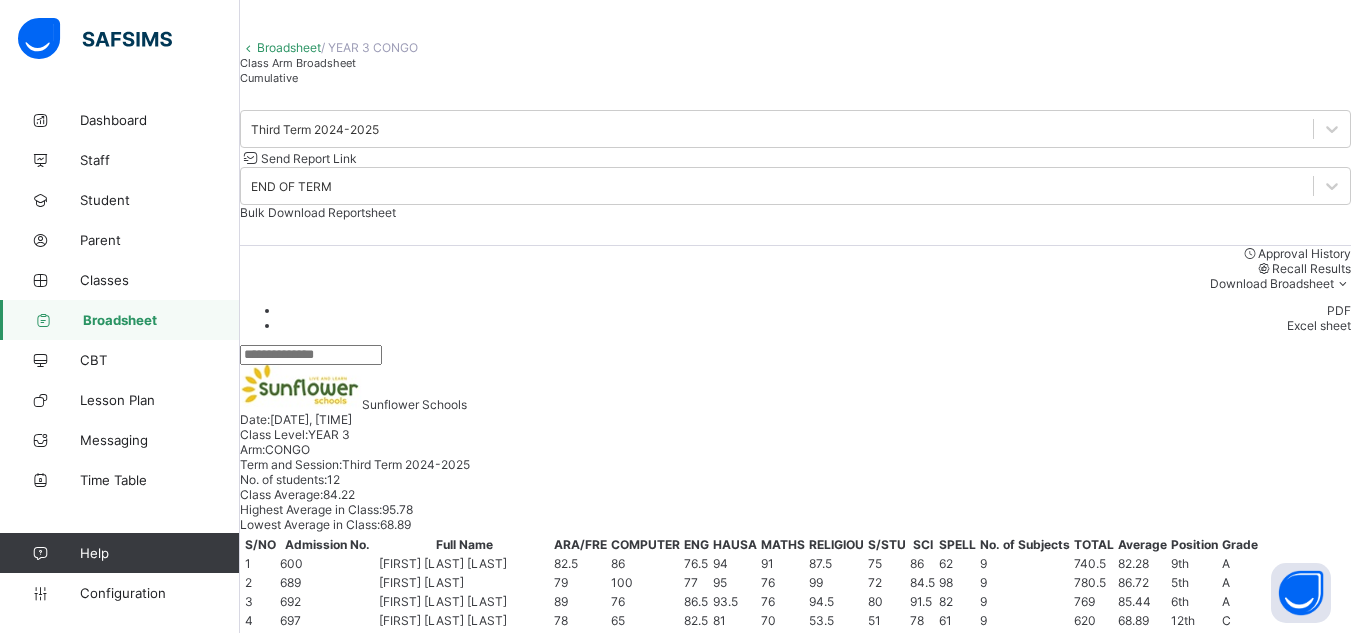 click at bounding box center (311, 355) 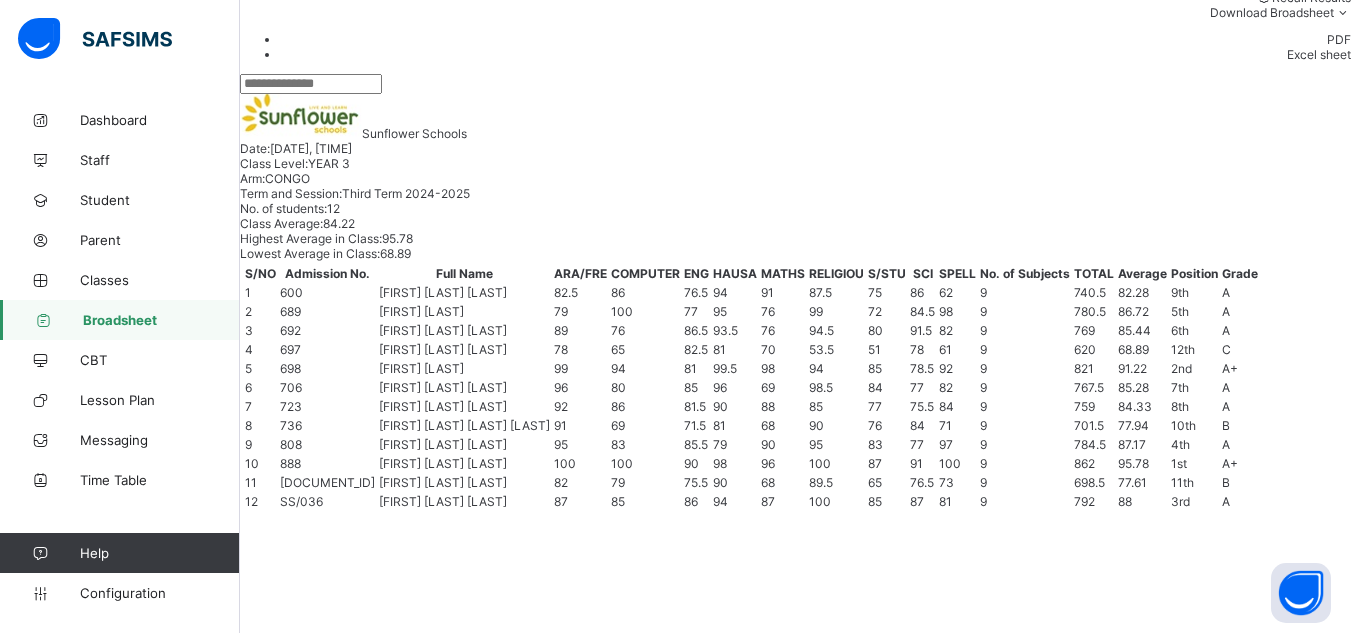 scroll, scrollTop: 208, scrollLeft: 0, axis: vertical 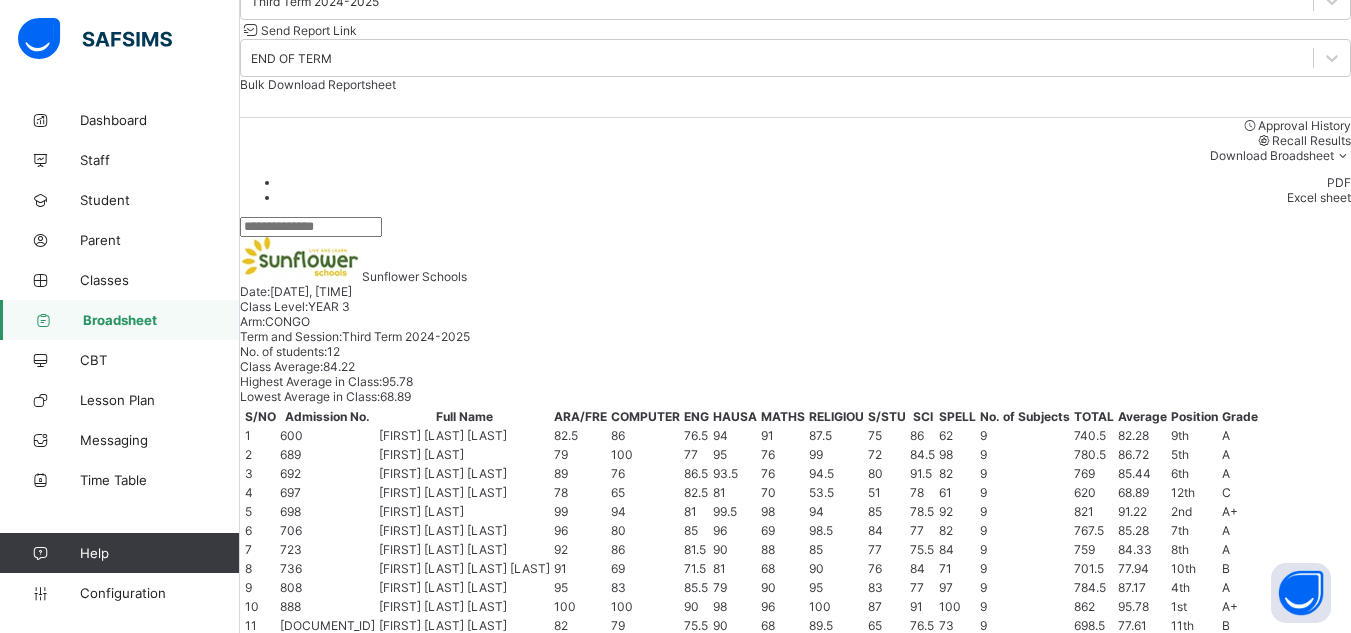 click at bounding box center [311, 227] 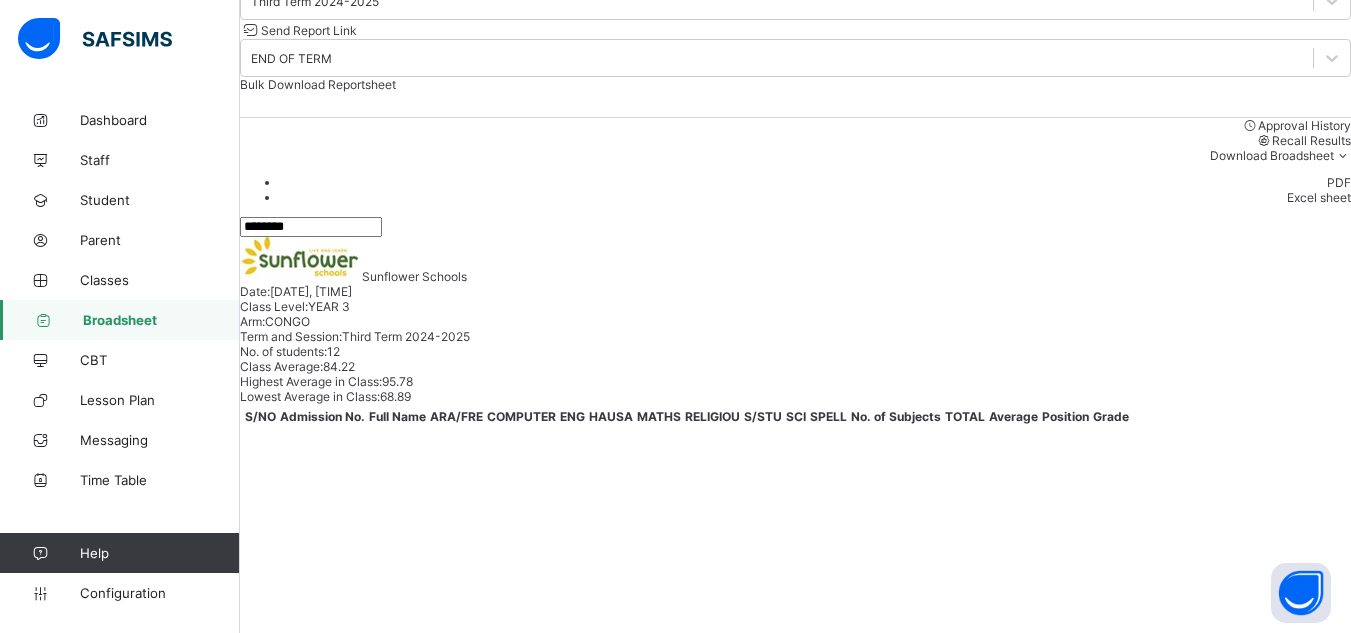 scroll, scrollTop: 80, scrollLeft: 0, axis: vertical 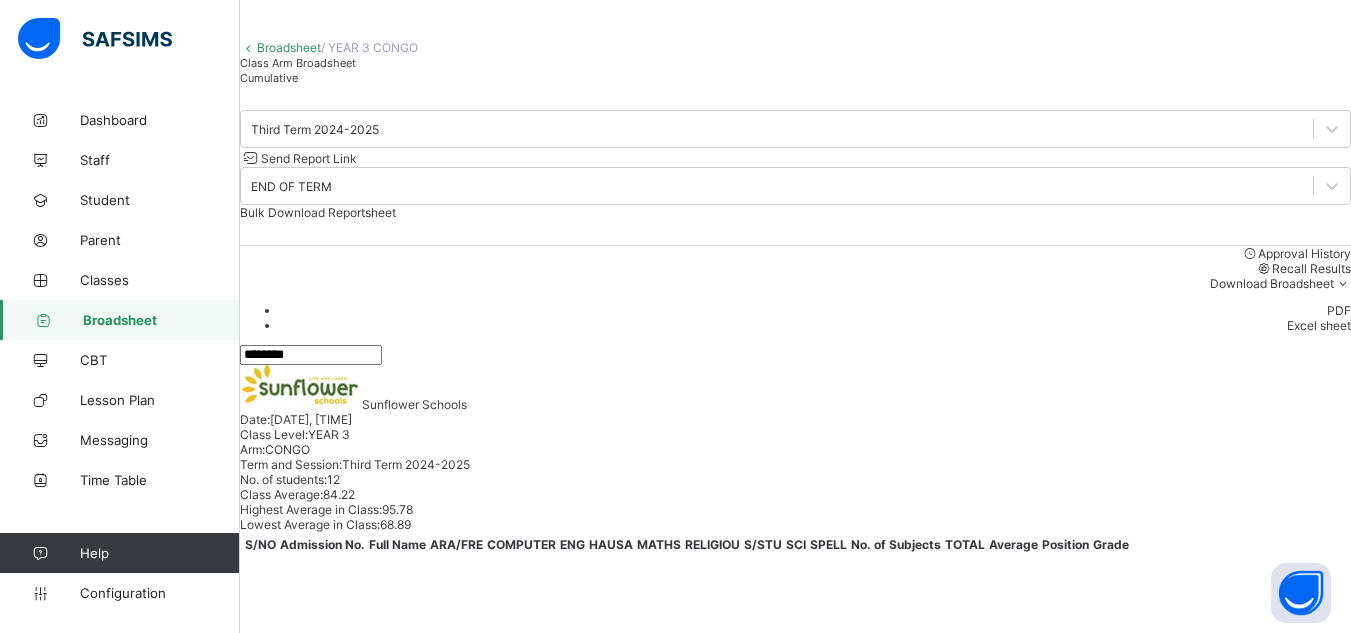 type on "*******" 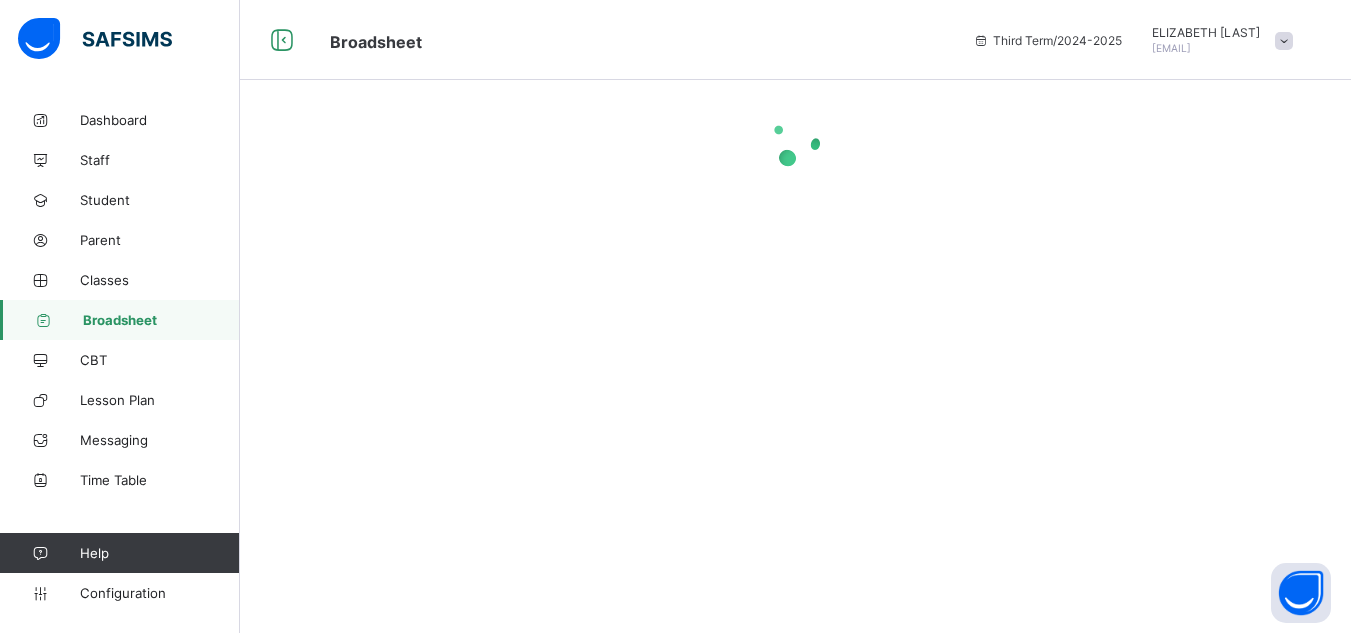 scroll, scrollTop: 0, scrollLeft: 0, axis: both 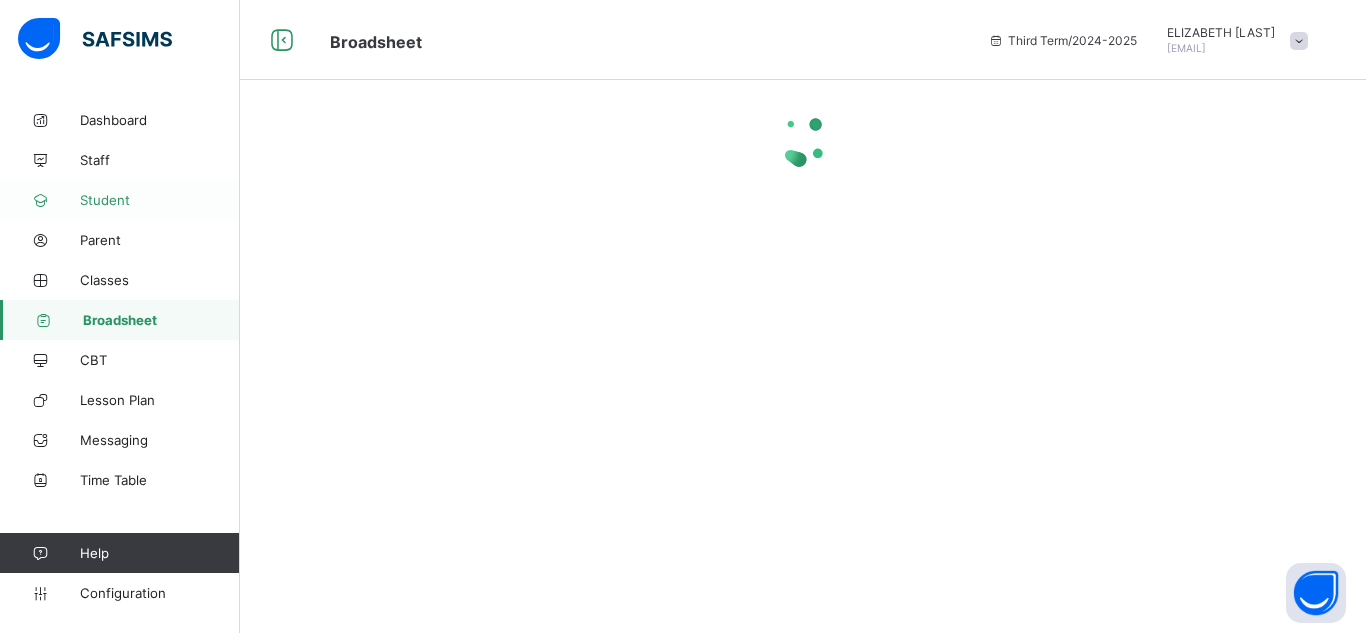 click on "Student" at bounding box center (160, 200) 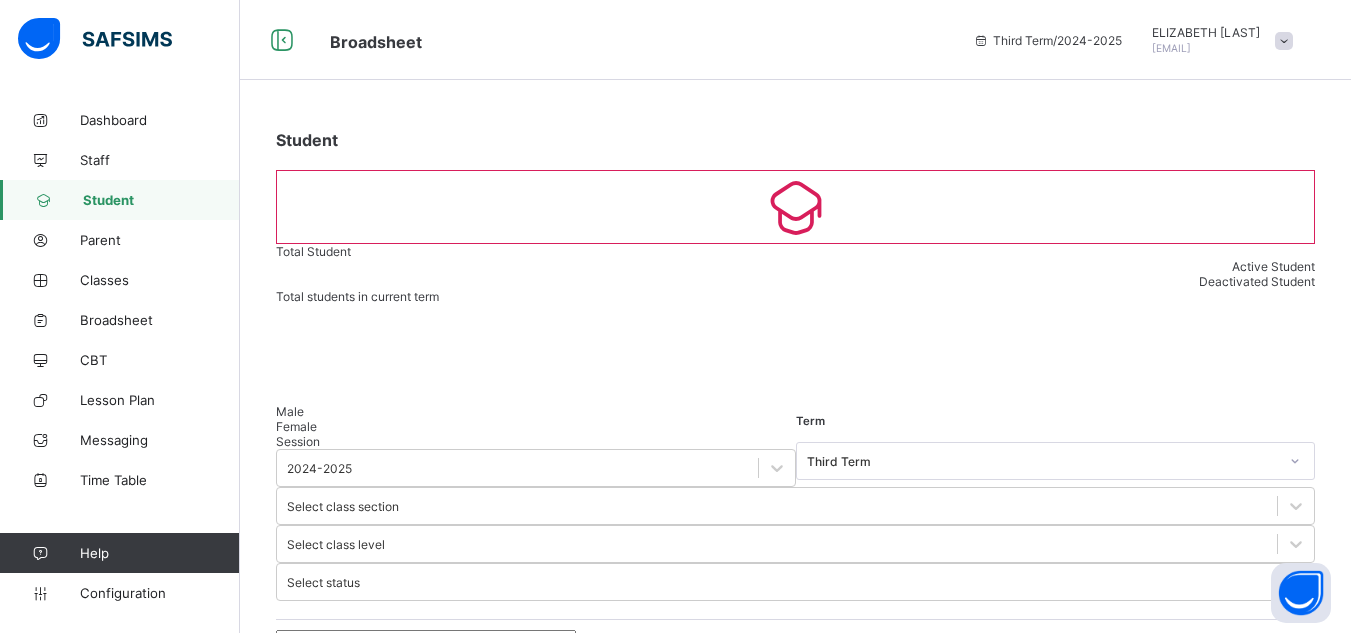 click at bounding box center [426, 640] 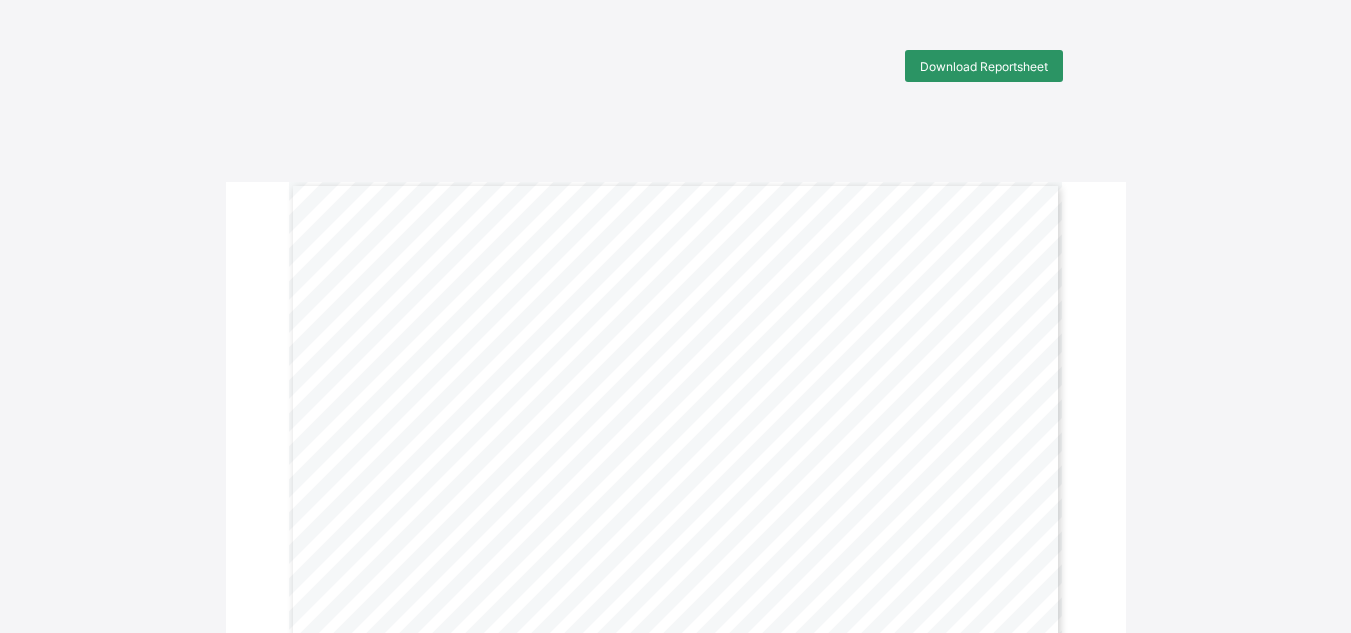 scroll, scrollTop: 0, scrollLeft: 0, axis: both 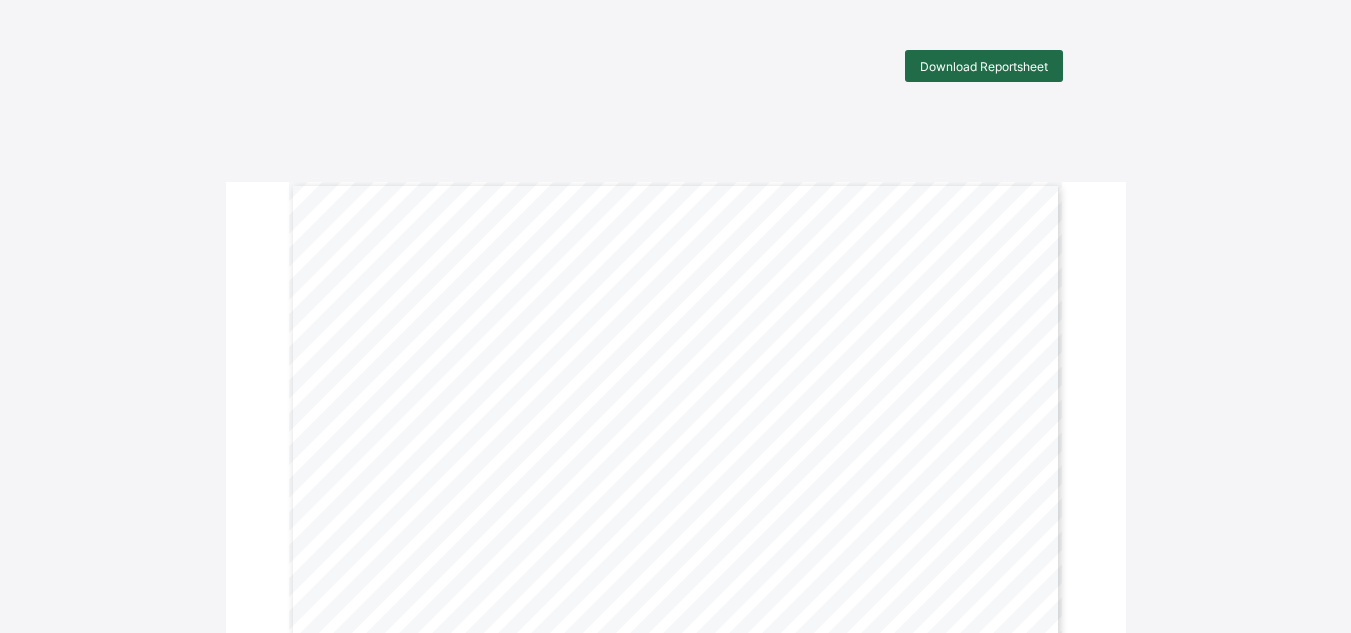 click on "Download Reportsheet" at bounding box center (984, 66) 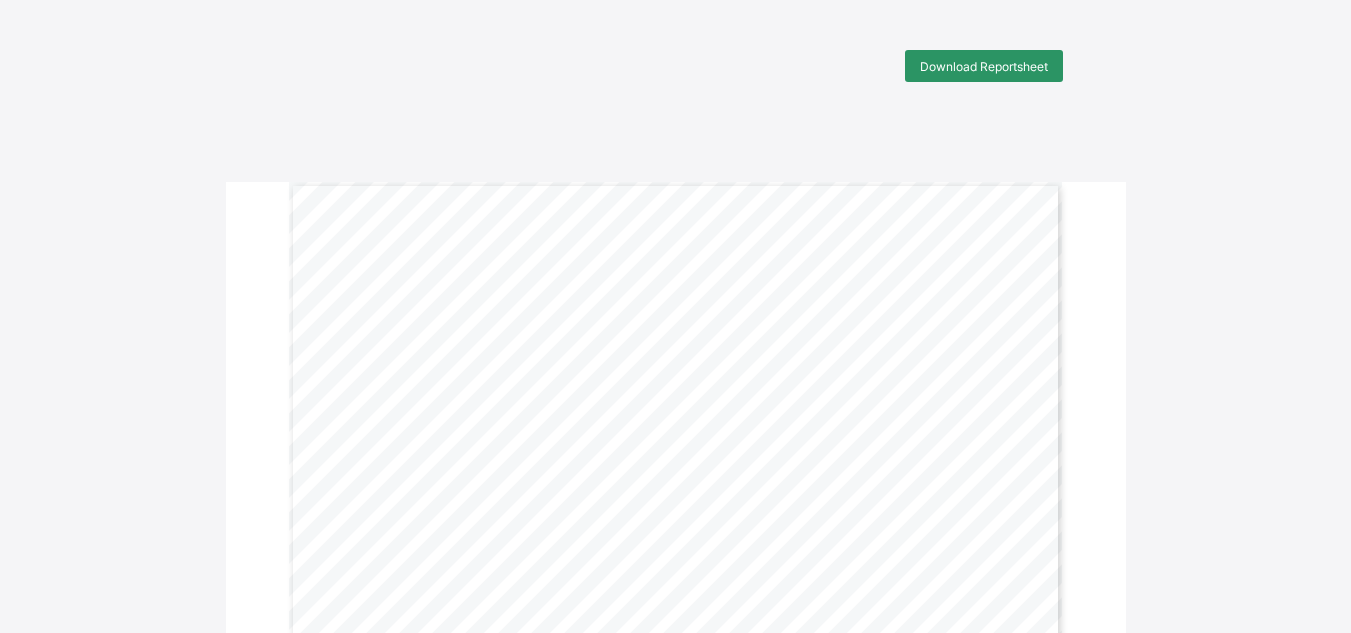 click on "Printed On:   [DATE] PROGRESS REPORT   |   Third Term 2024-2025 Pupil’s Name:   [FIRST]   [LAST]   Times   School Opened:   122 Class:   YEAR 4 OLYMPUS   Times Present:   0 No. of Pupils:   12   Times Absent:   0 SUBJECTS   C.A (40%) EXAM (60%) TOTAL (100%)   GRADE   REMARKS ENGLISH MATHEMATICS SOCIAL STUDIES SCIENCE COMPUTER   27.0   57.0   84.0   A   VERY GOOD RELIGIOUS STUDIES ARABIC/FRENCH   17.5   37.5   55.0   D   BELOW AVERAGE SPELLINGS HAUSA GRADED SUBJECTS   RATING FINE ART WRITING Total Score:   139.0   Pupil’s Average:   69.5 ANALYSIS   Final Grade:   C   Class Average:   82.48 PERSONAL DEVELOPMENT AND WORK HABIT   RATING   GRADE   INTERPRETATION PUNCTUALITY   90 - 100   A+   EXCELLENT APPEARANCE   80 - 89   A   VERY GOOD HONESTY   70 – 79   B   GOOD COMPOSURE   60 – 69   C   AVERAGE RELATIONSHIP WITH OTHERS   0 - 59   D   BELOW AVERAGE CAREFULNESS AT WORK Class Teacher’s Comment: Directress’ Comment:   You can do better. Promoted! Next Term Begins On:   15 Sep. 2025 Signature:" at bounding box center [676, 729] 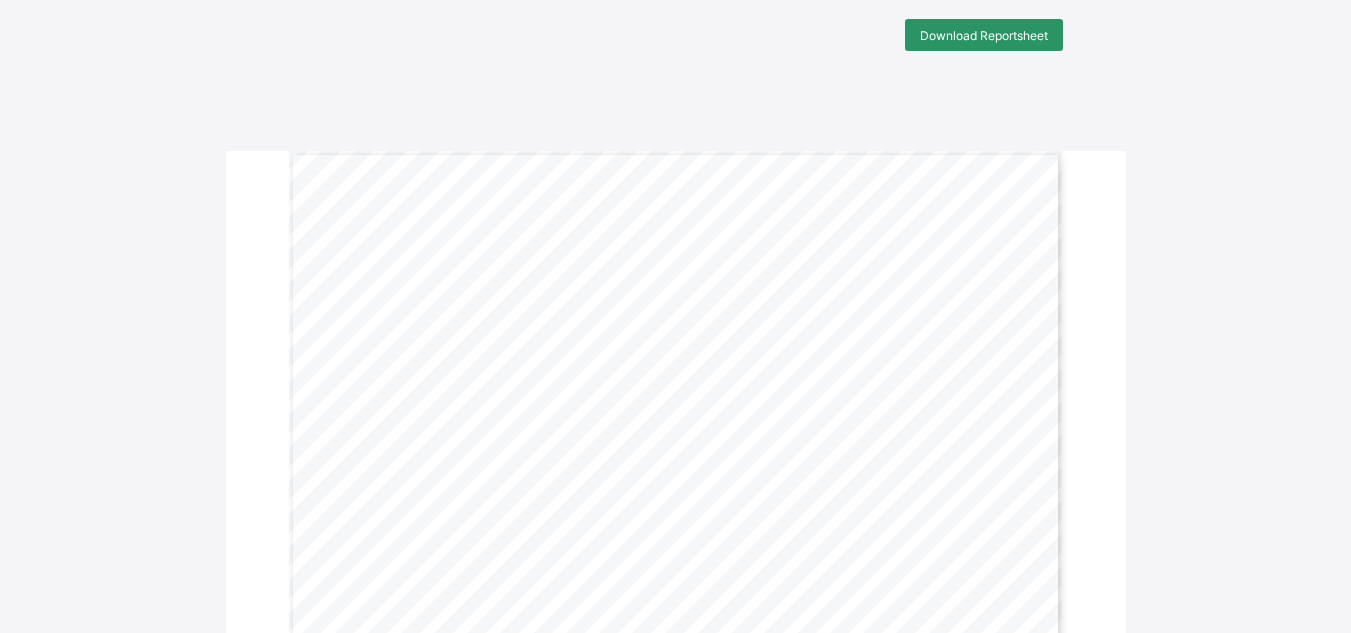 scroll, scrollTop: 0, scrollLeft: 0, axis: both 